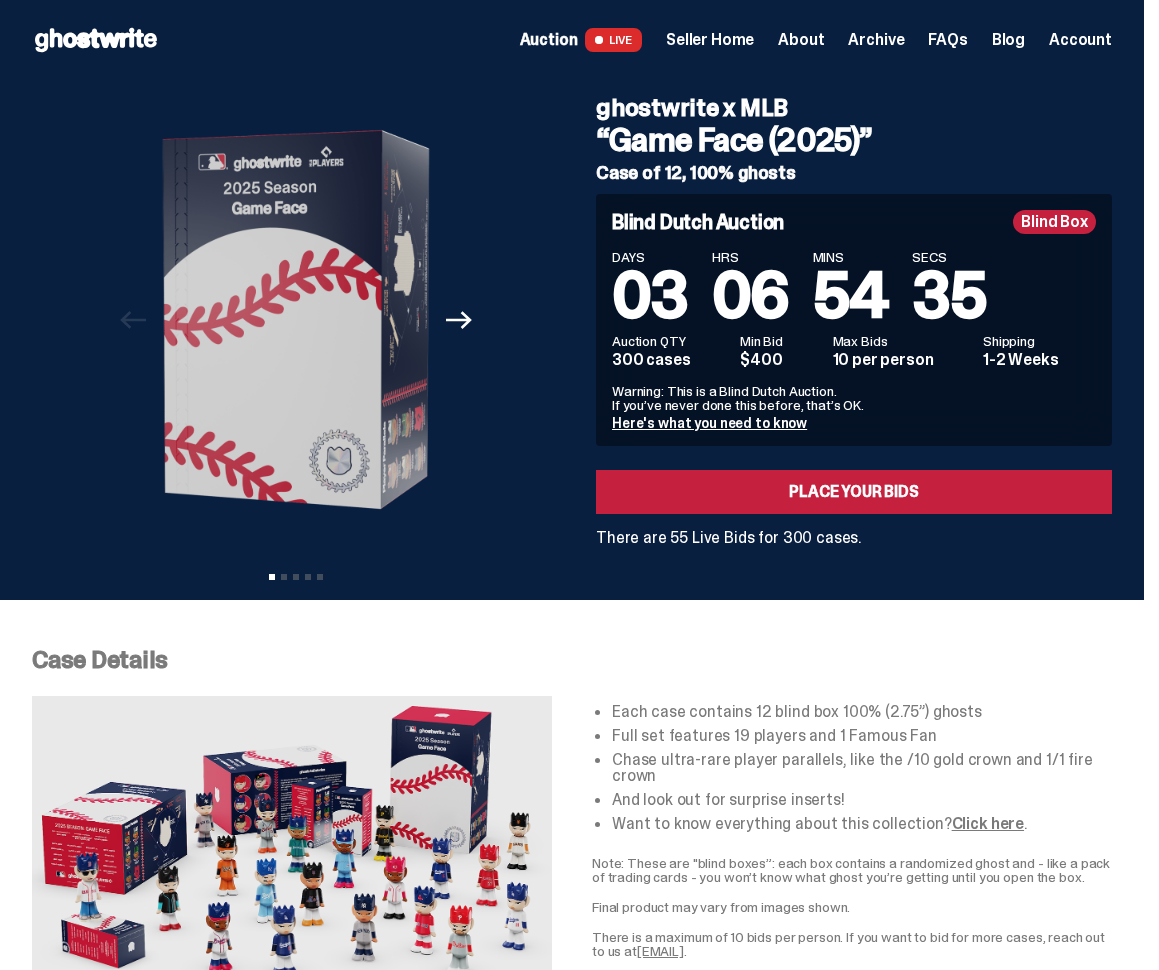scroll, scrollTop: 6596, scrollLeft: 0, axis: vertical 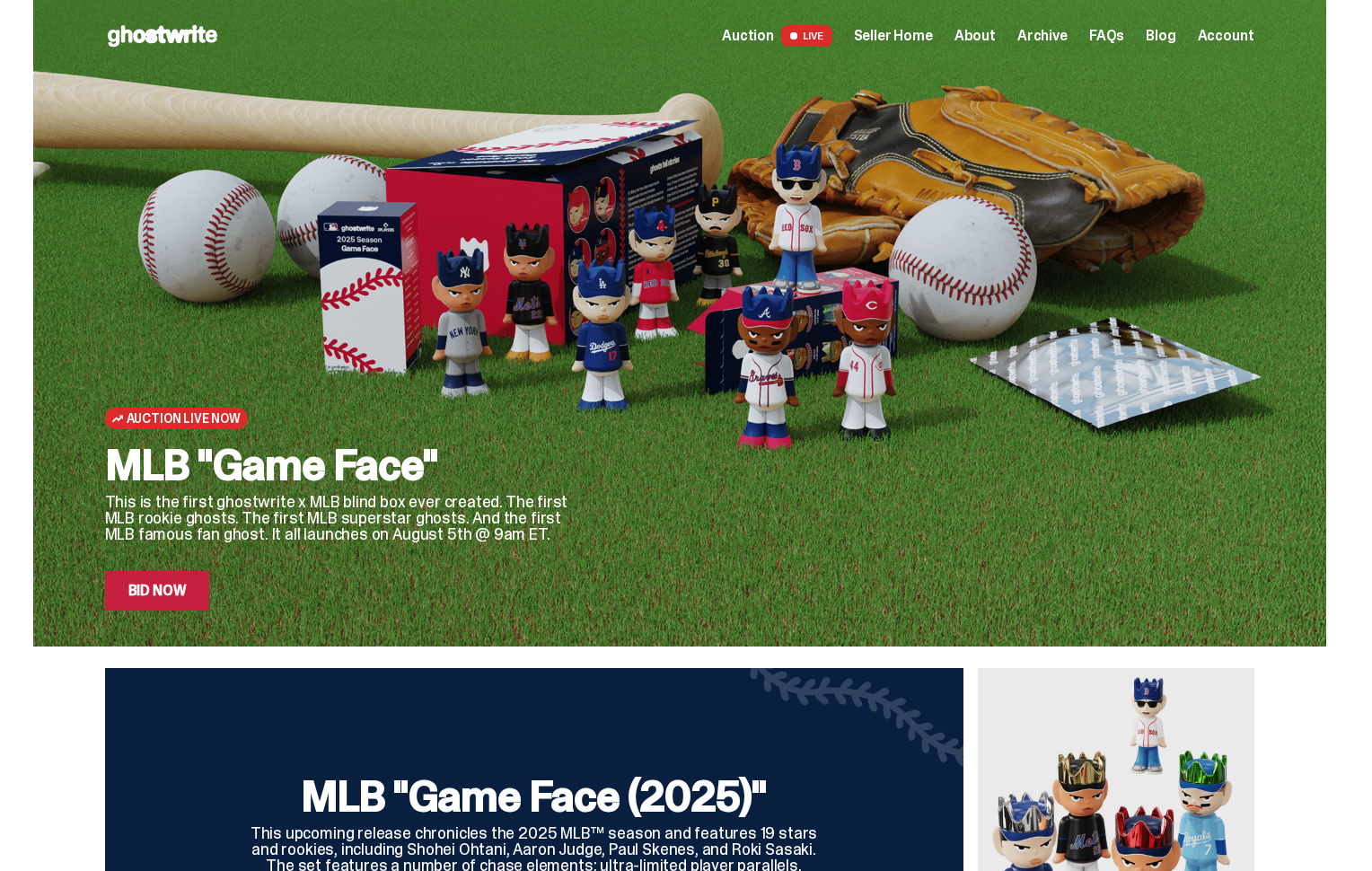 click on "MLB "Game Face (2025)"
This upcoming release chronicles the 2025 MLB™ season and features 19 stars and rookies, including Shohei Ohtani, Aaron Judge, Paul Skenes, and Roki Sasaki. The set features a number of chase elements: ultra-limited player parallels, random inserts, and famous fan - Mark Wahlberg.
DAYS
03
HRS
06
MINS
52
SECS
11" at bounding box center [534, 872] 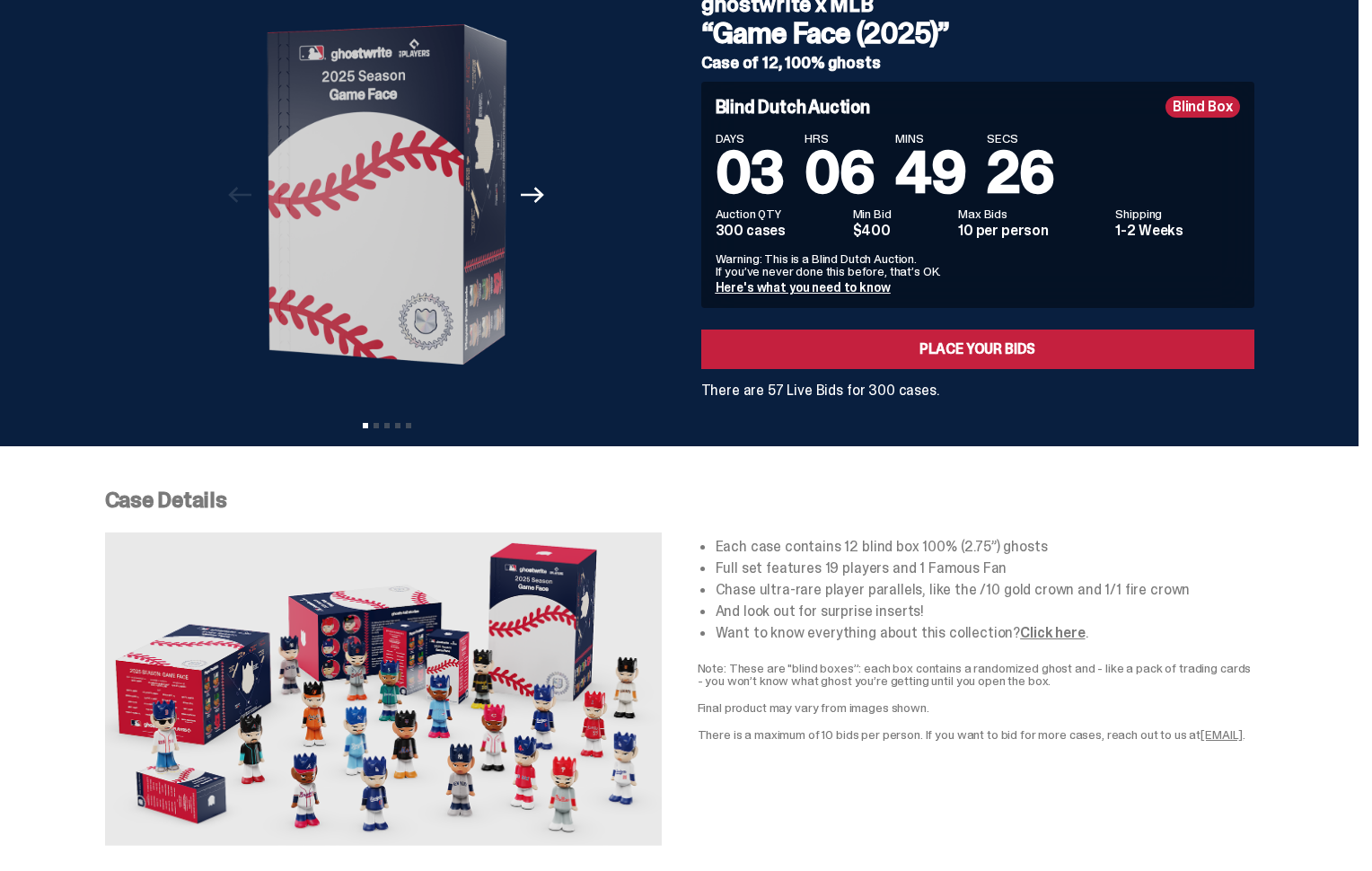 scroll, scrollTop: 0, scrollLeft: 0, axis: both 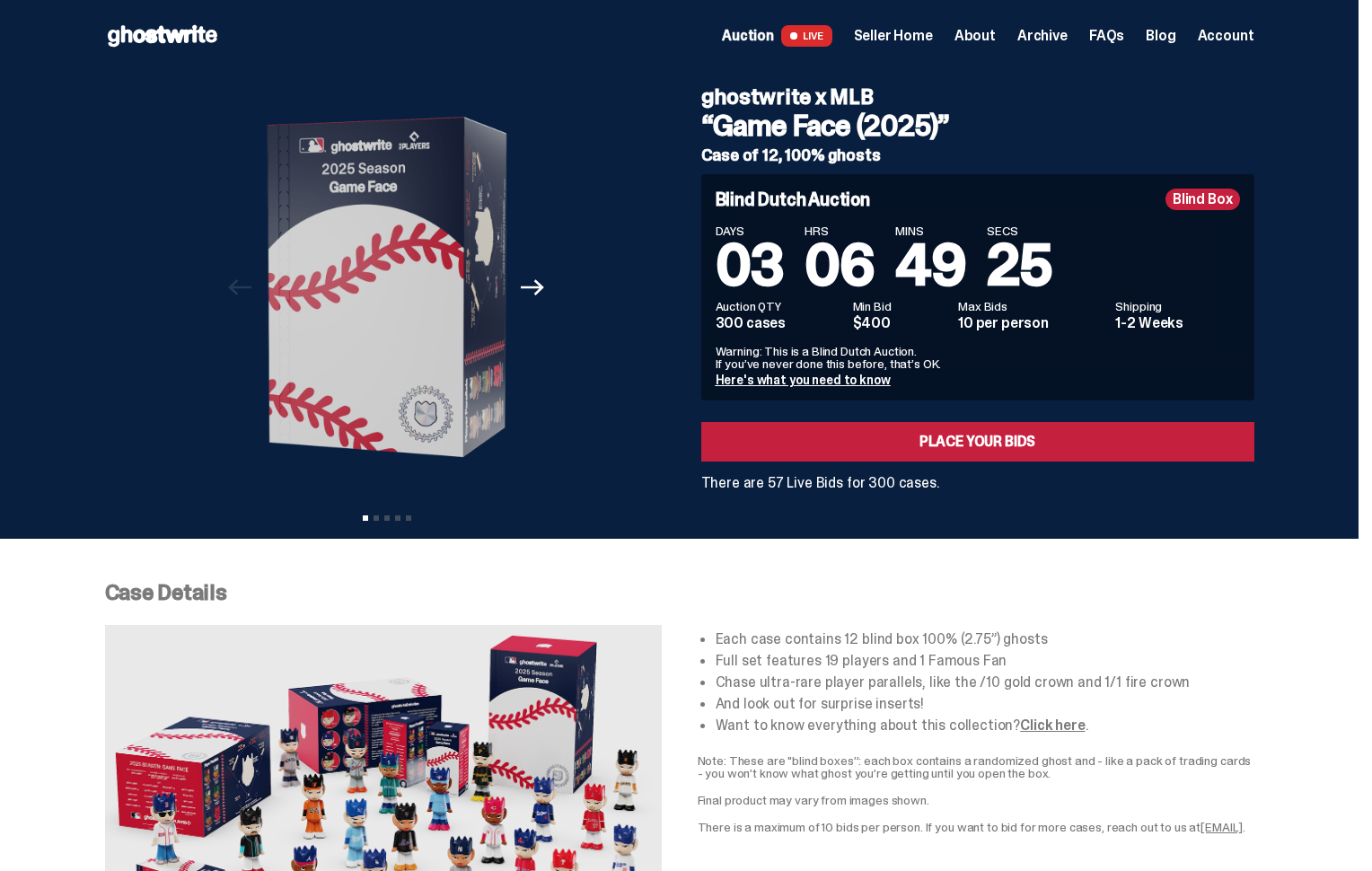 click on "Seller Home" at bounding box center (893, 36) 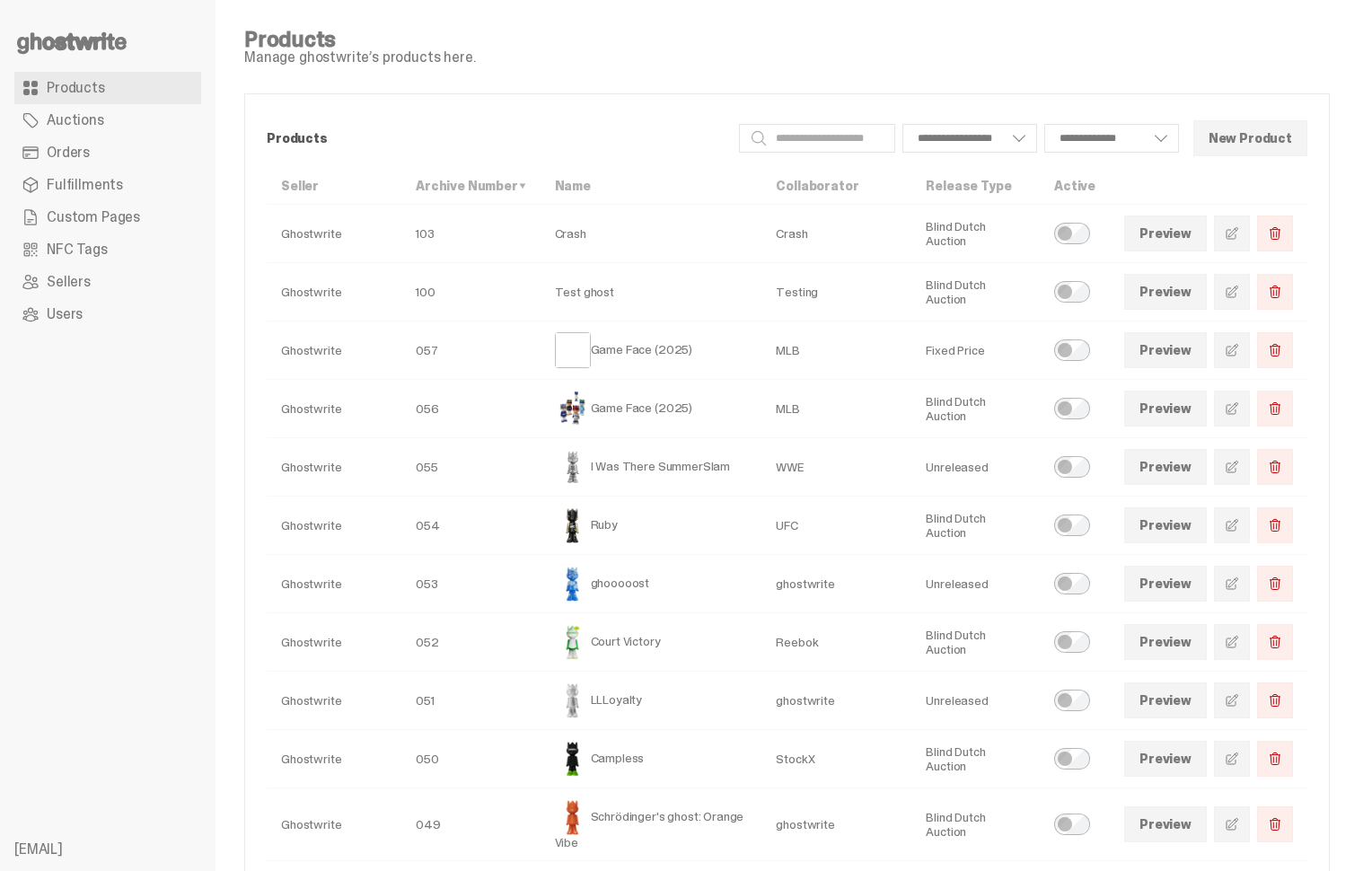 scroll, scrollTop: 0, scrollLeft: 0, axis: both 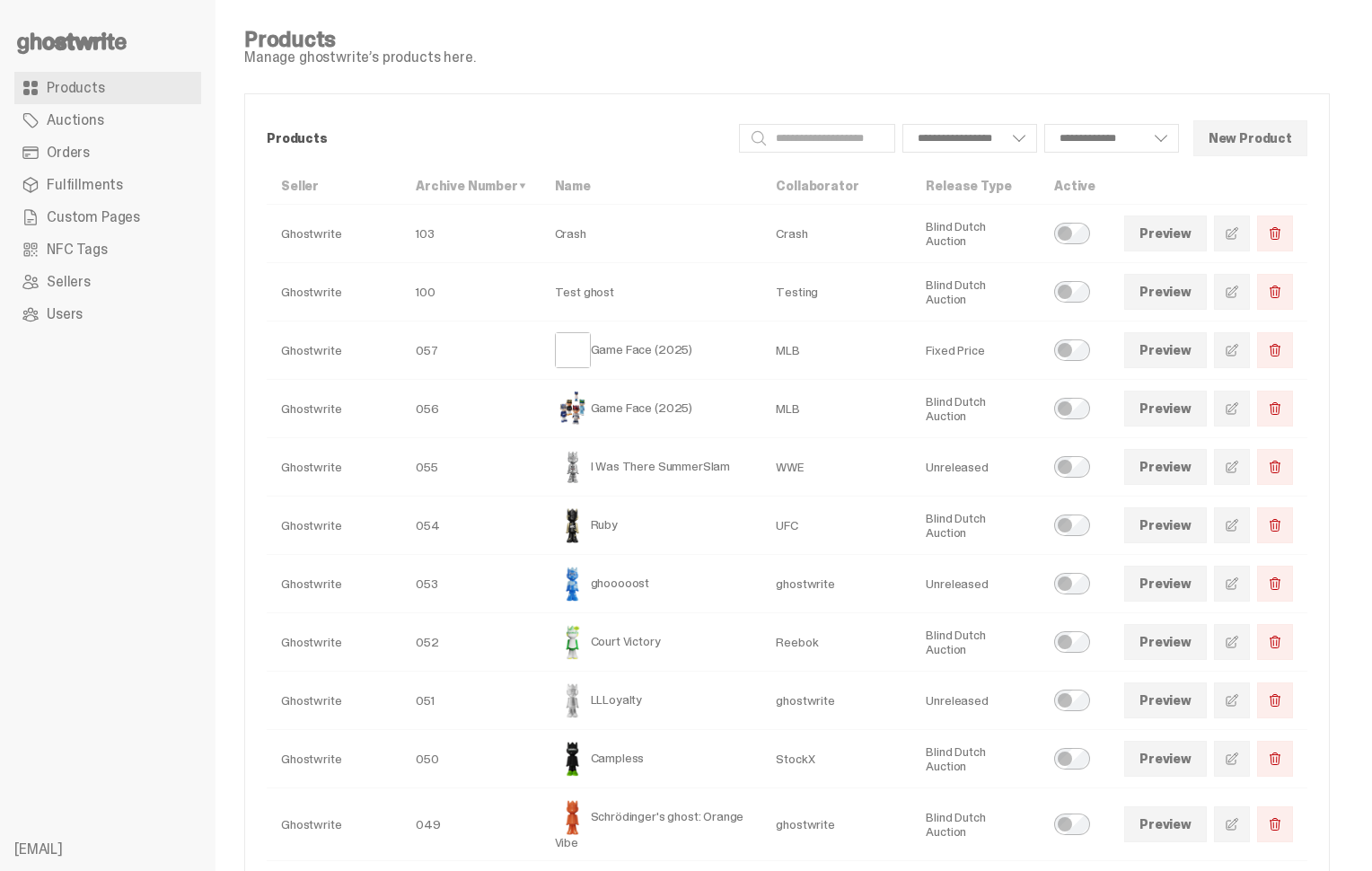 select 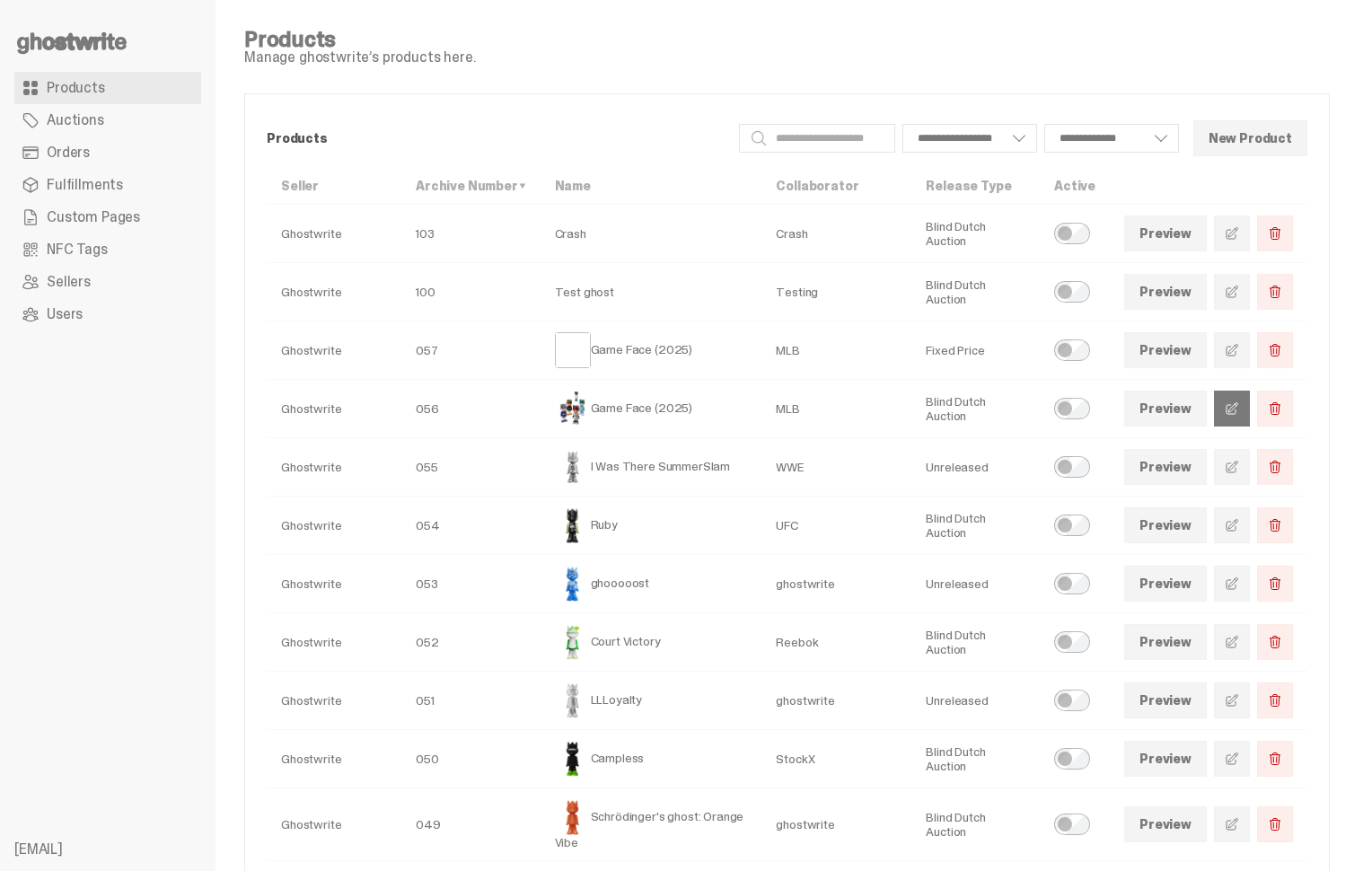 click at bounding box center [1232, 409] 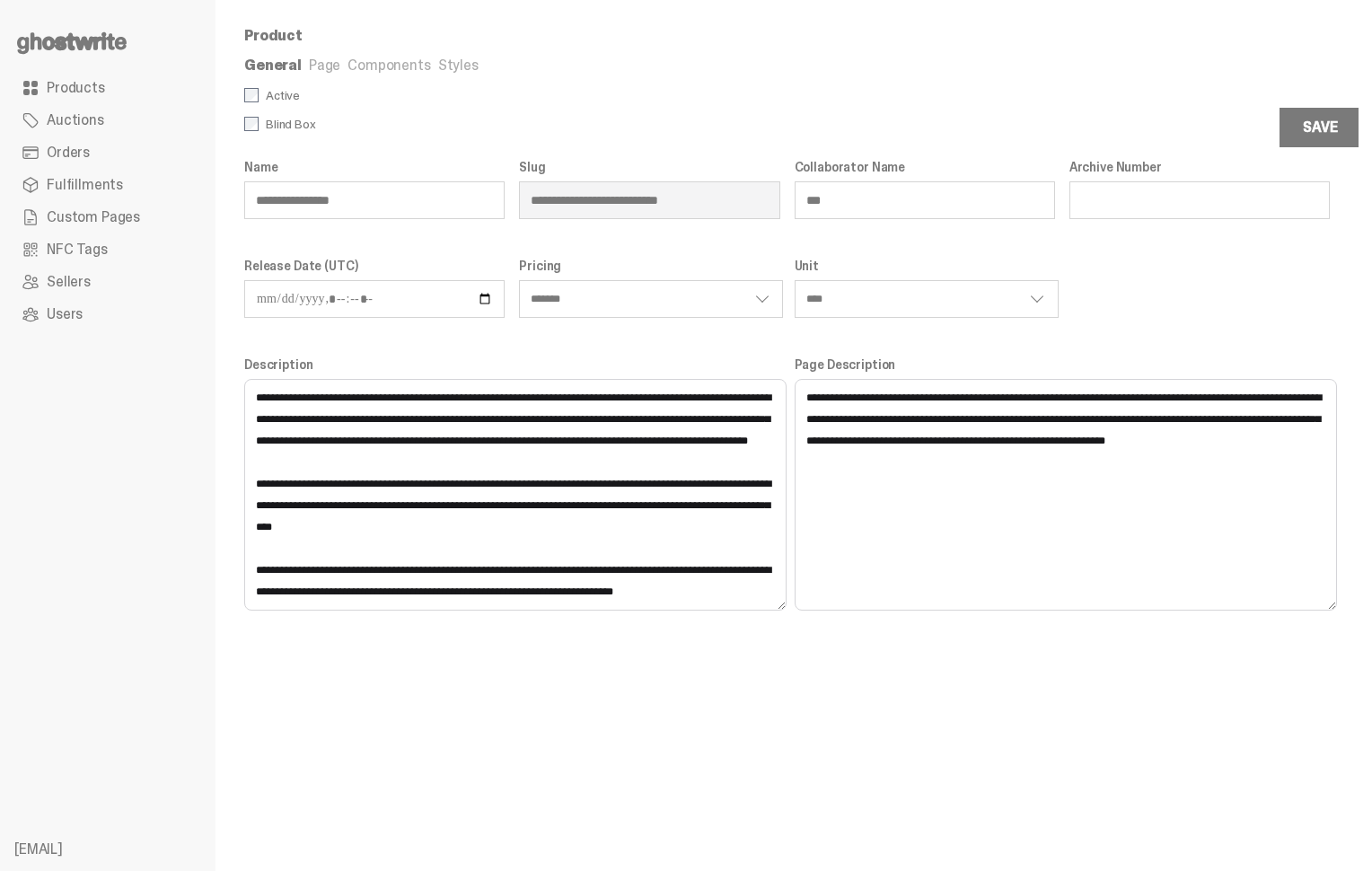 click on "Components" at bounding box center (389, 65) 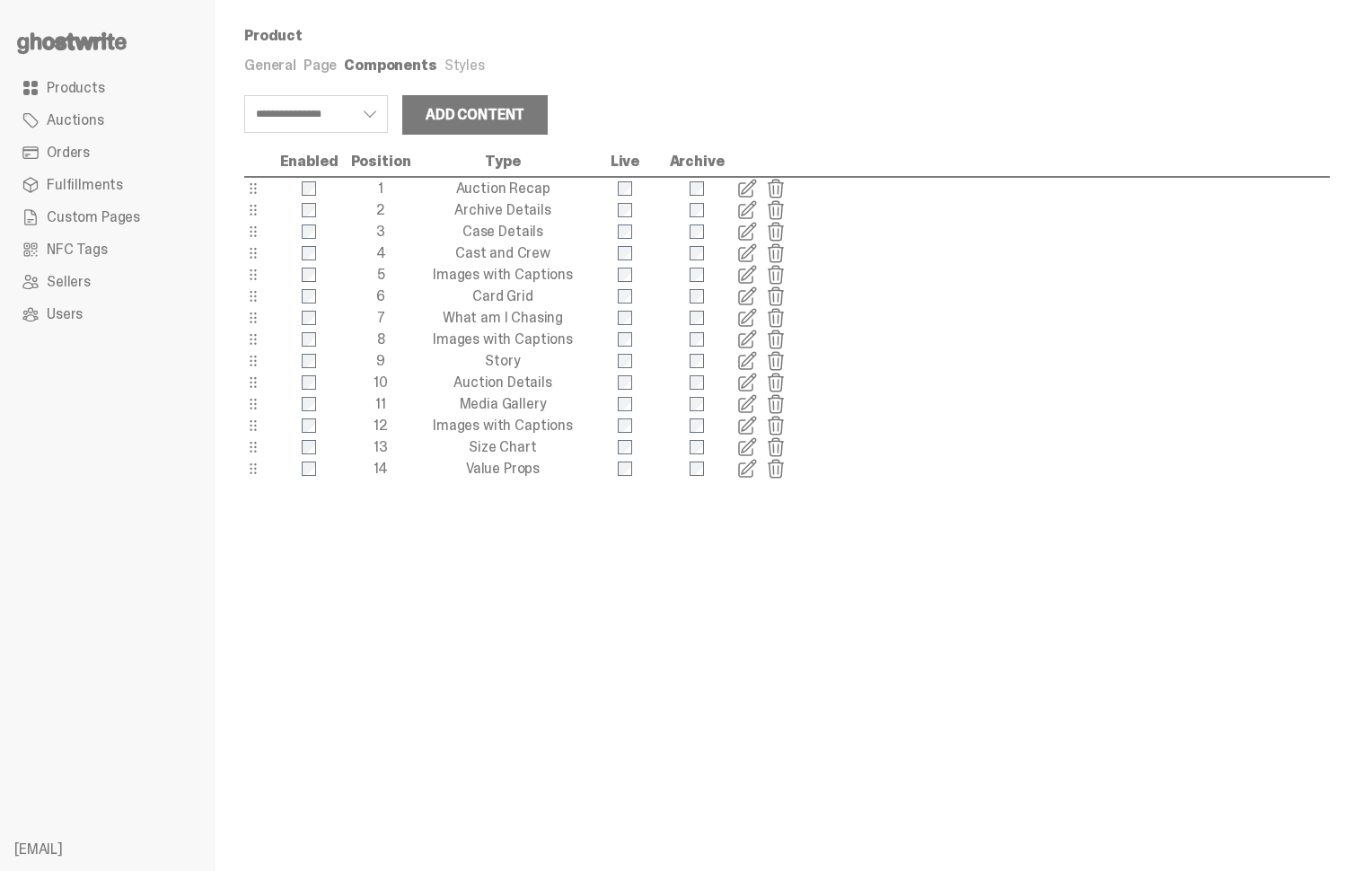 click at bounding box center [747, 275] 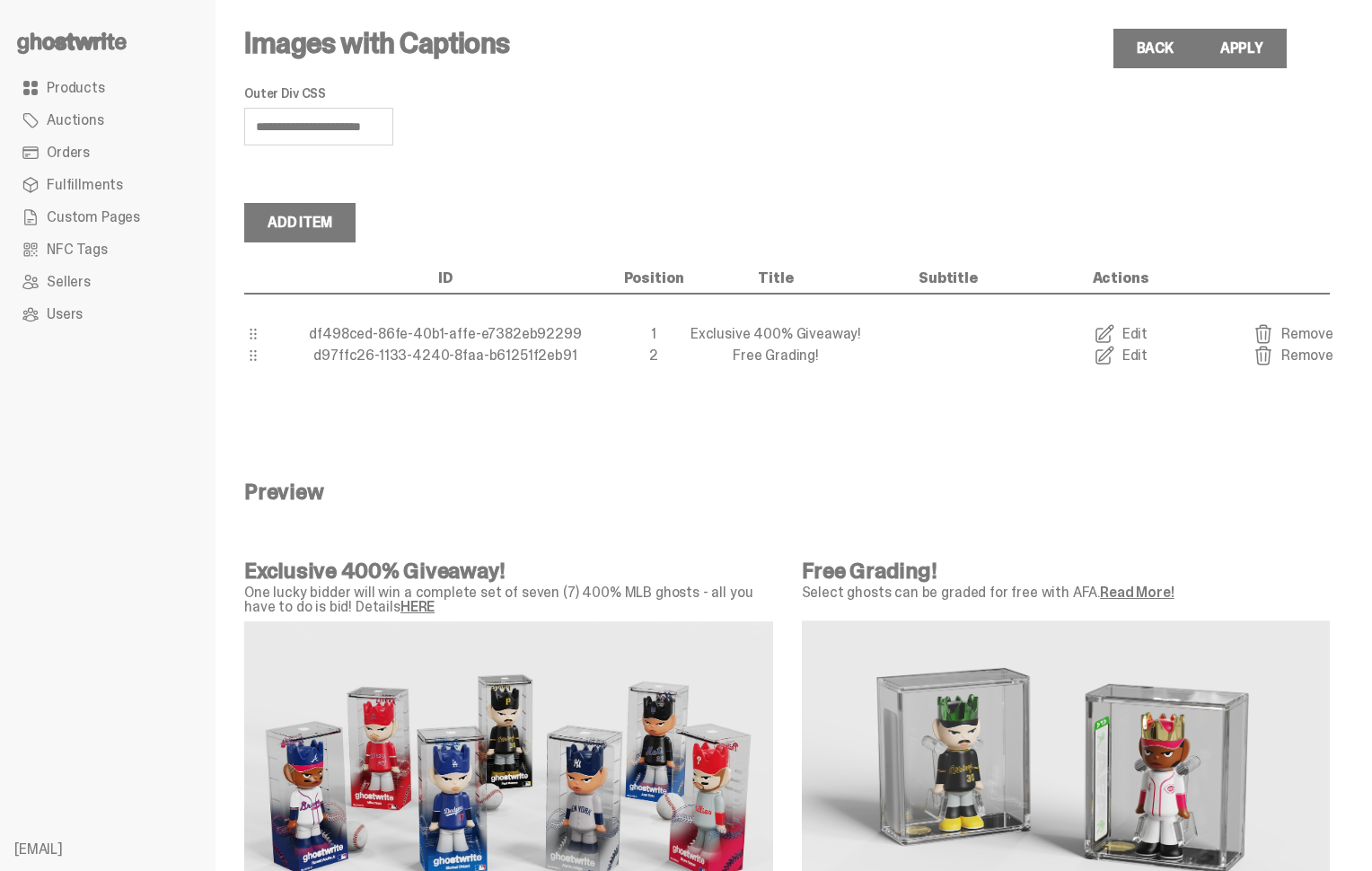 click on "Edit" at bounding box center [1121, 334] 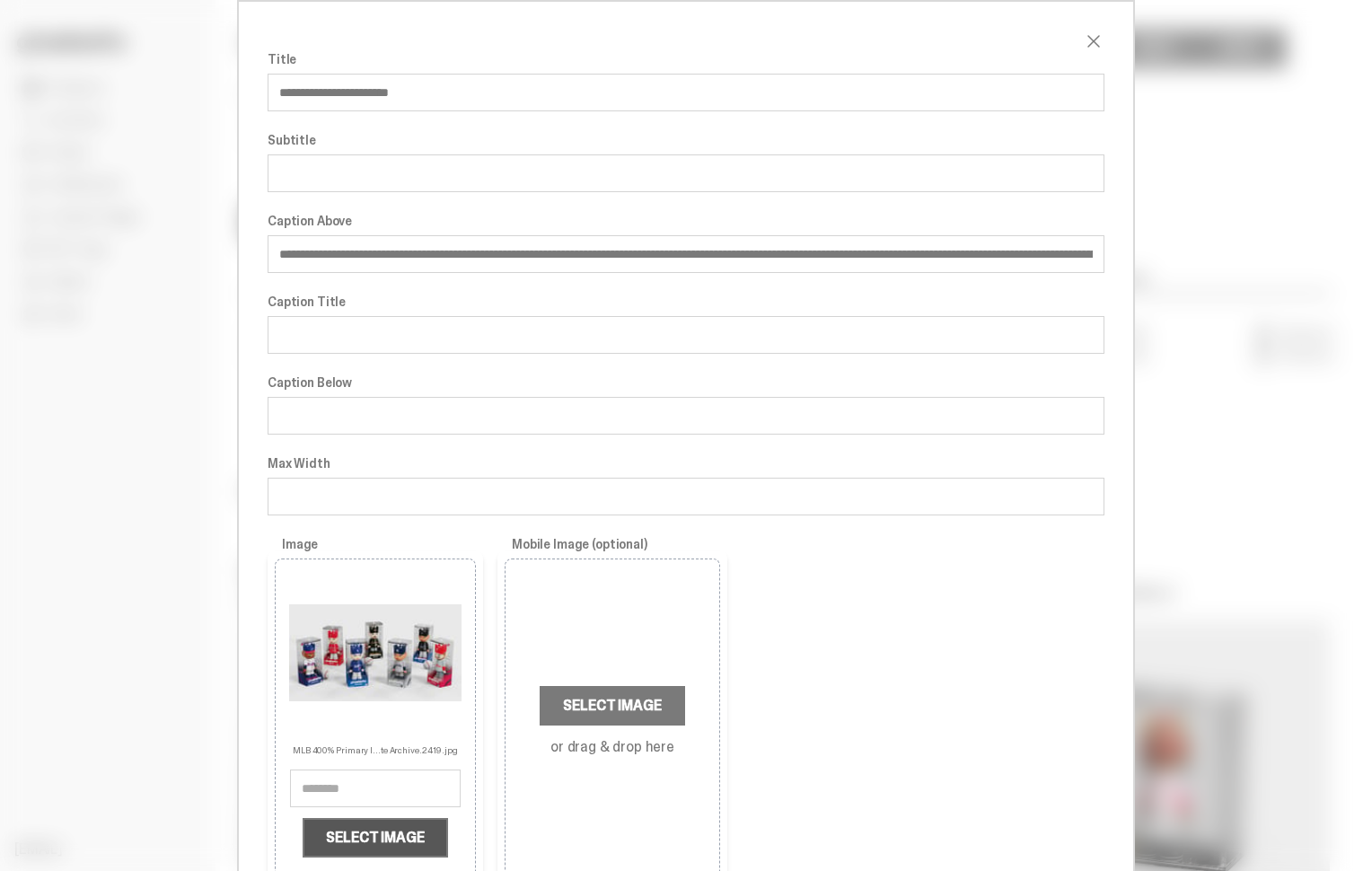 click on "Select Image" at bounding box center [374, 838] 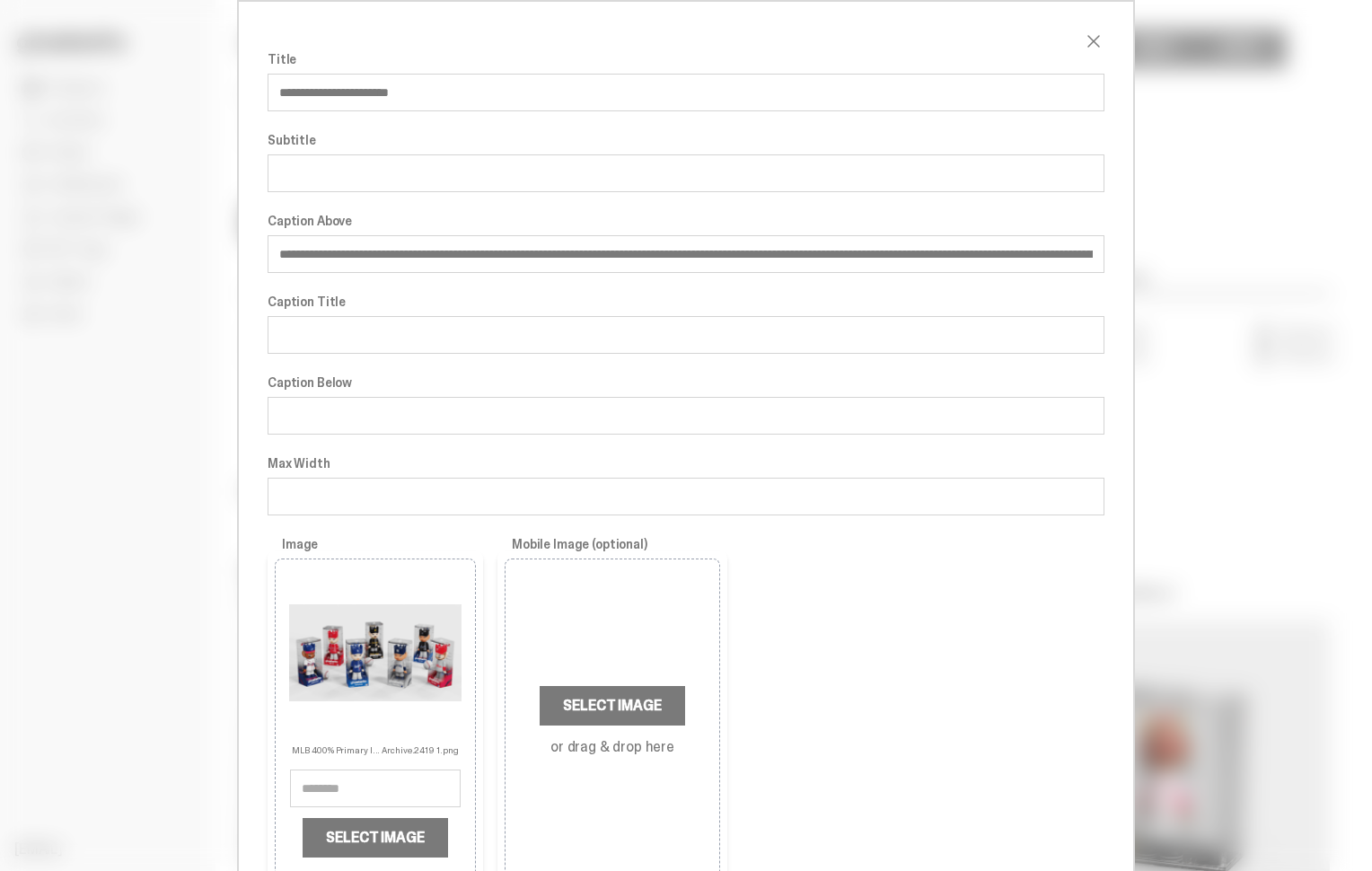 scroll, scrollTop: 102, scrollLeft: 0, axis: vertical 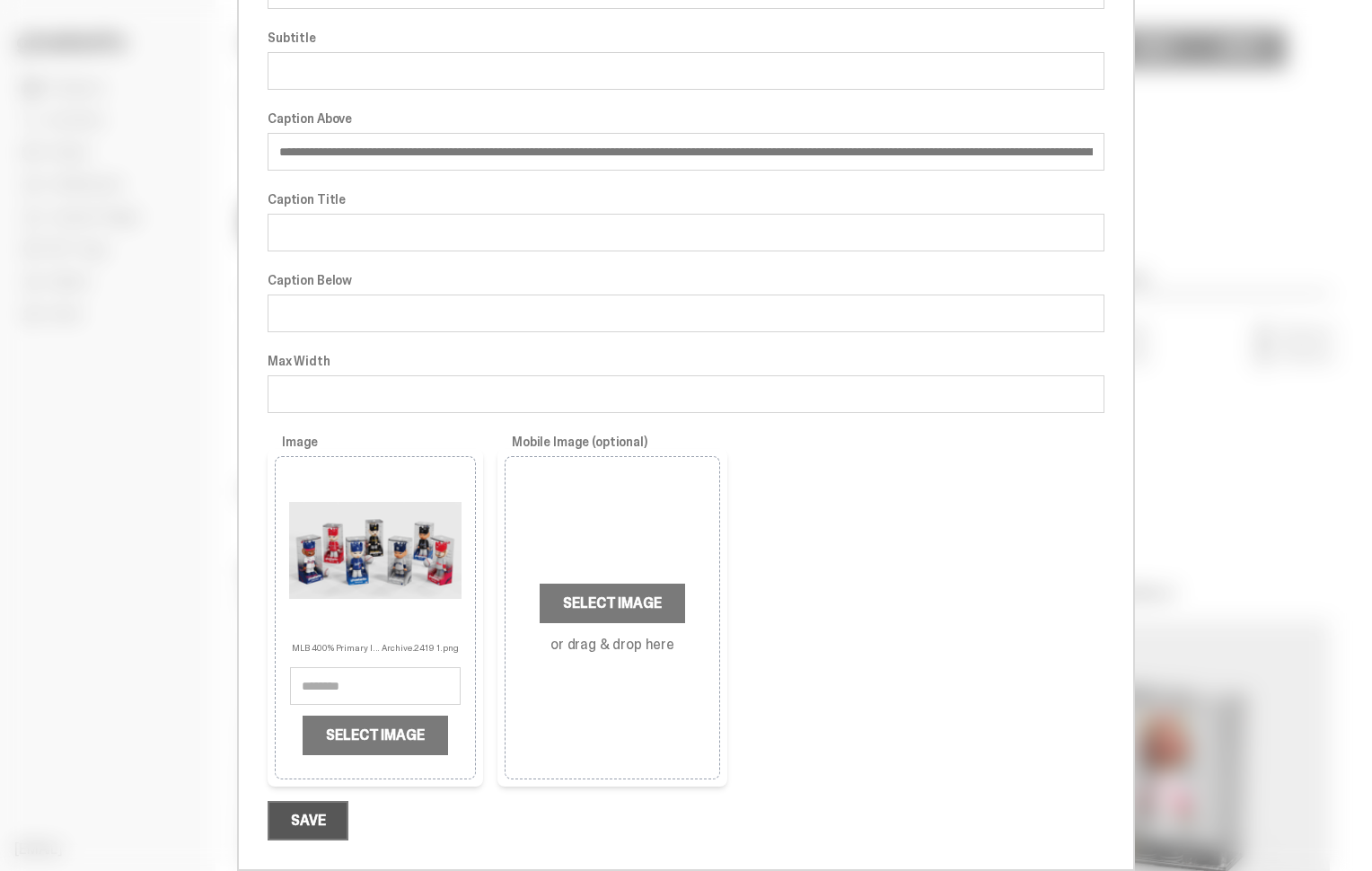 click on "Save" at bounding box center (308, 821) 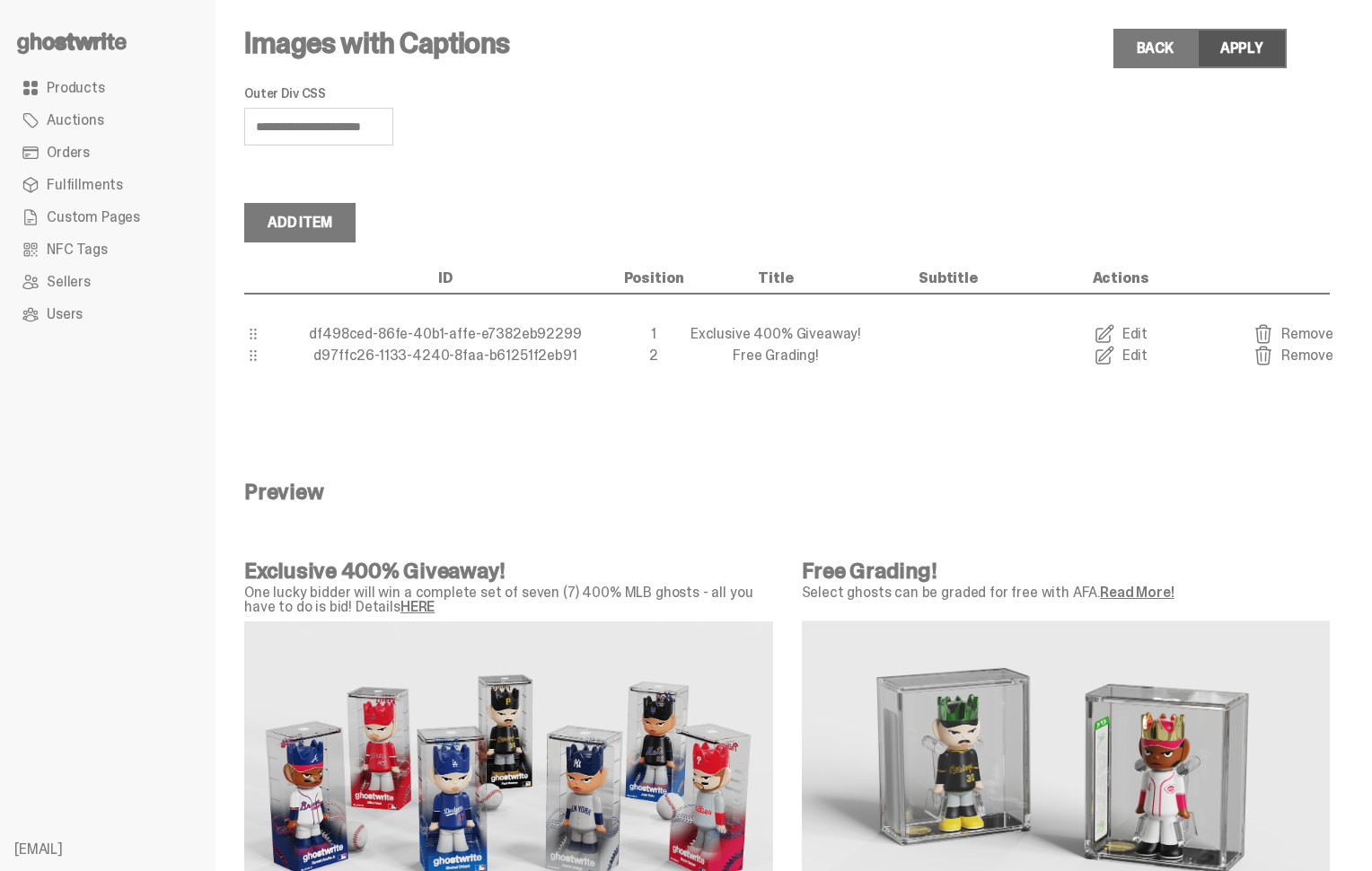 click on "Apply" at bounding box center [1242, 48] 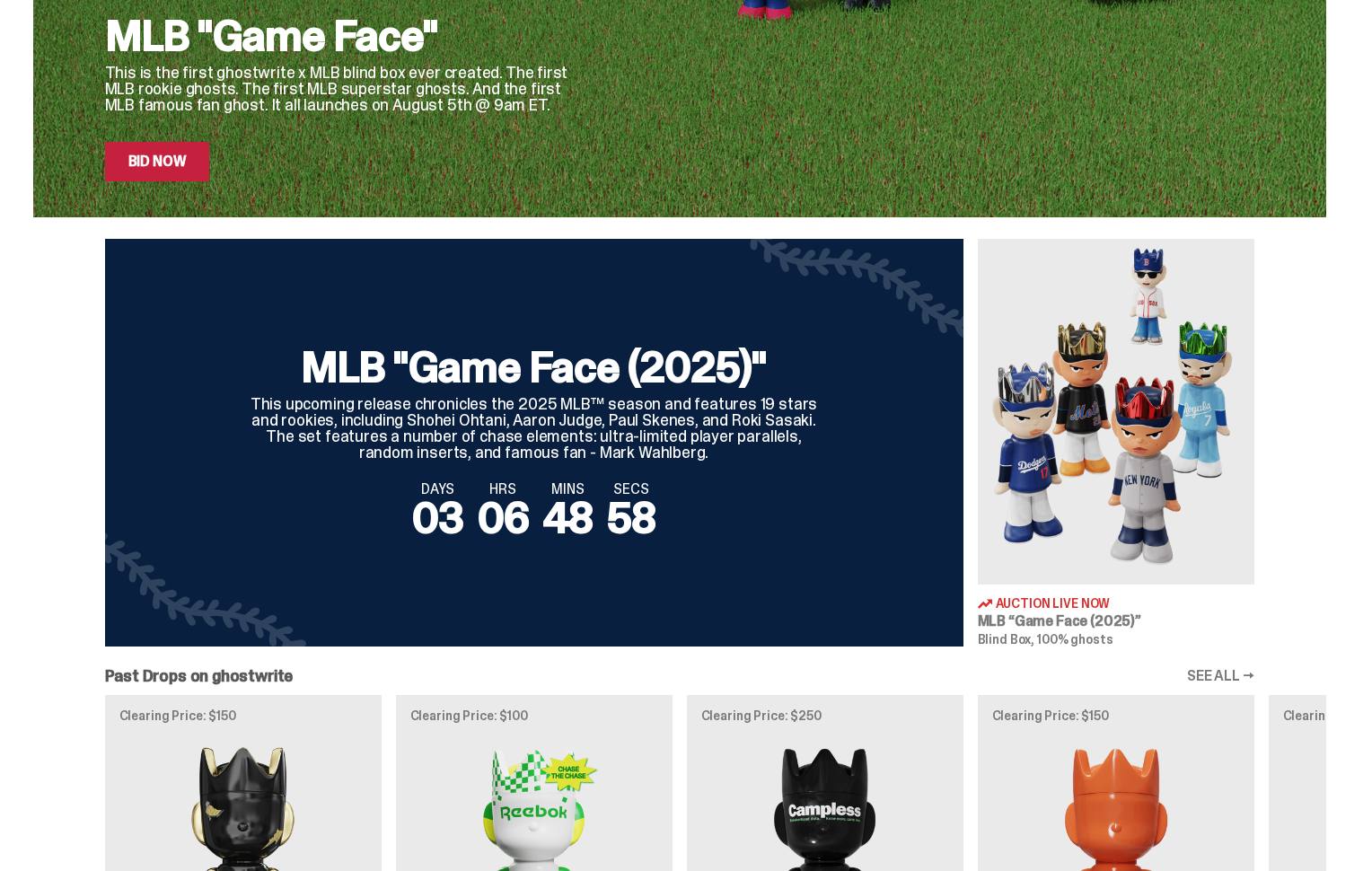 scroll, scrollTop: 594, scrollLeft: 0, axis: vertical 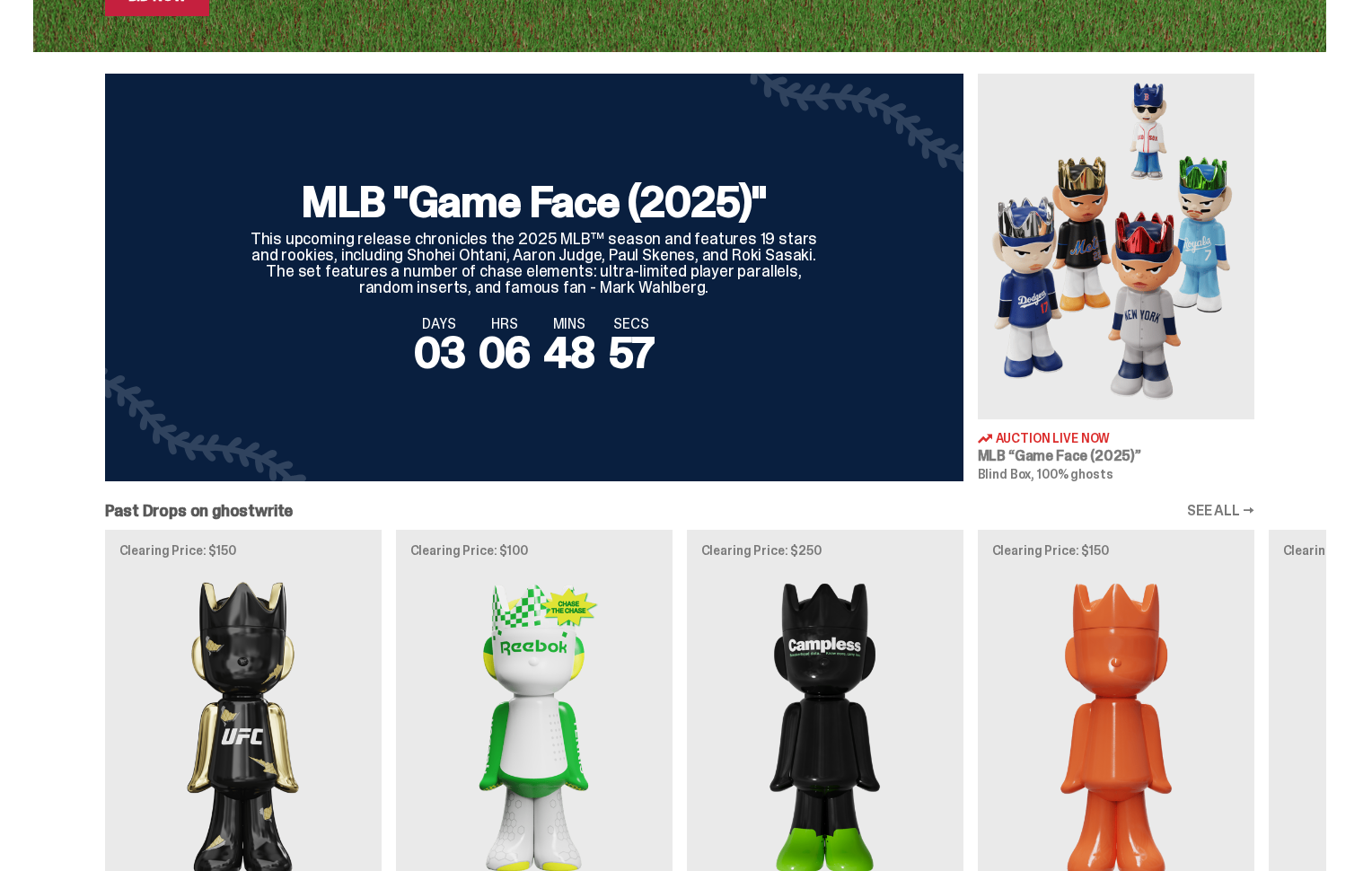 click at bounding box center (1116, 246) 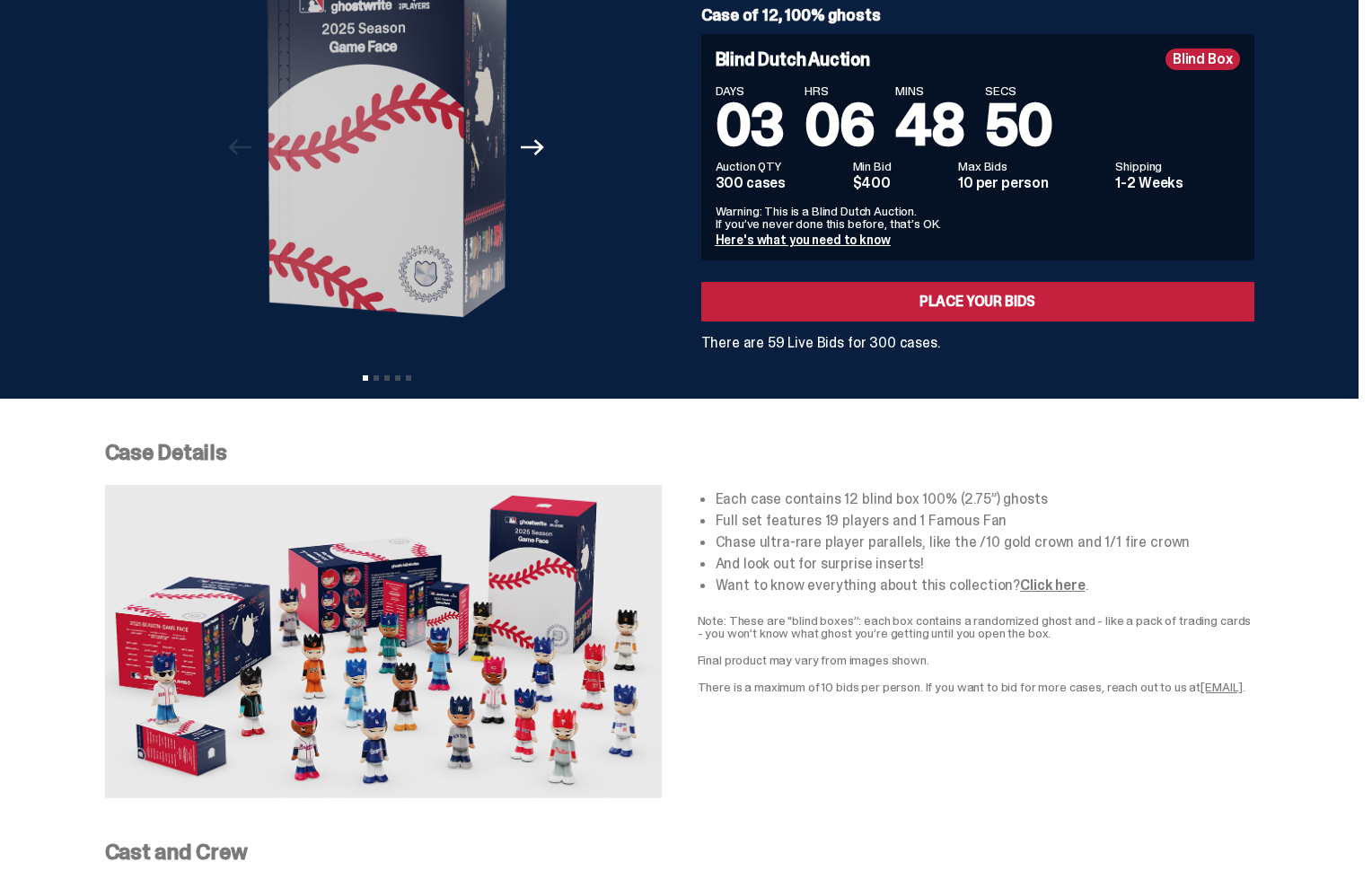 scroll, scrollTop: 0, scrollLeft: 0, axis: both 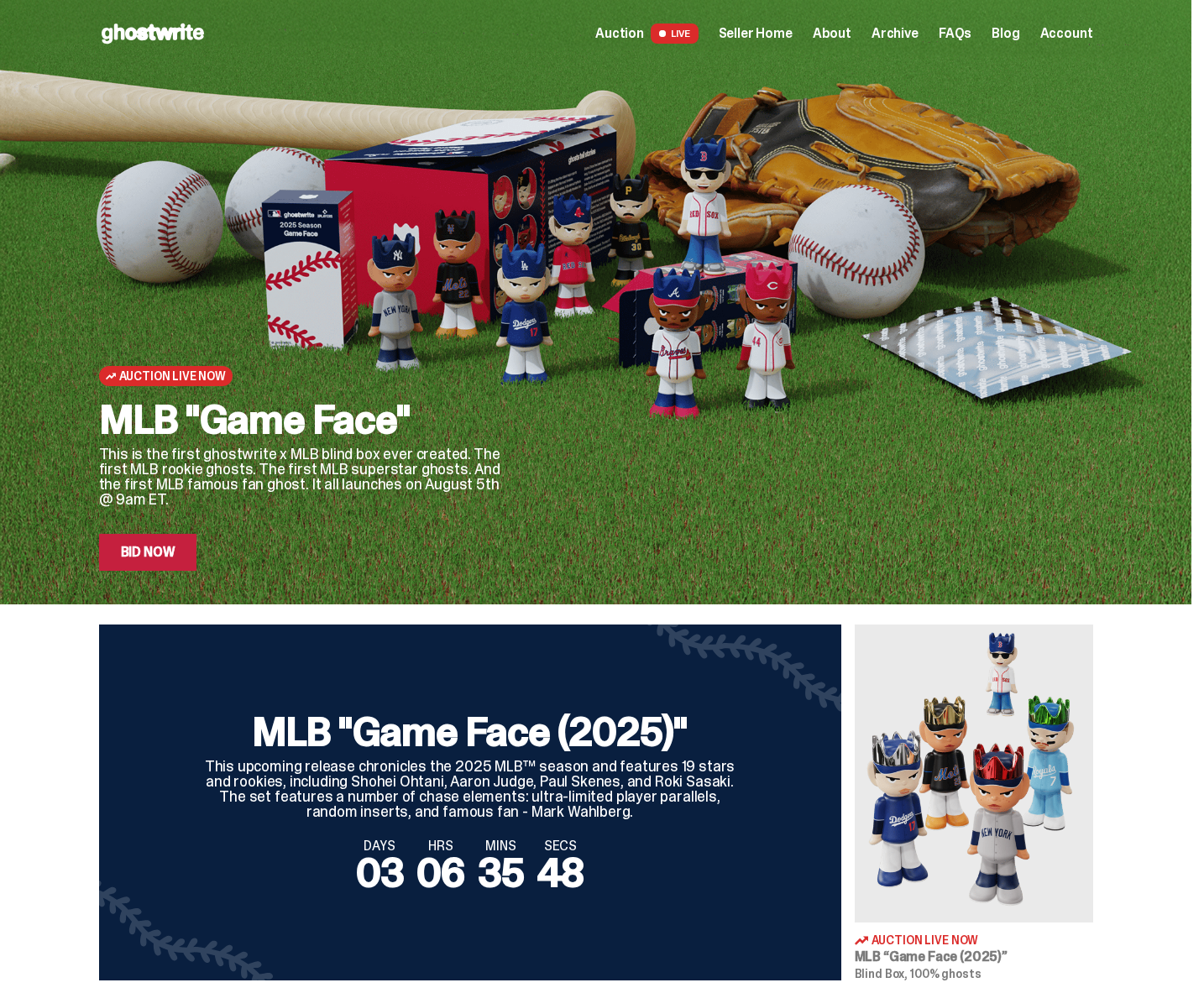 click on "Seller Home" at bounding box center (756, 34) 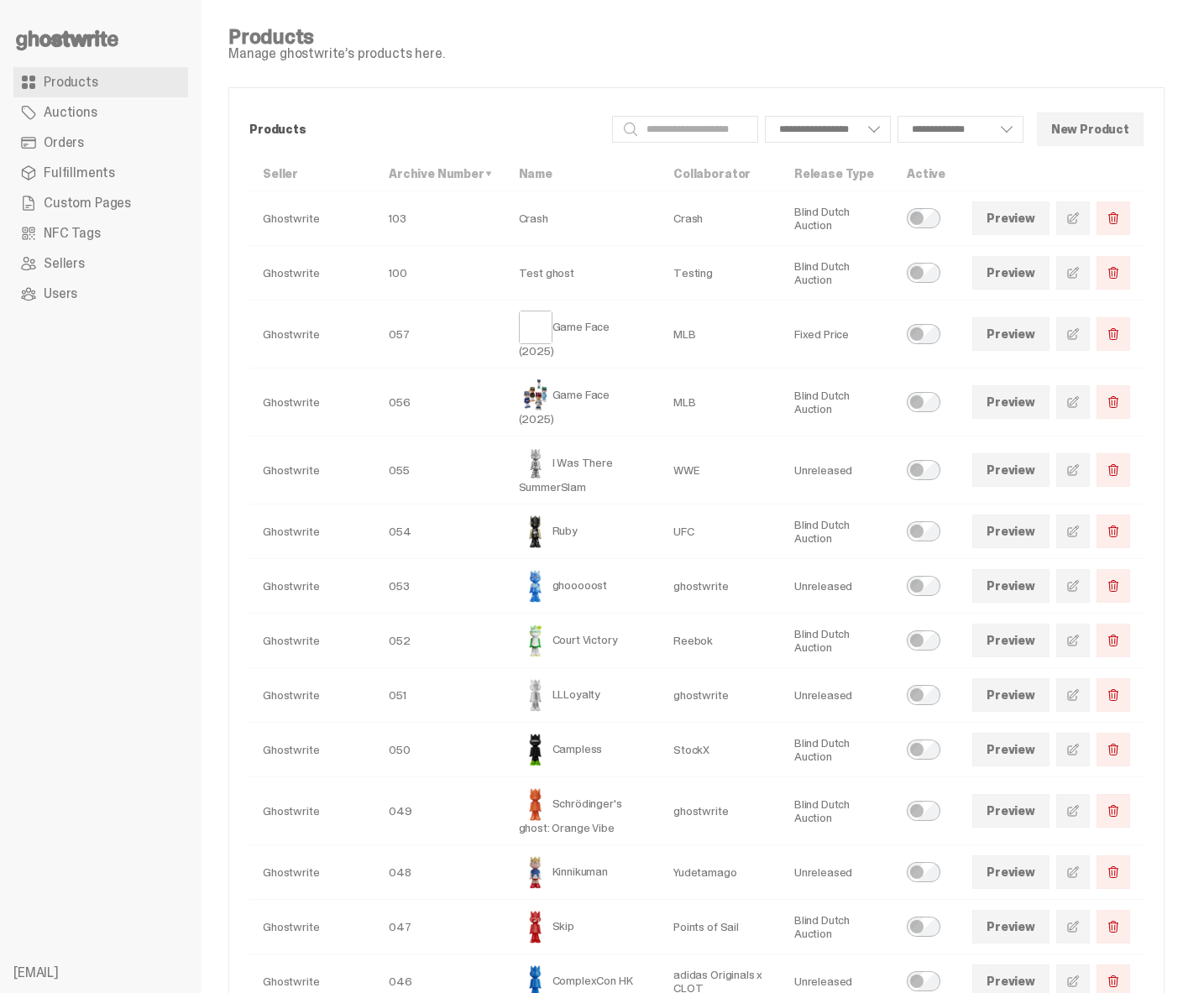 scroll, scrollTop: 0, scrollLeft: 0, axis: both 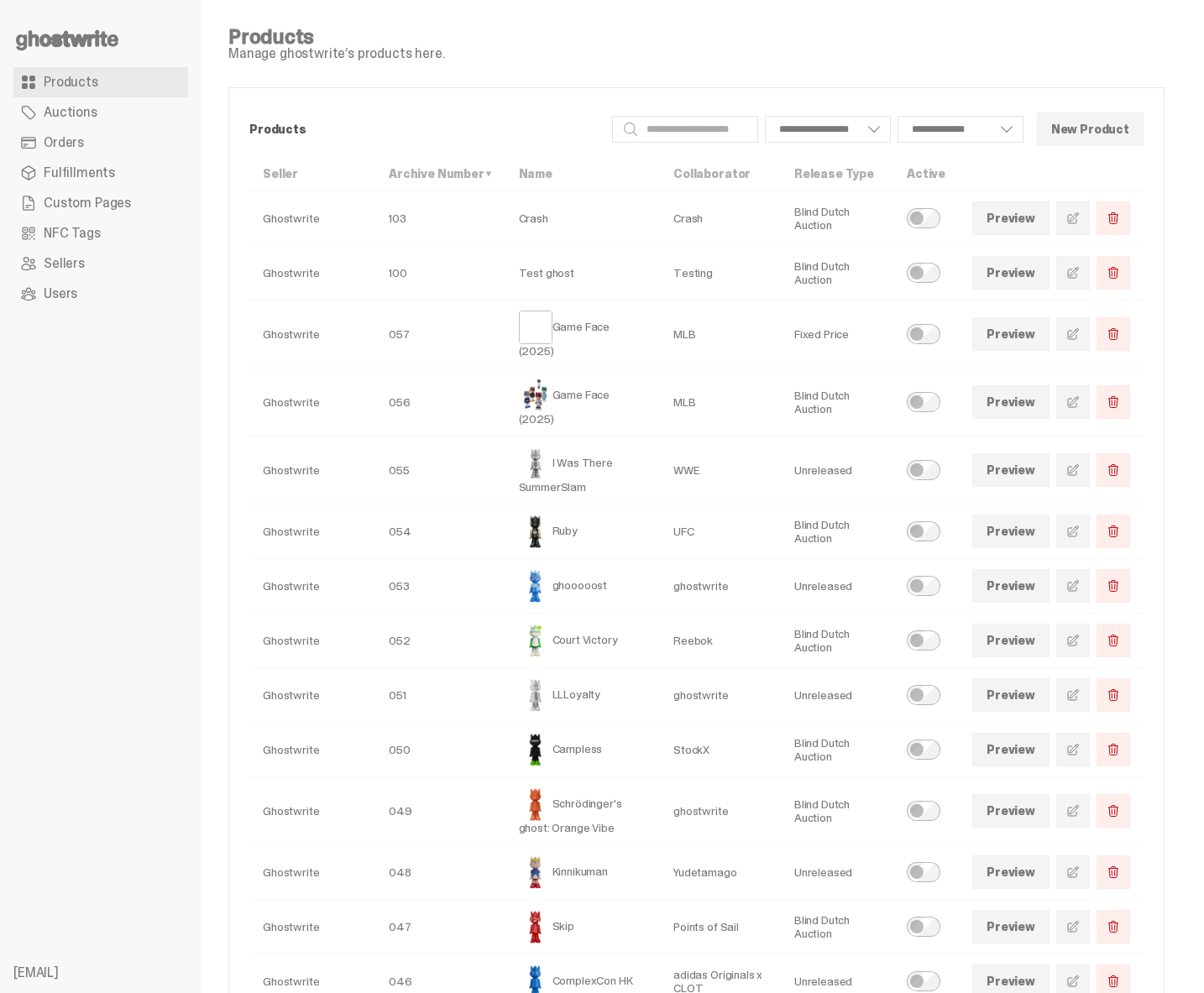 select 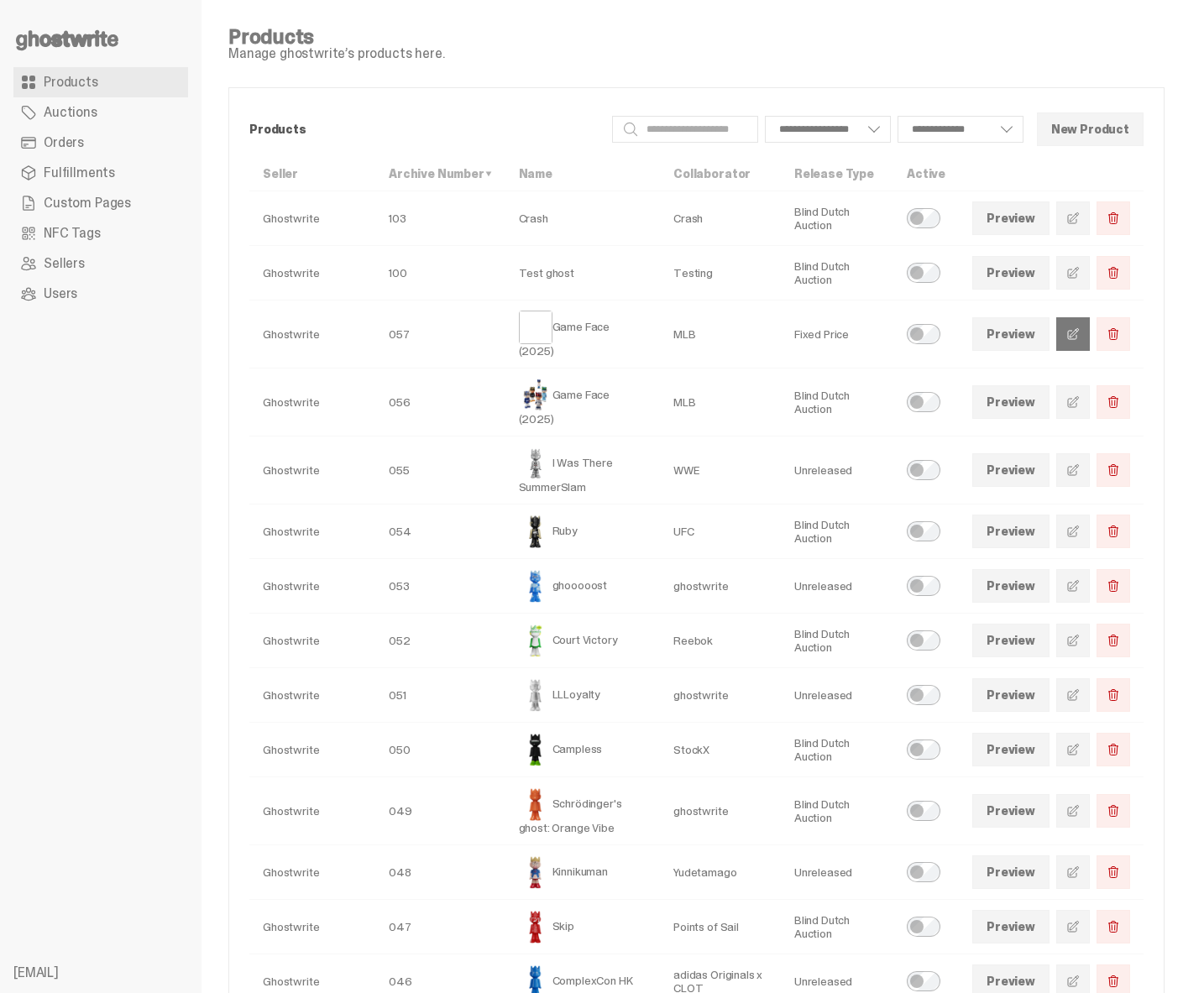 click at bounding box center (1073, 334) 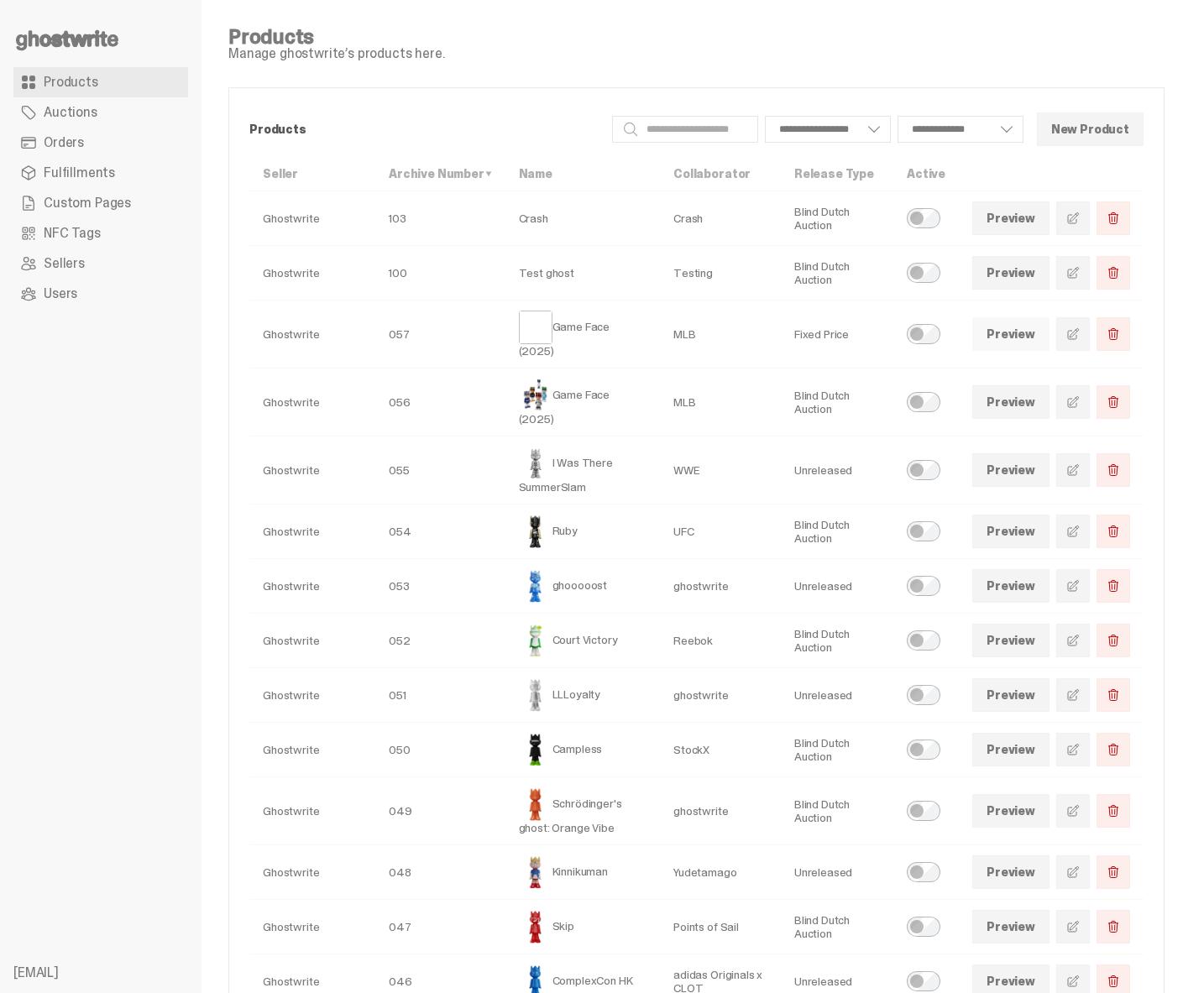 click on "Preview" at bounding box center (1011, 334) 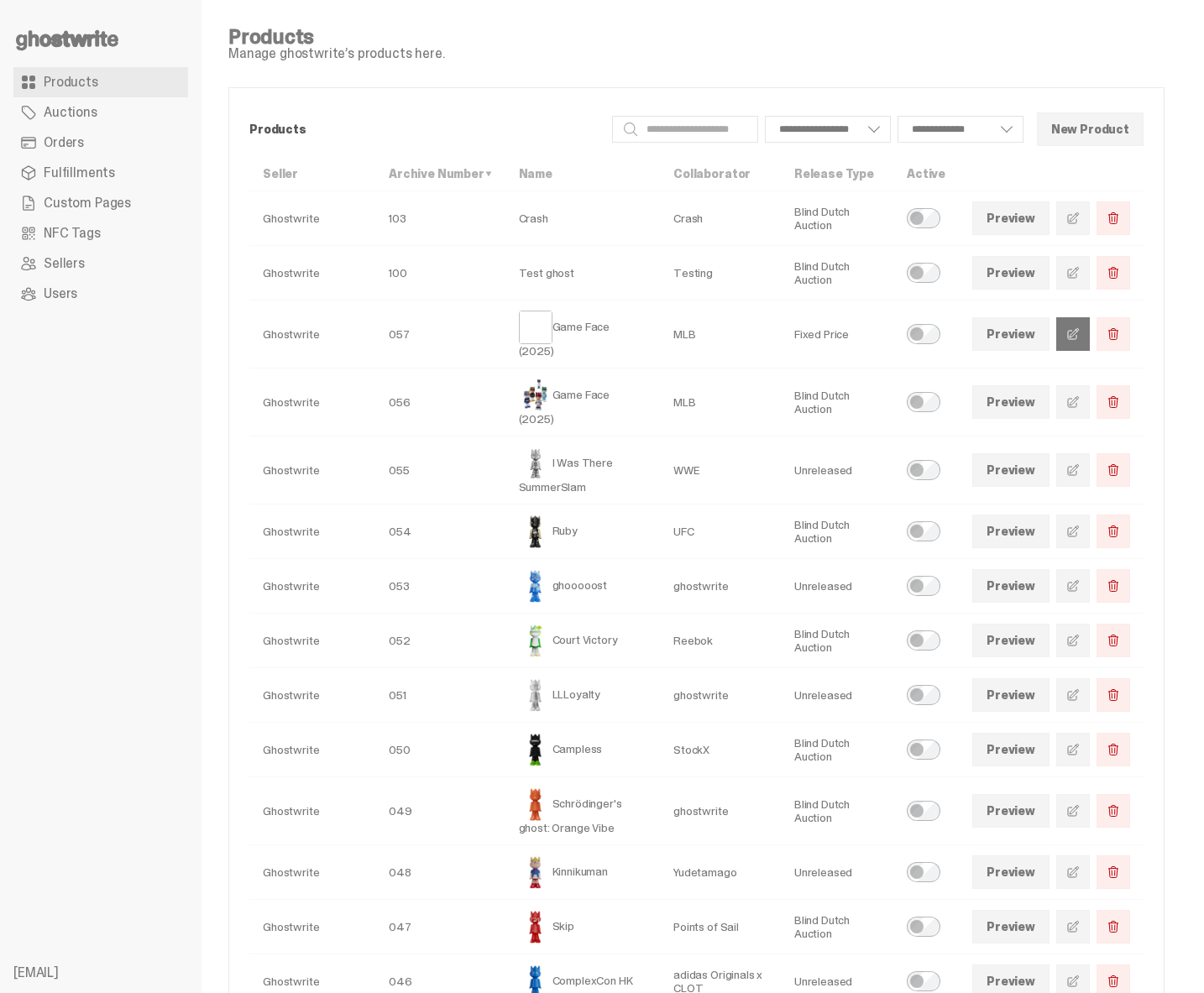 click at bounding box center [1073, 334] 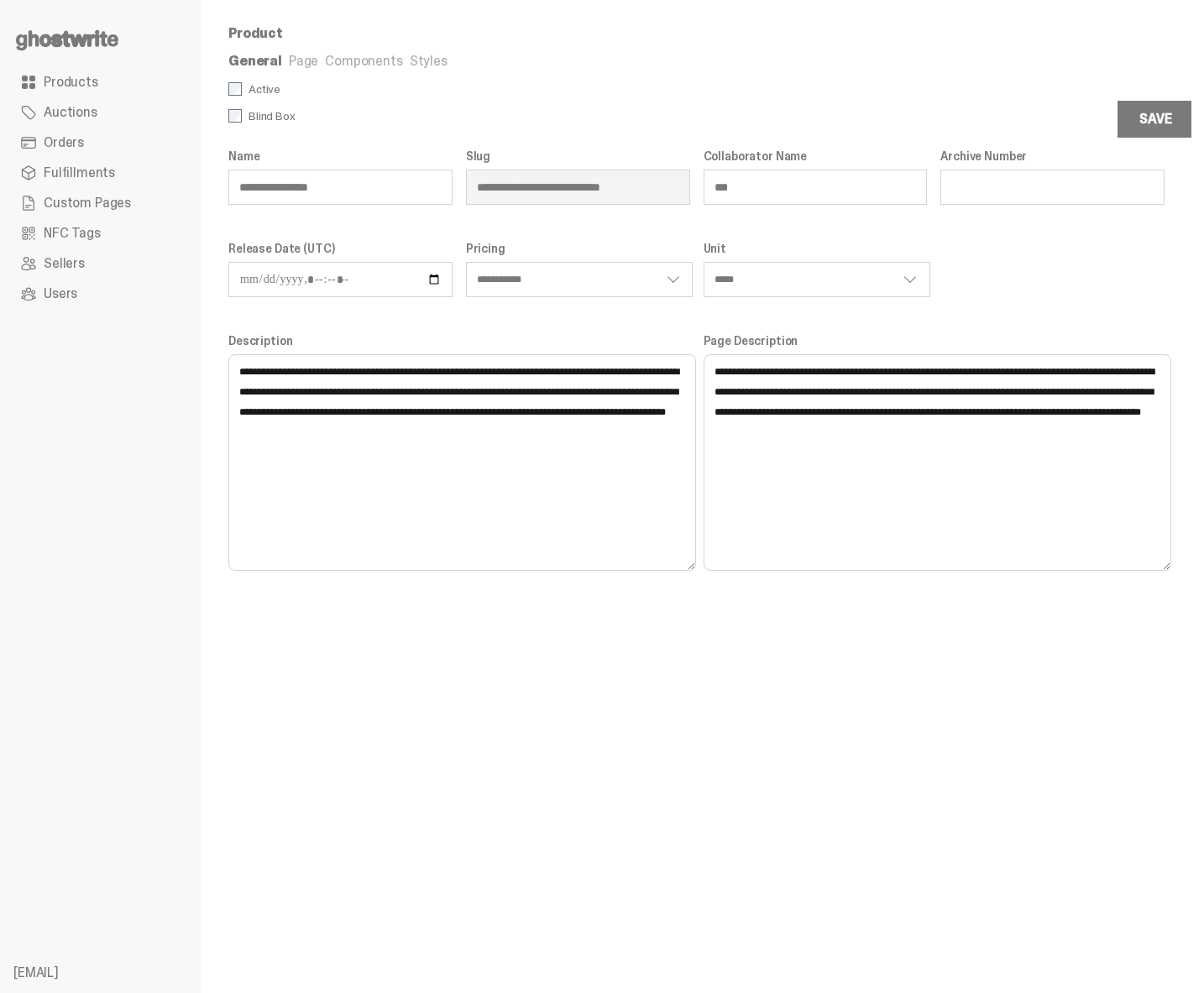 click on "**********" at bounding box center [696, 299] 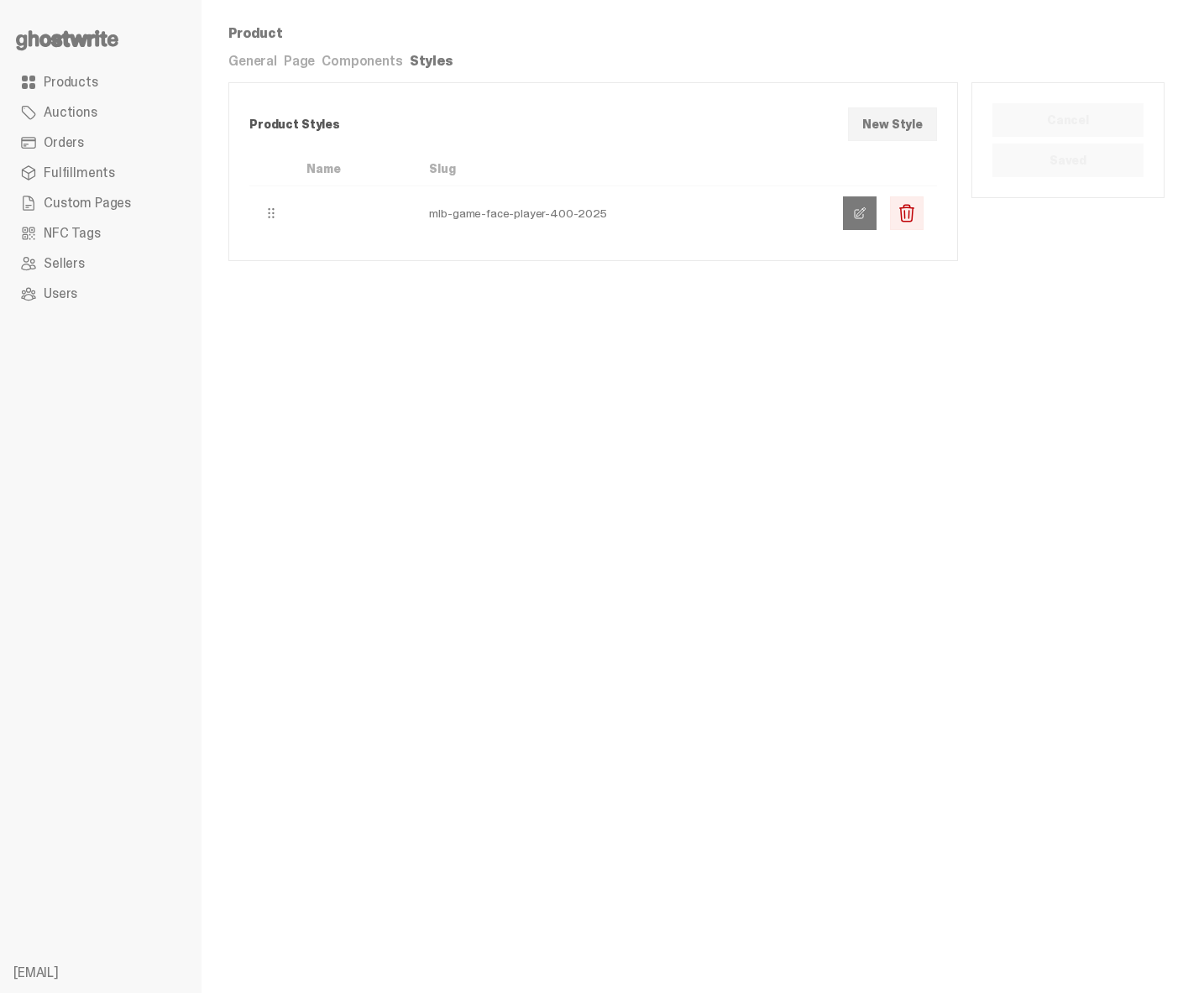 click at bounding box center (860, 213) 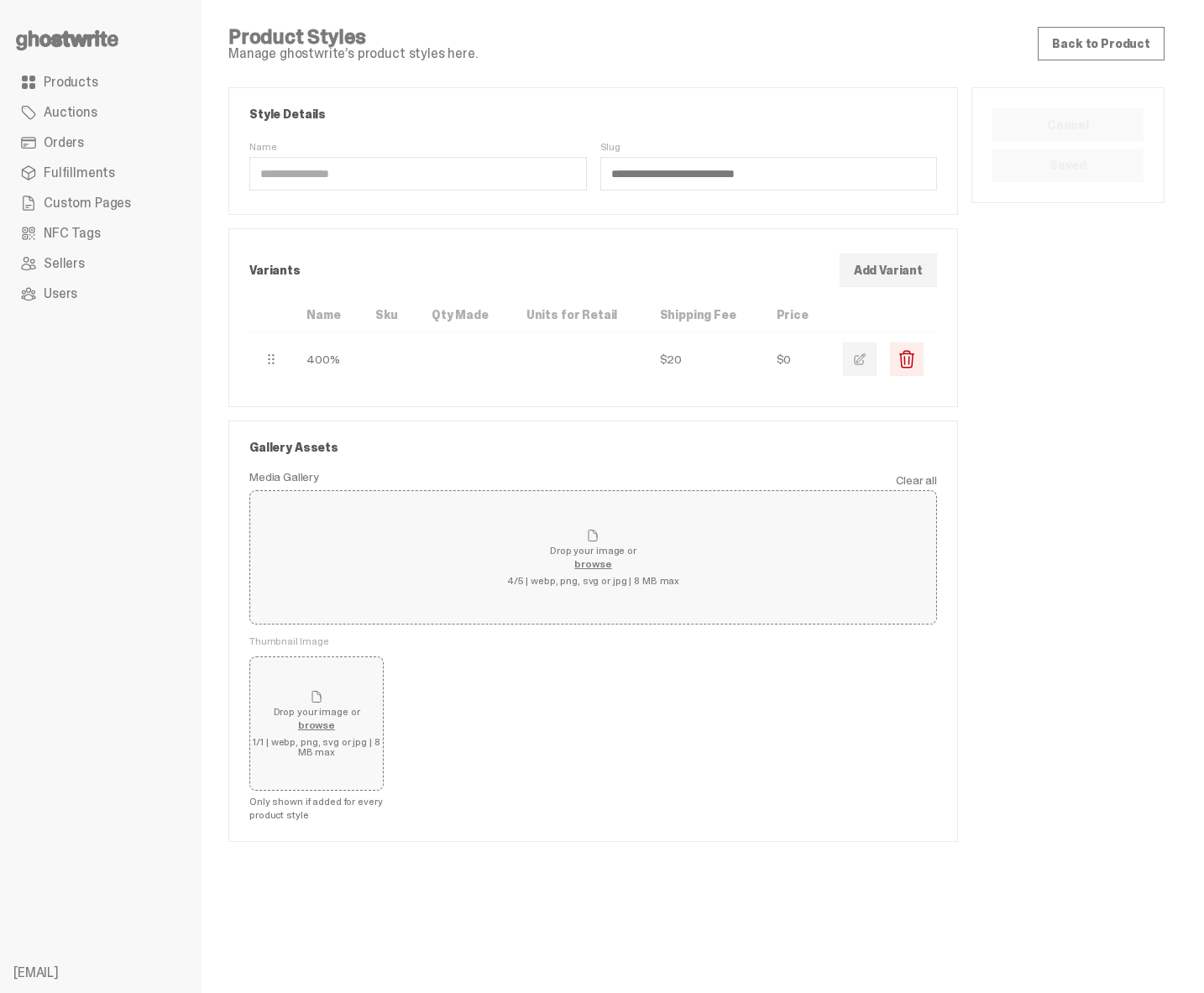 click on "**********" at bounding box center (593, 151) 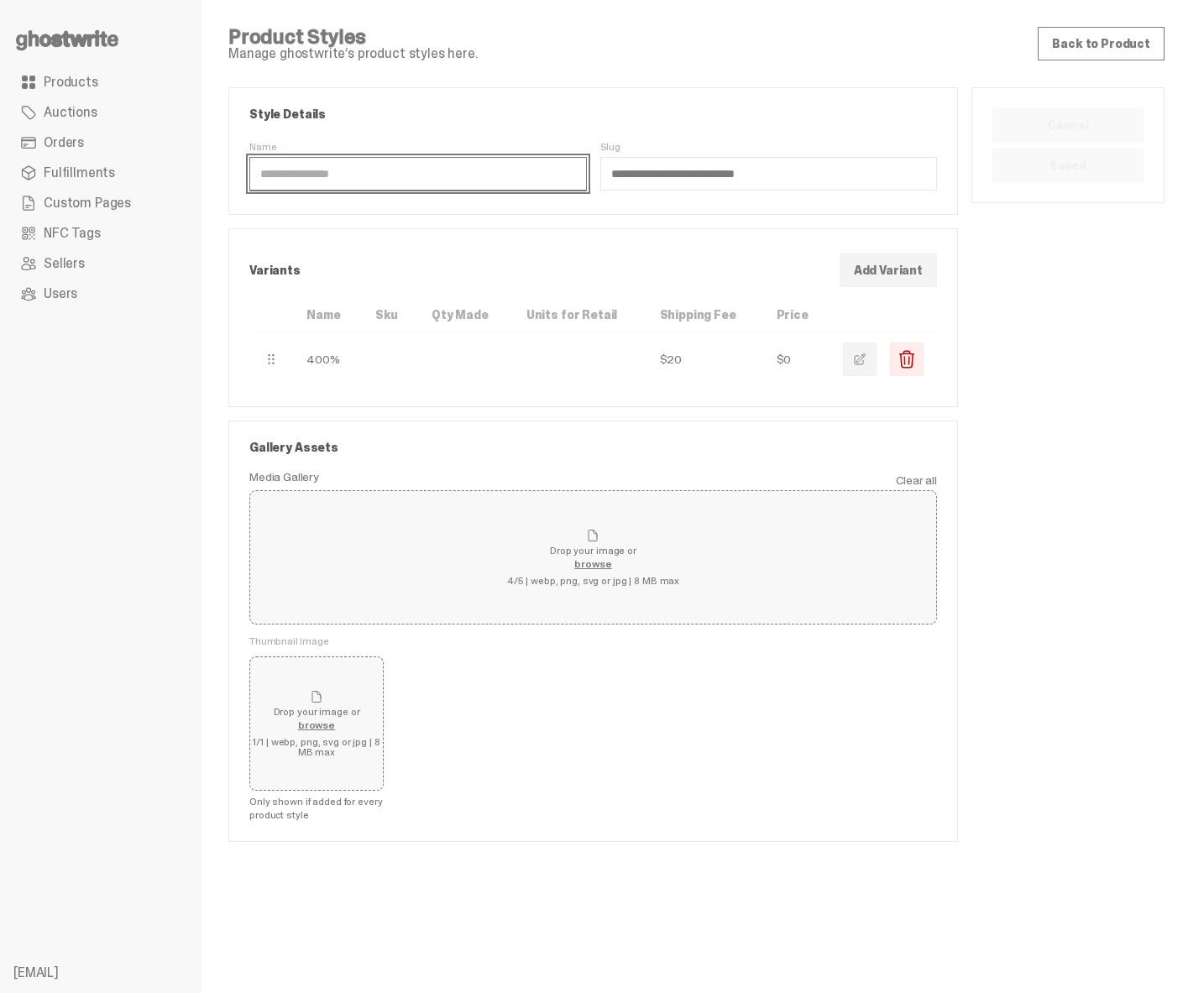 click on "Name" at bounding box center (418, 174) 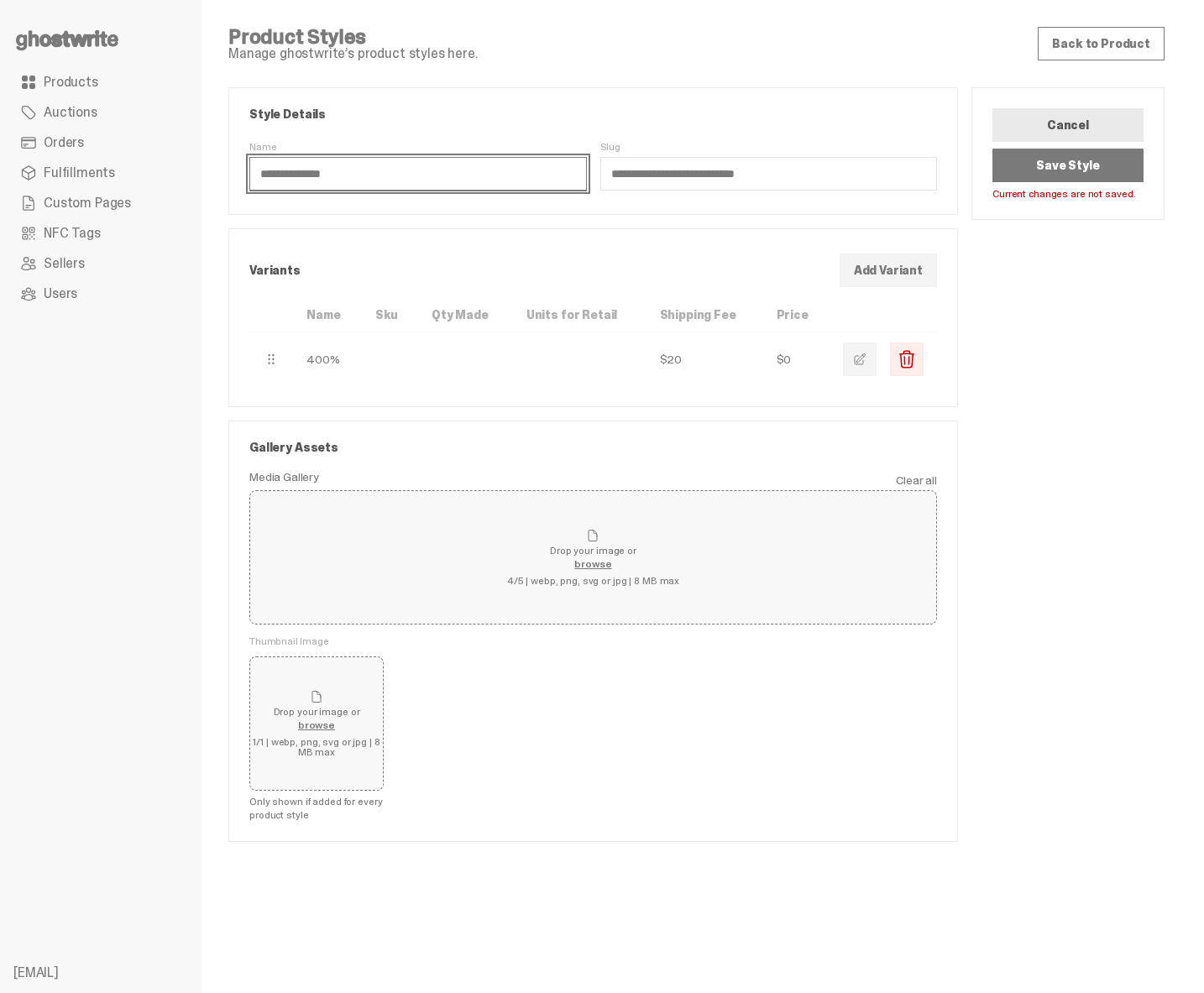 type on "**********" 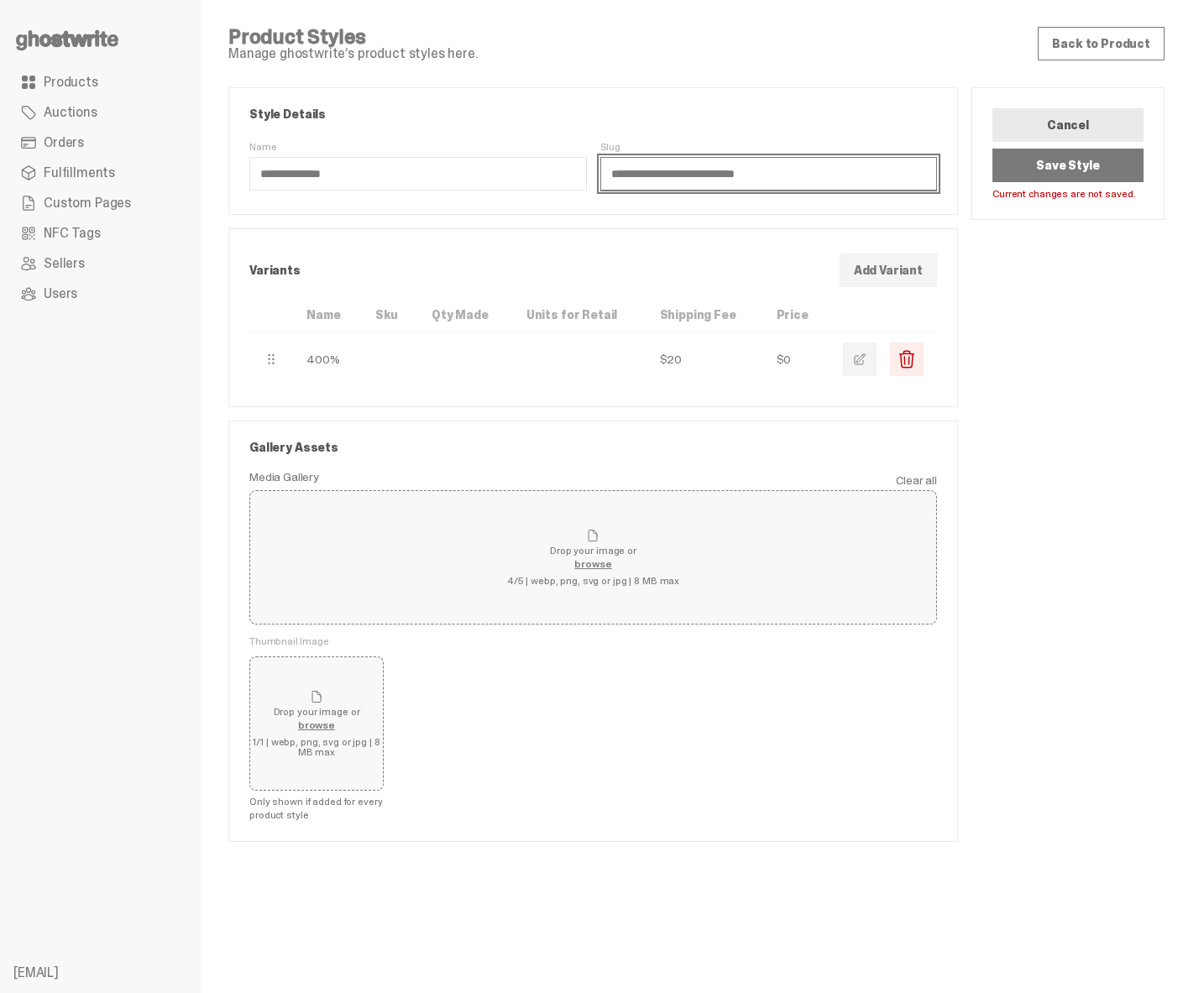 click on "**********" at bounding box center (769, 174) 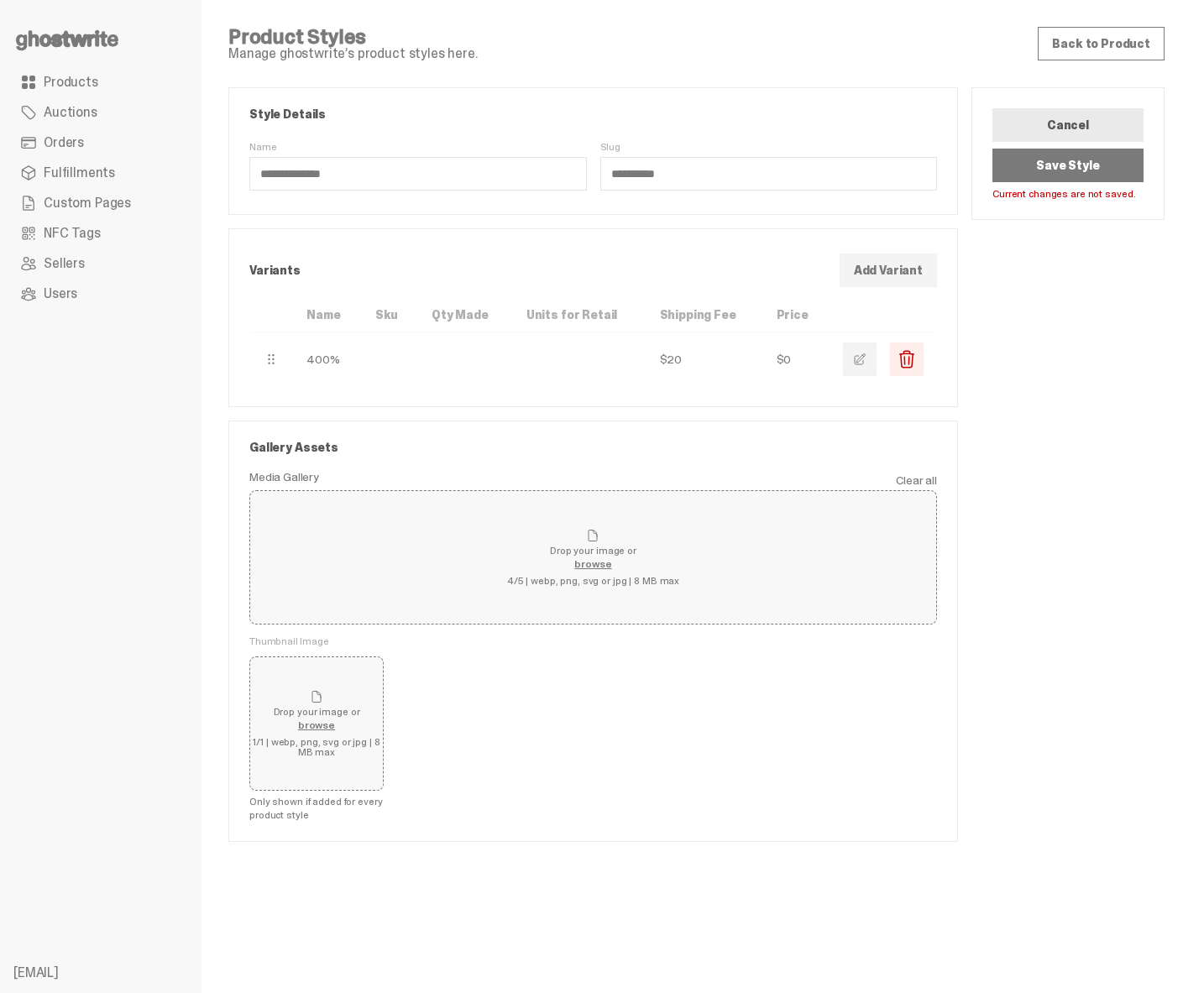 click on "**********" at bounding box center (593, 464) 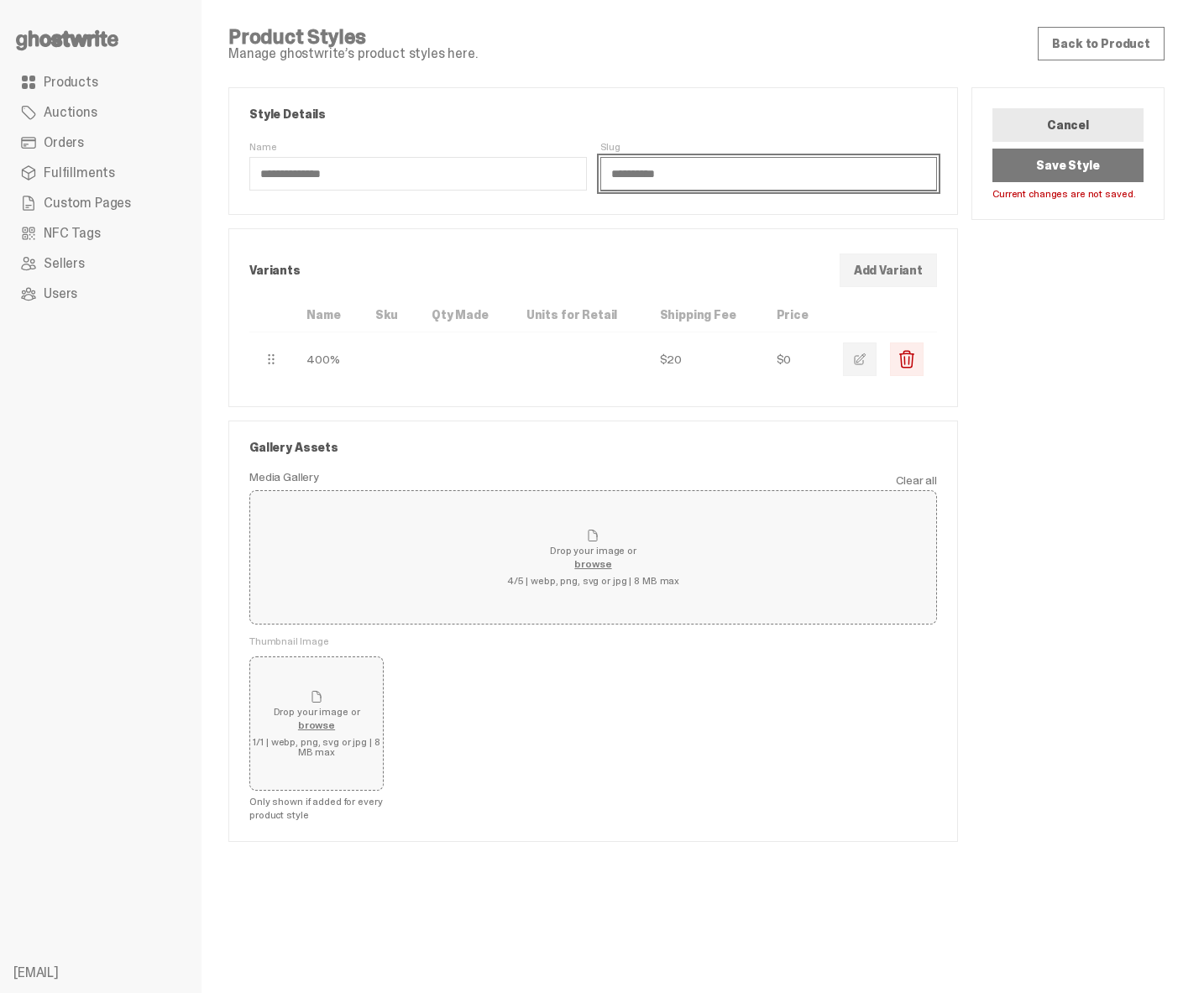 click on "**********" at bounding box center [769, 174] 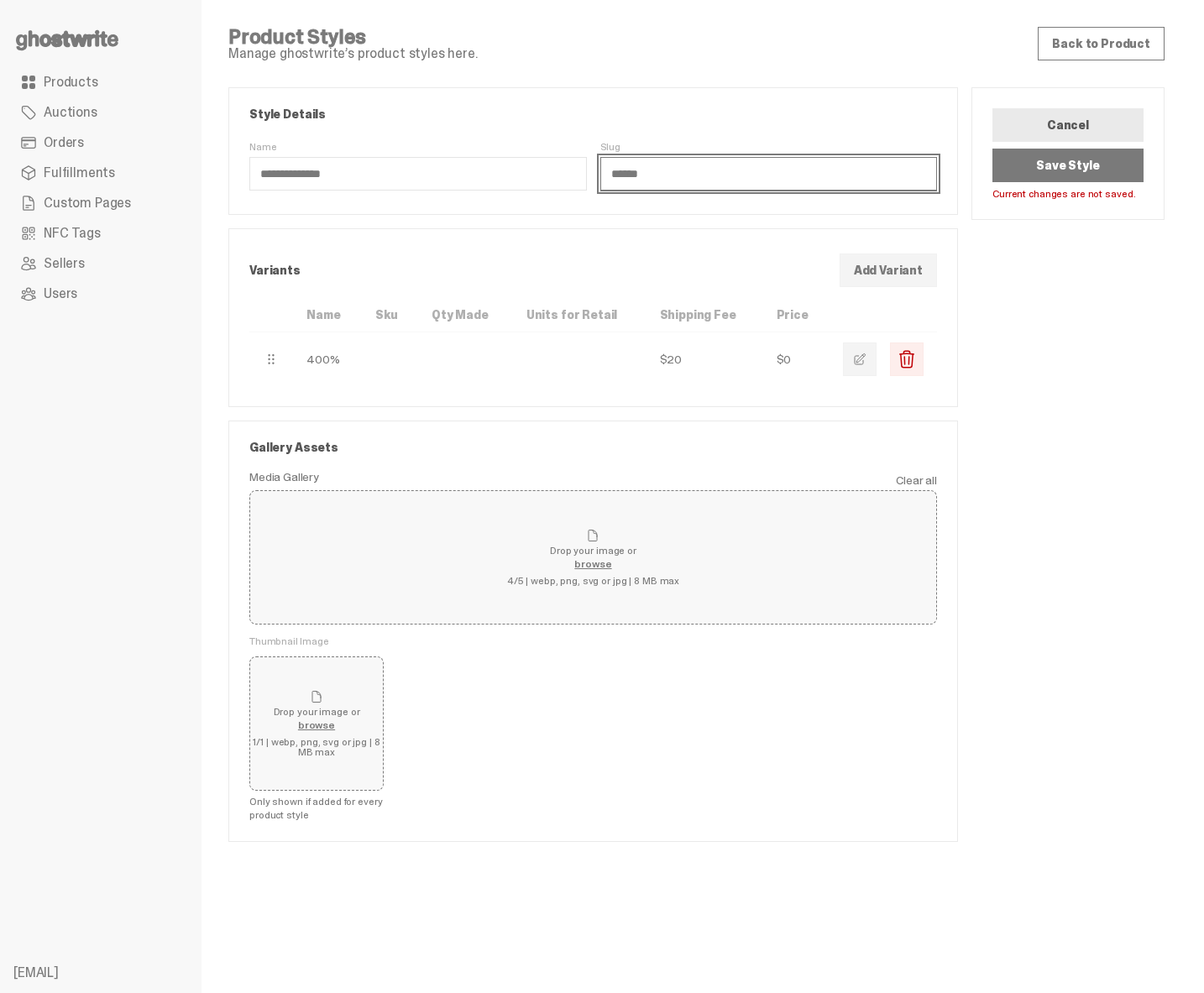 type on "******" 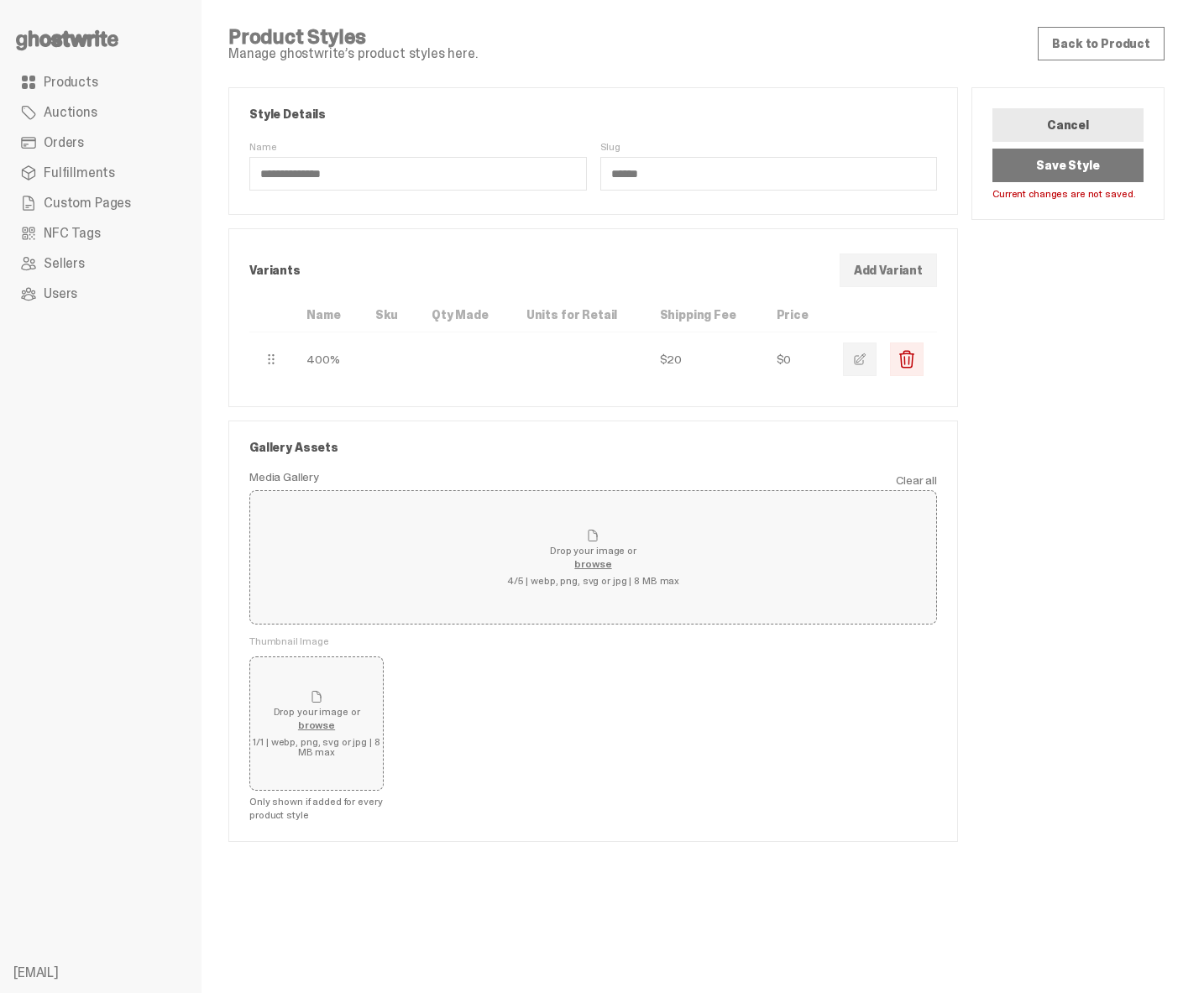 click on "**********" at bounding box center (593, 464) 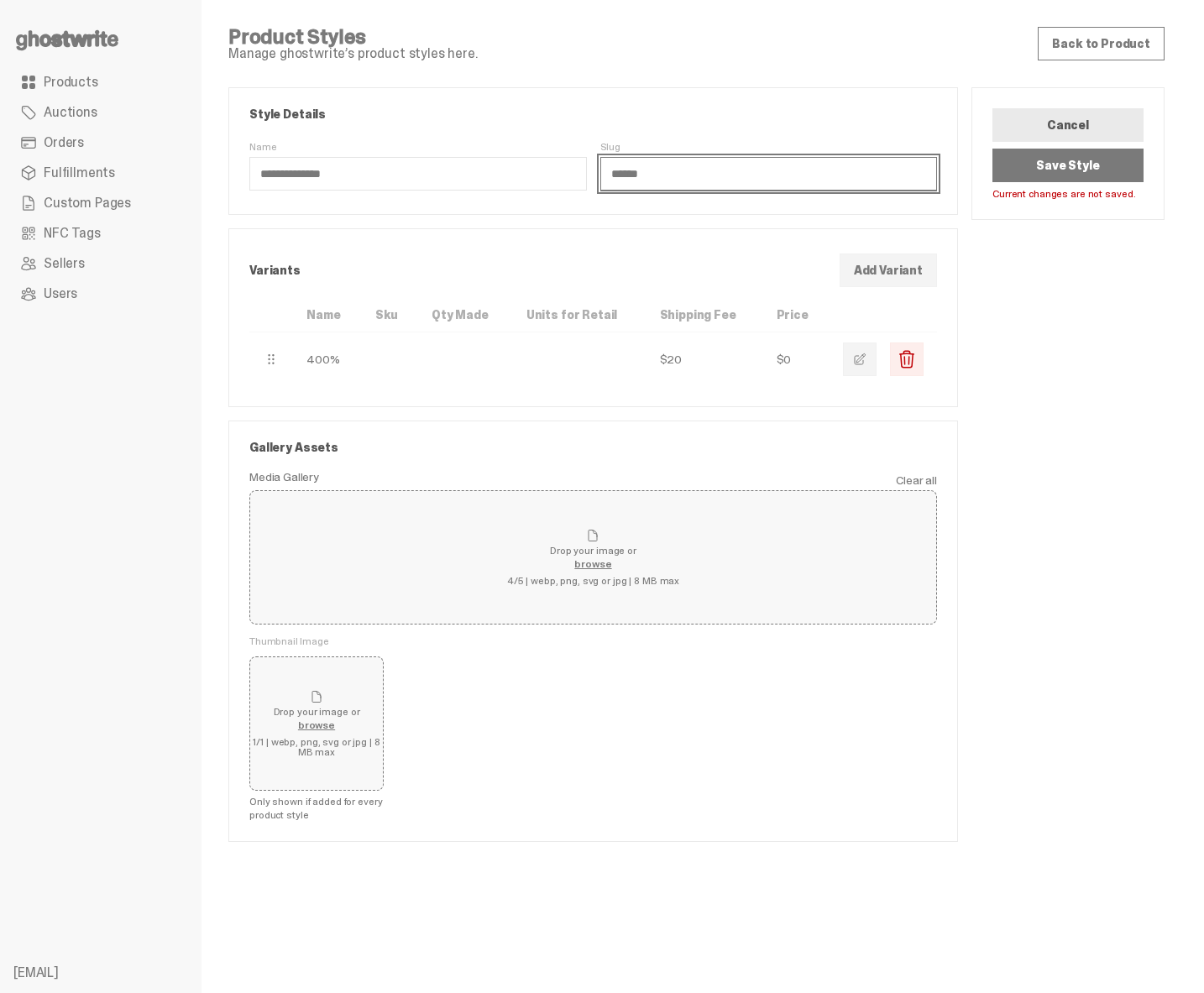 click on "******" at bounding box center [769, 174] 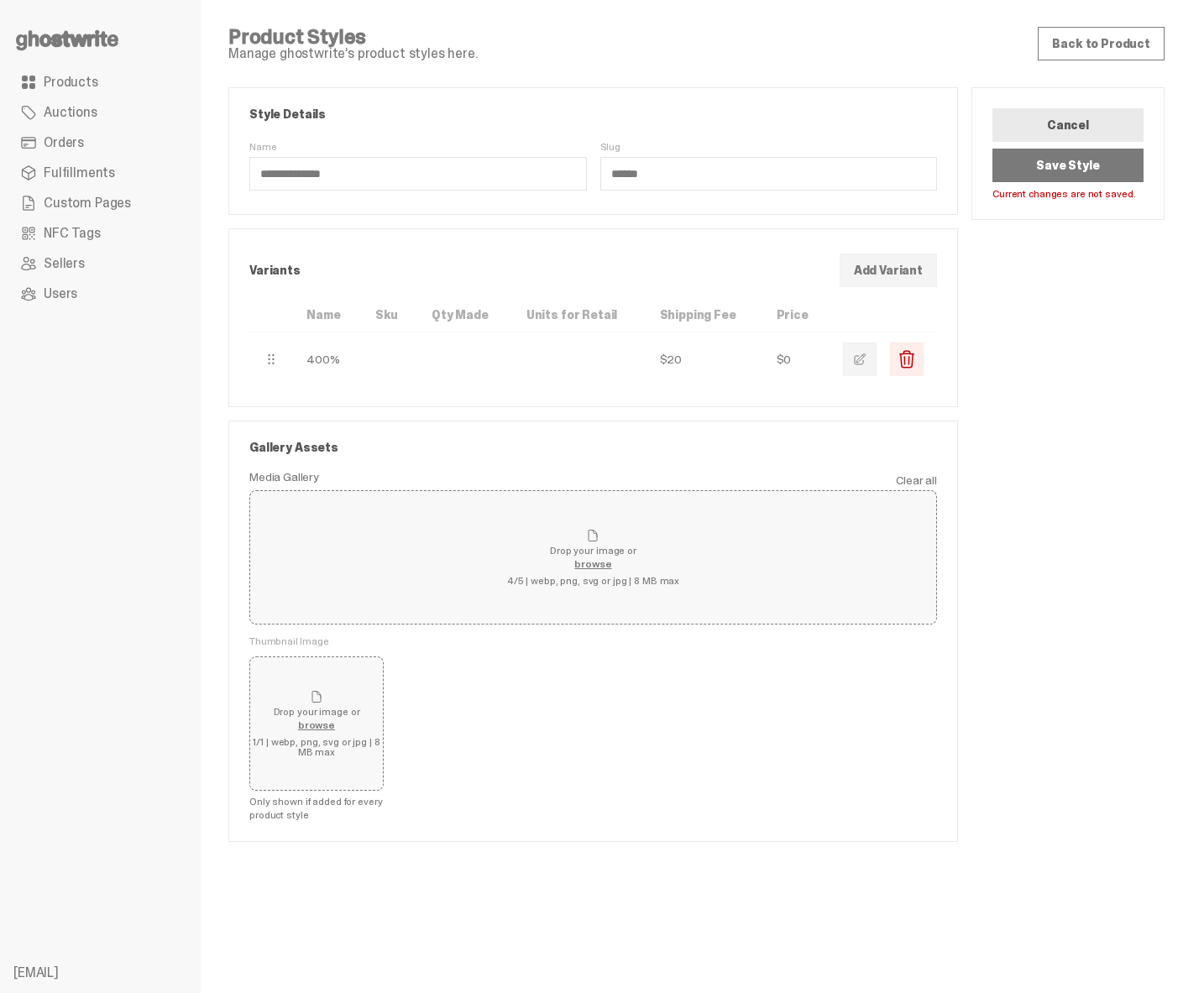 click on "**********" at bounding box center (593, 151) 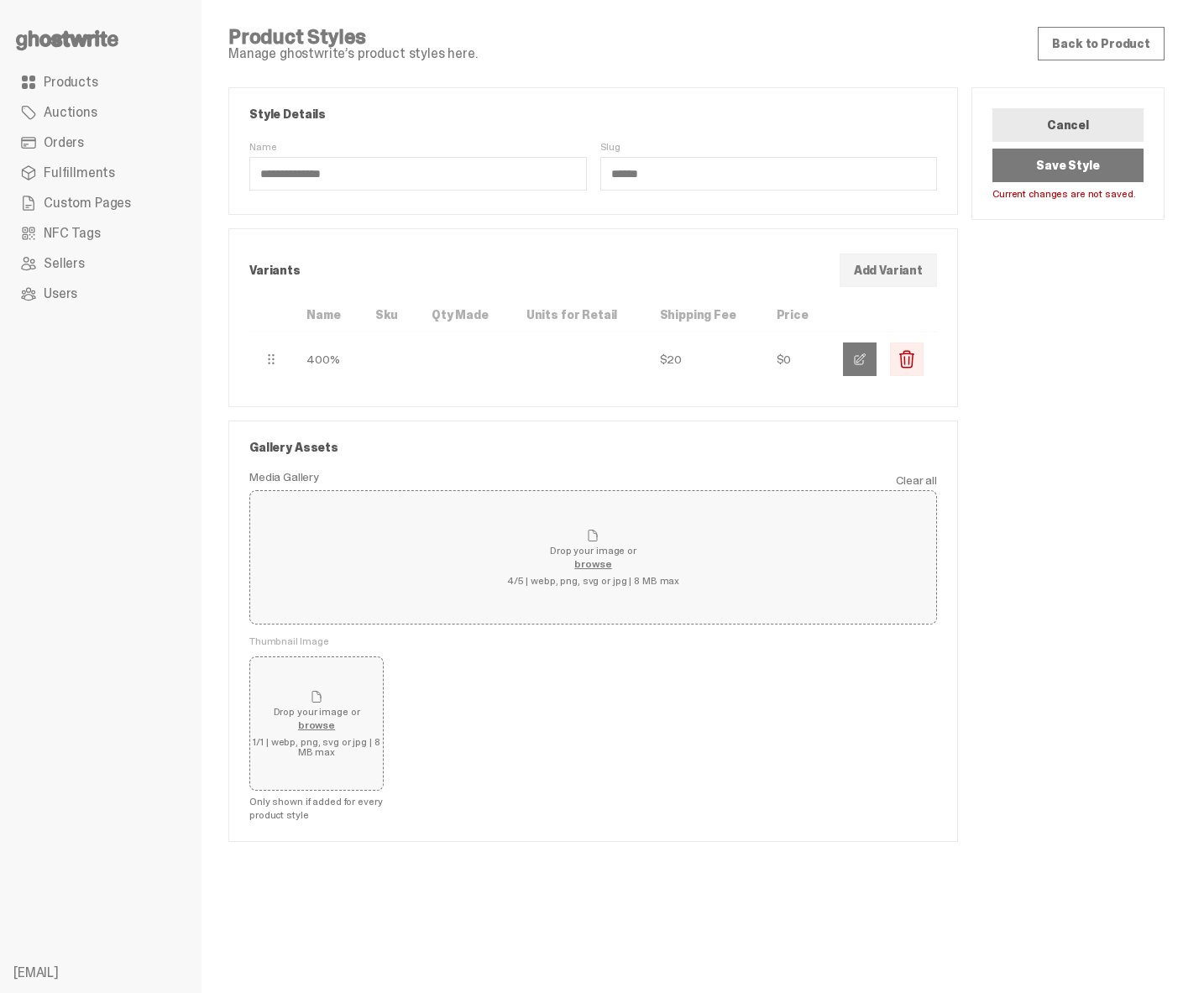 click at bounding box center (860, 359) 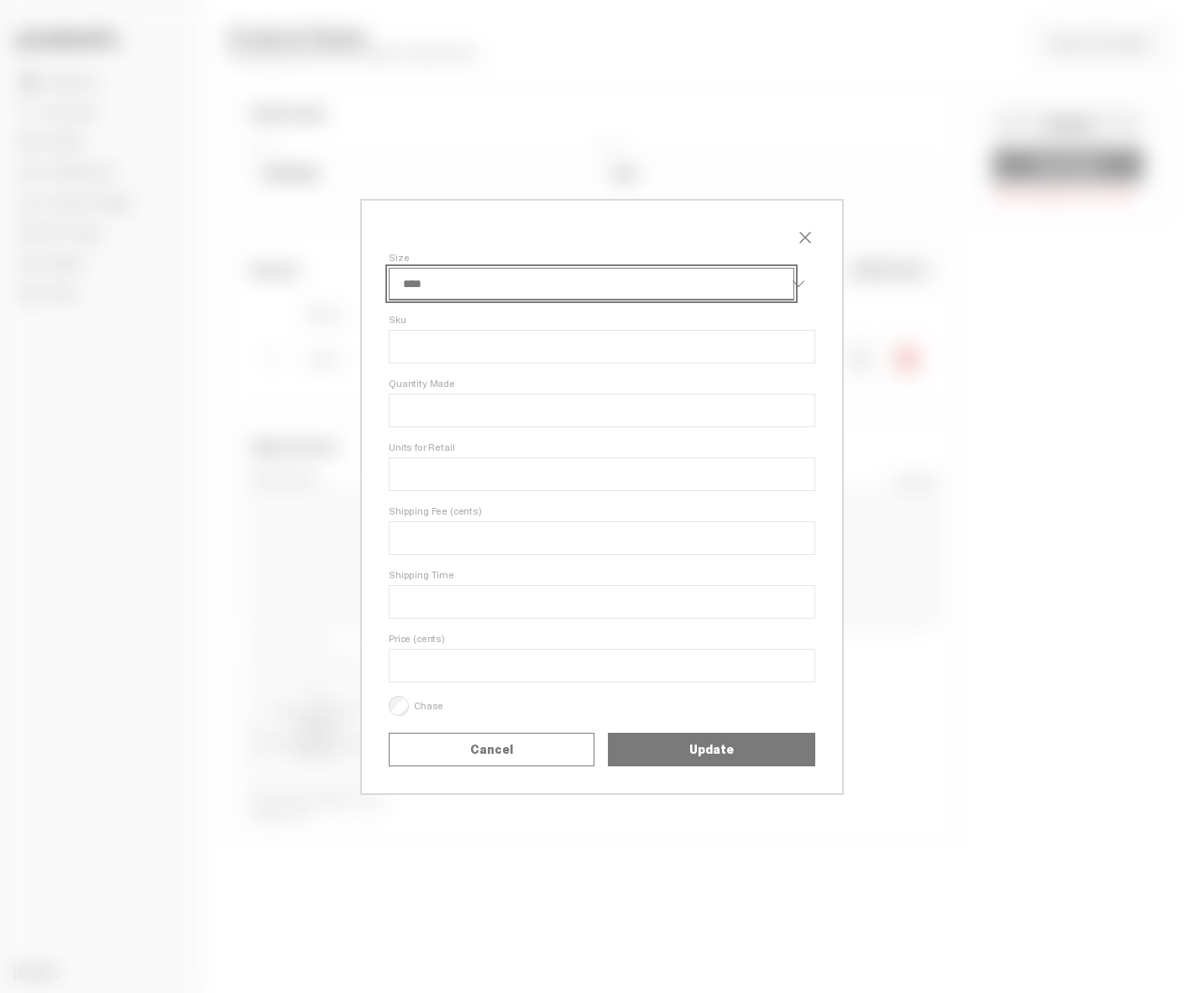 click on "**** ***** ***** ***** ****" at bounding box center [591, 284] 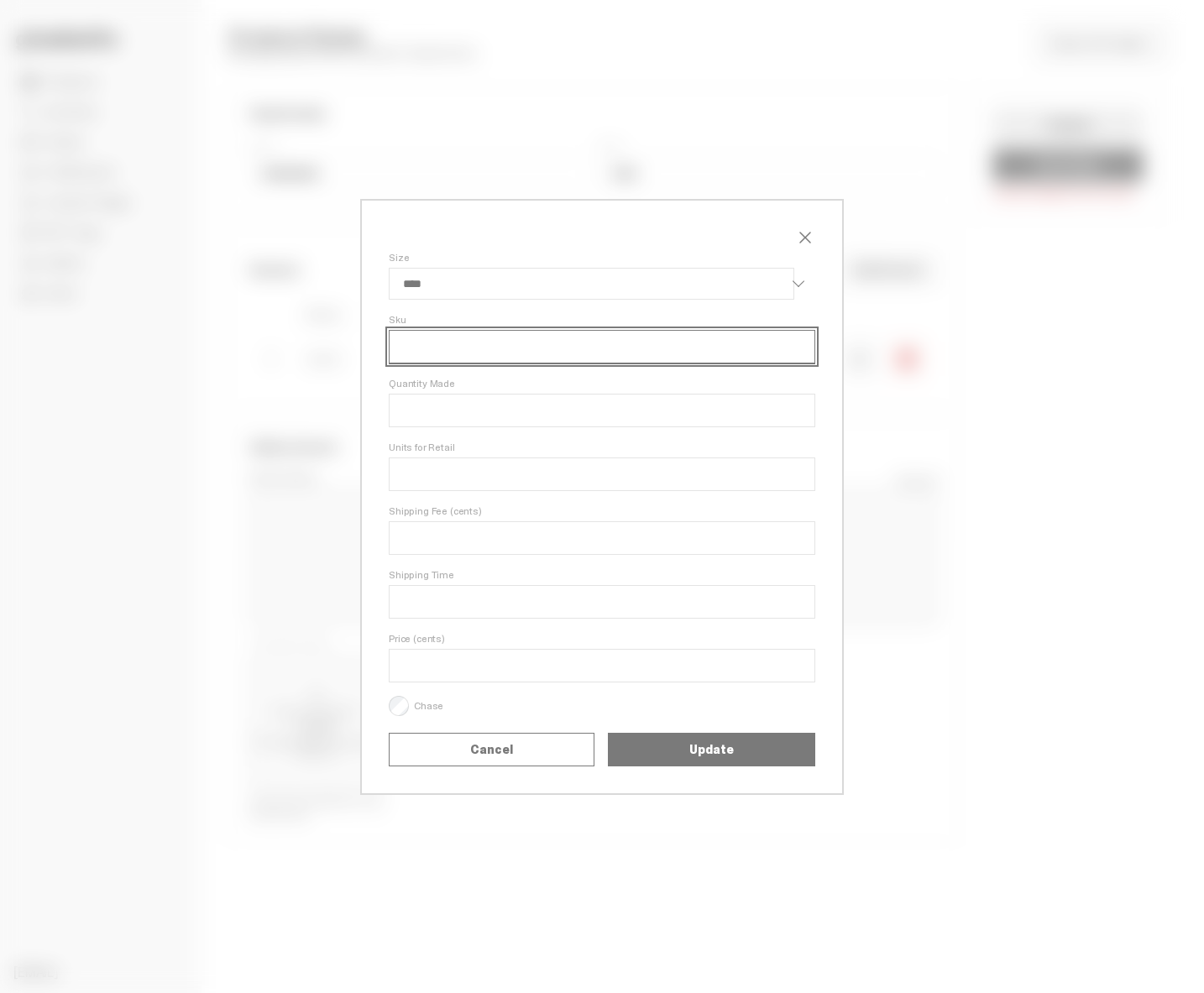 click on "Sku" at bounding box center (602, 347) 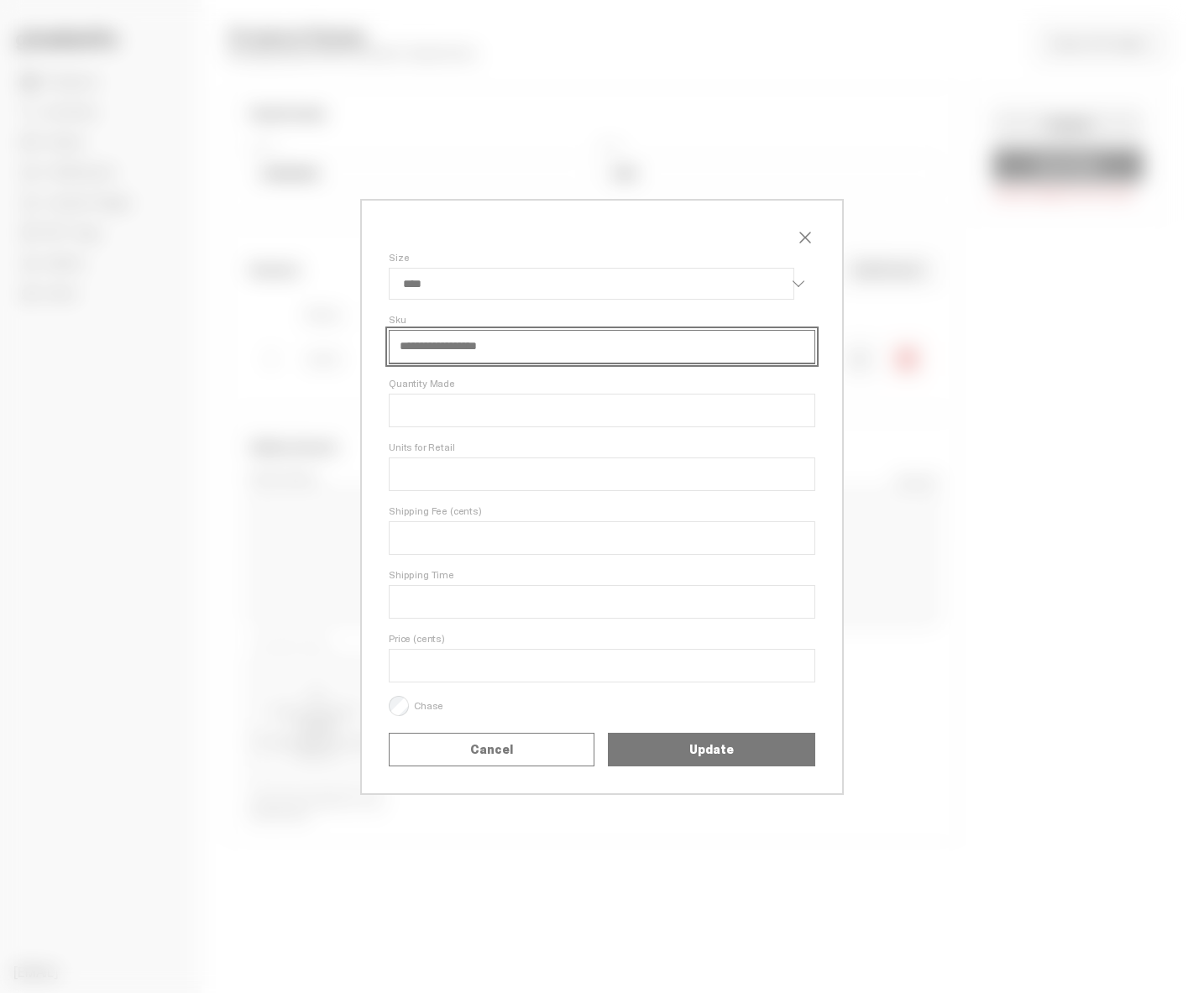 select on "****" 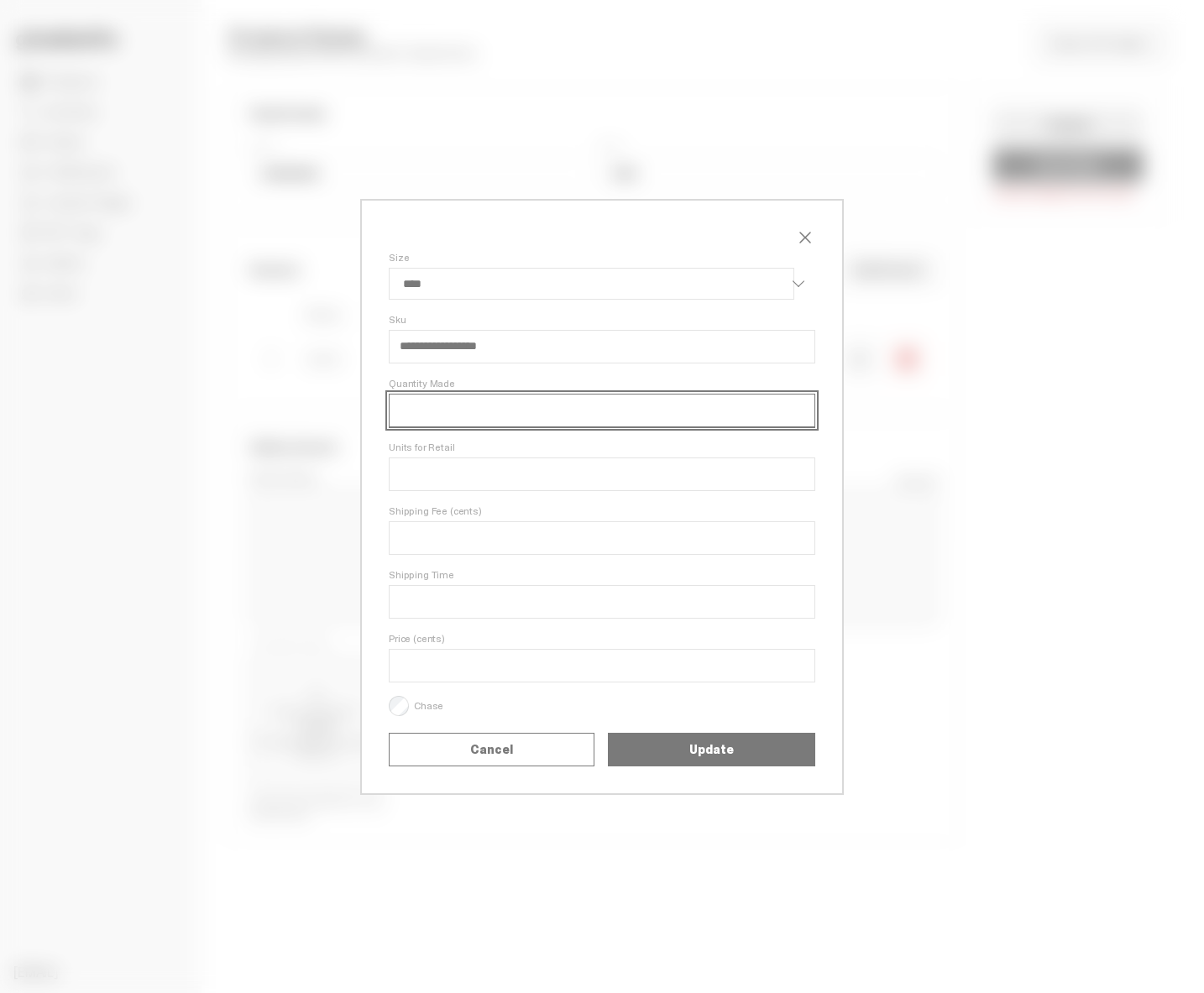 click on "Quantity Made" at bounding box center [602, 410] 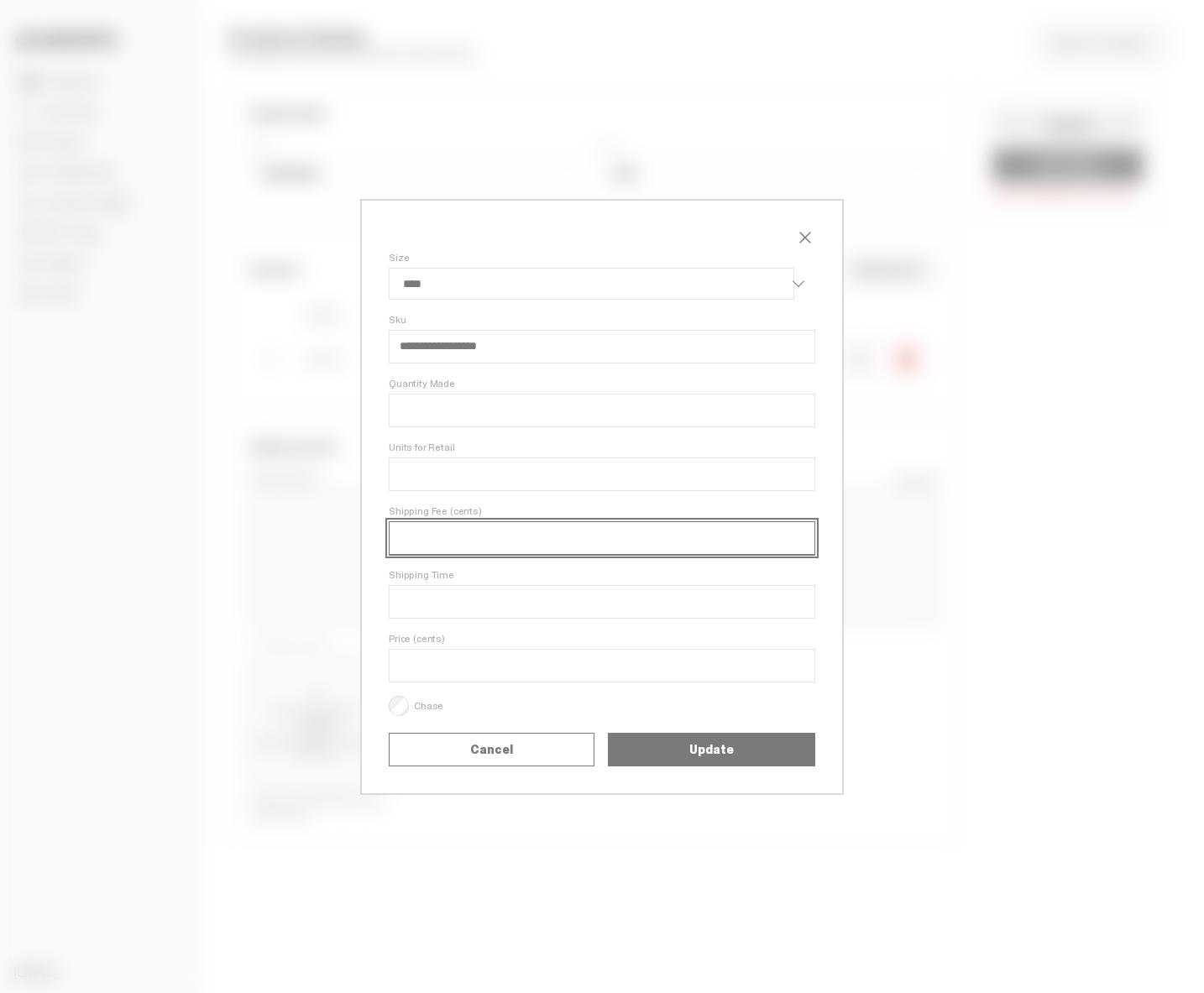 click on "****" at bounding box center (602, 538) 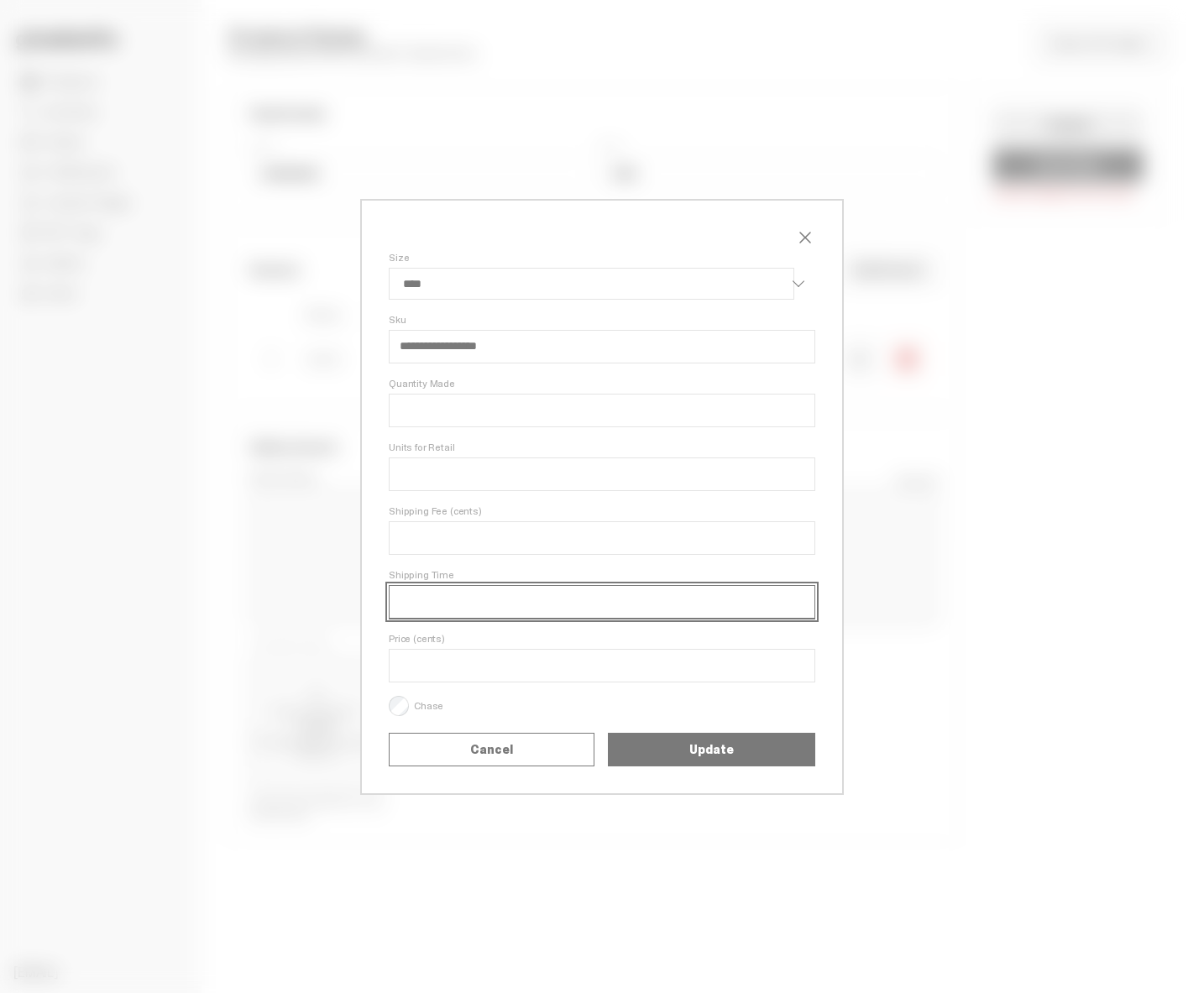 click on "Shipping Time" at bounding box center [602, 602] 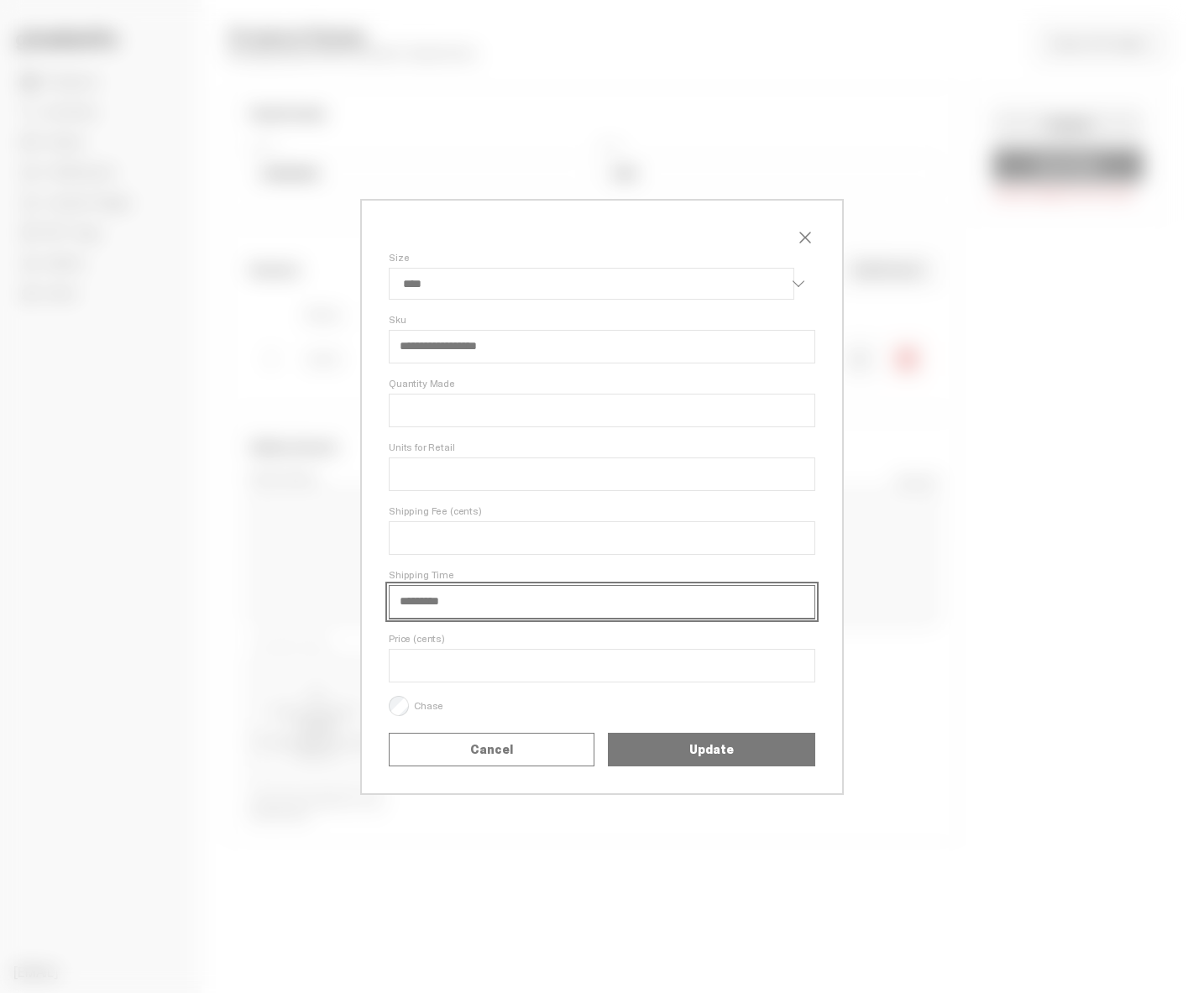 select on "****" 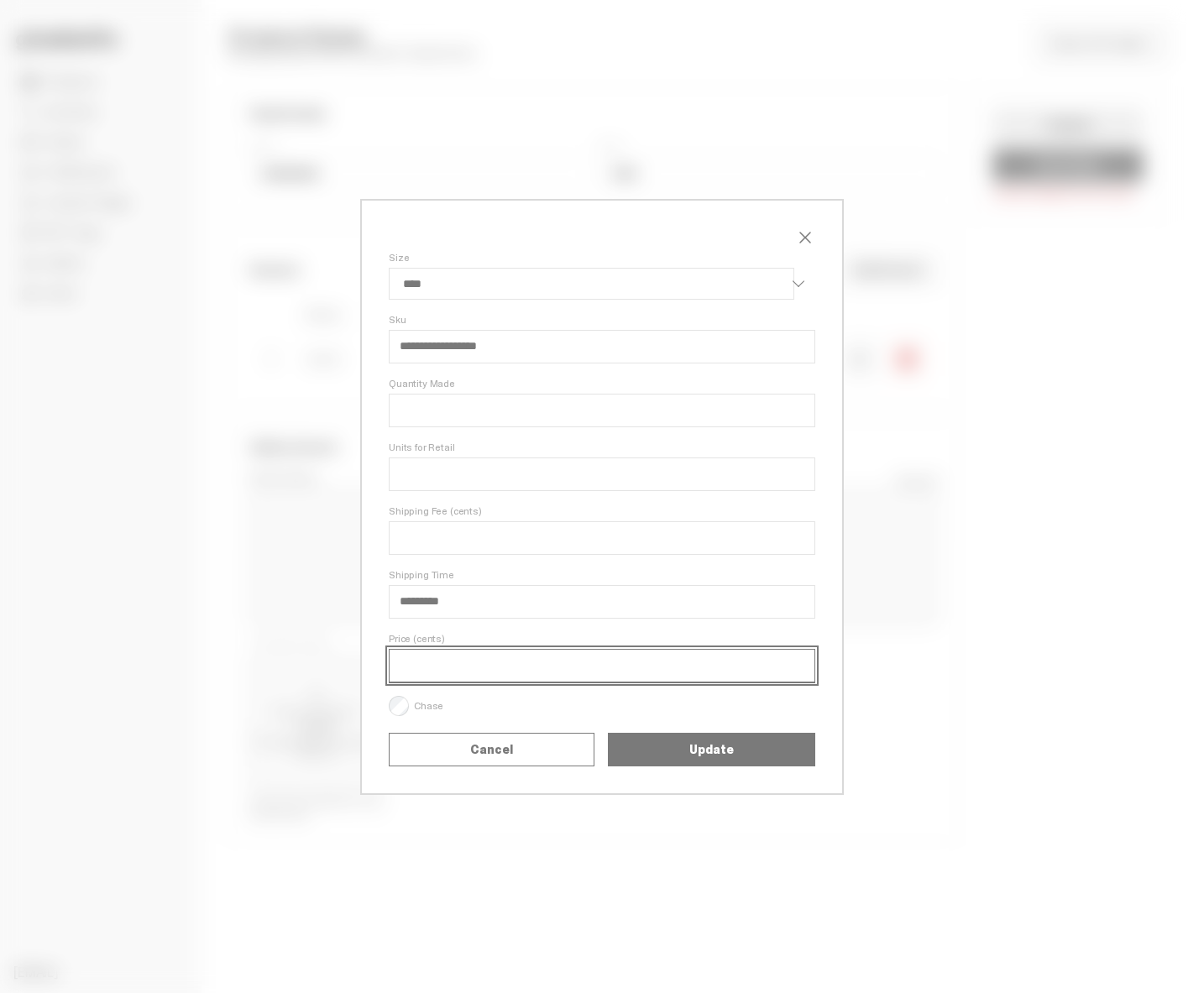 click on "Price (cents)" at bounding box center (602, 666) 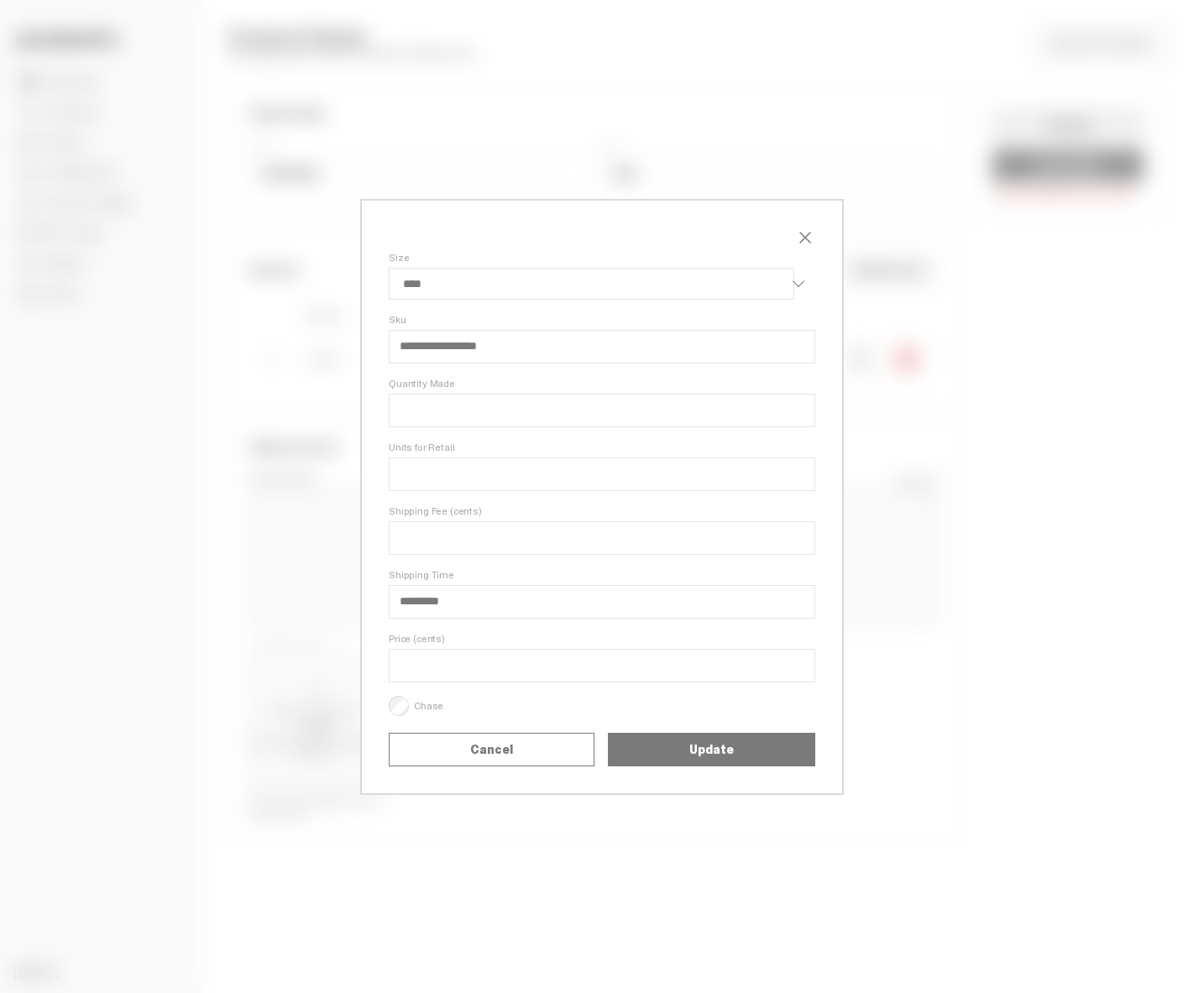 click on "Update" at bounding box center (711, 750) 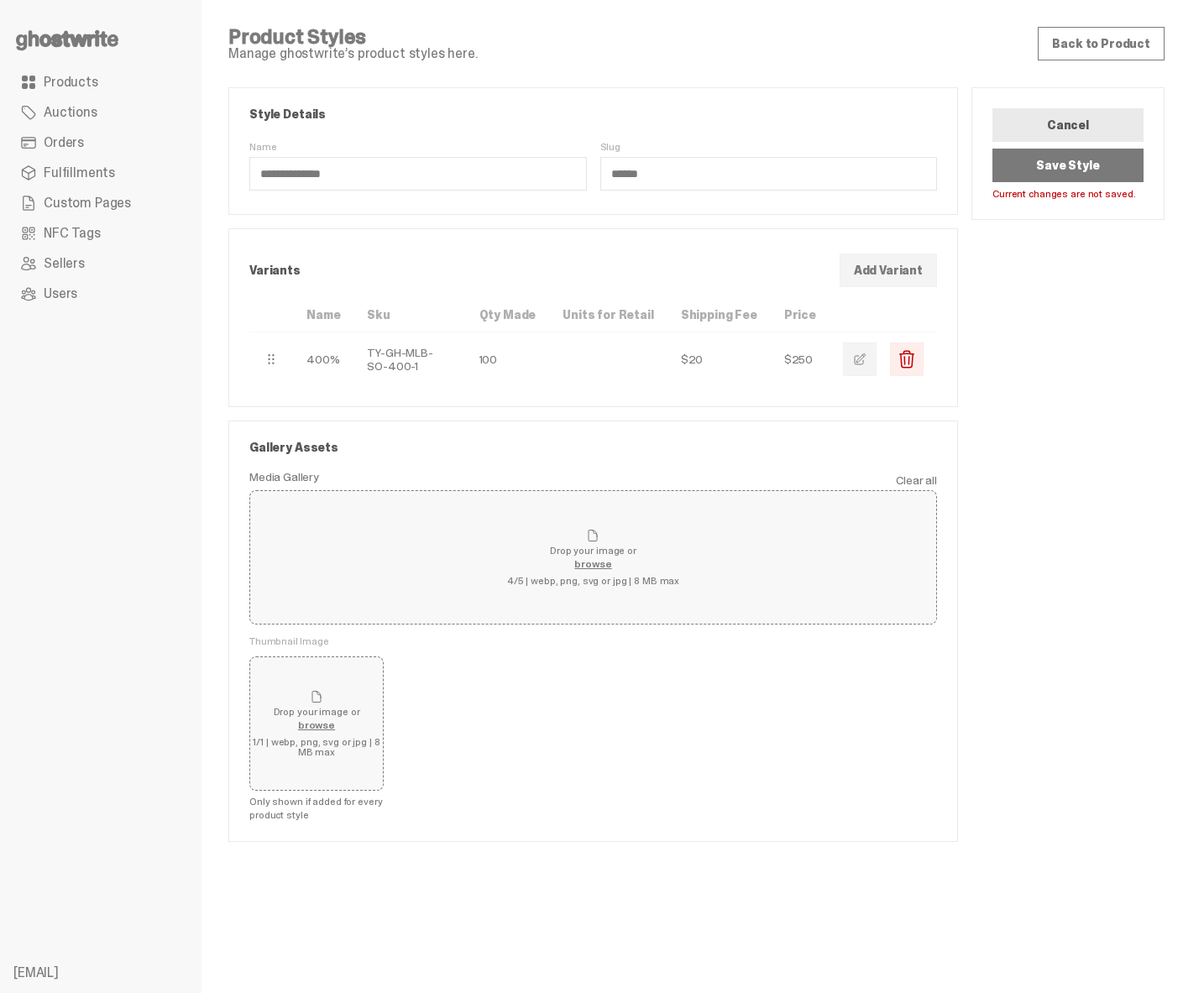 click at bounding box center (317, 697) 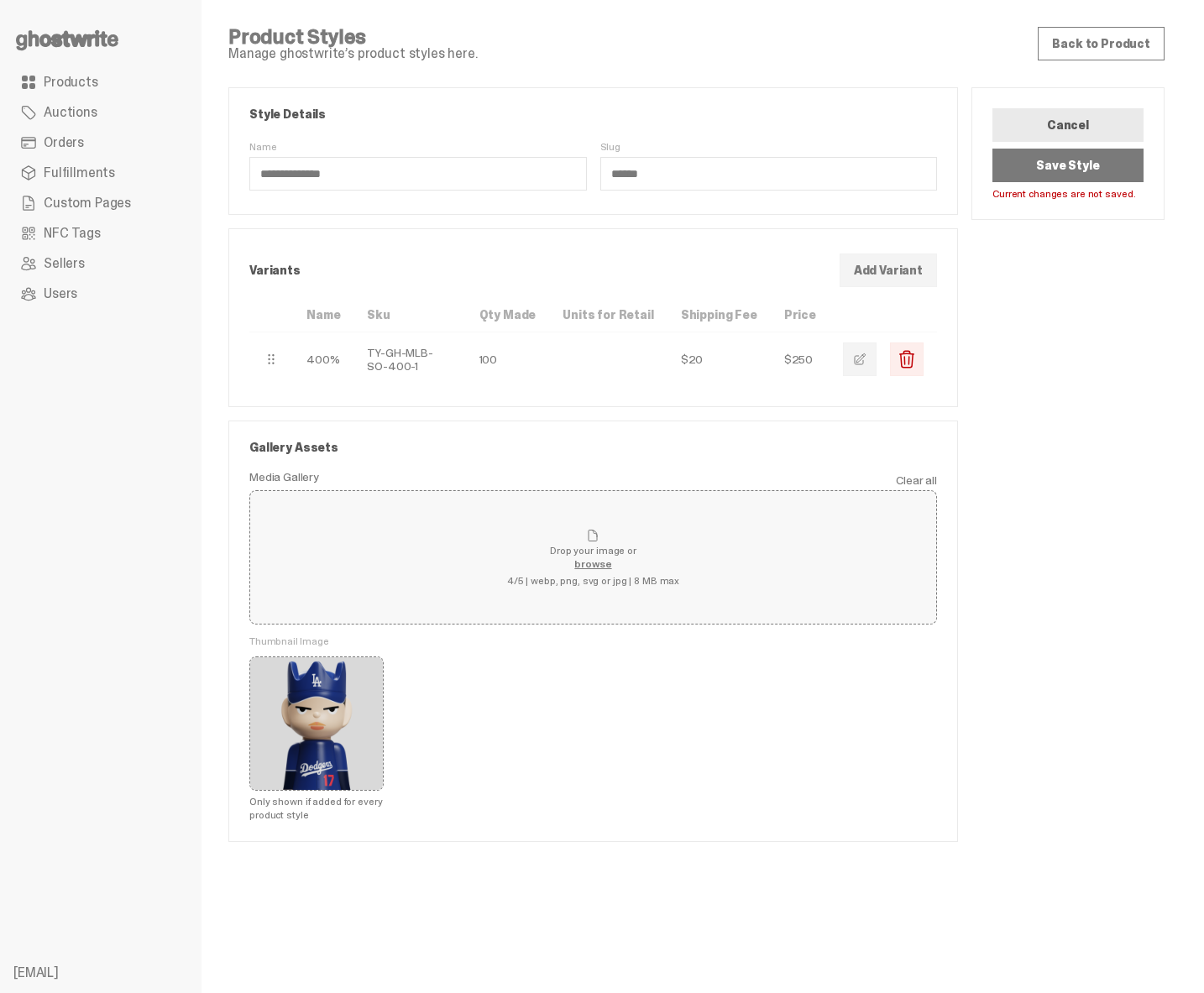 click on "Drop your image or
browse" at bounding box center (593, 549) 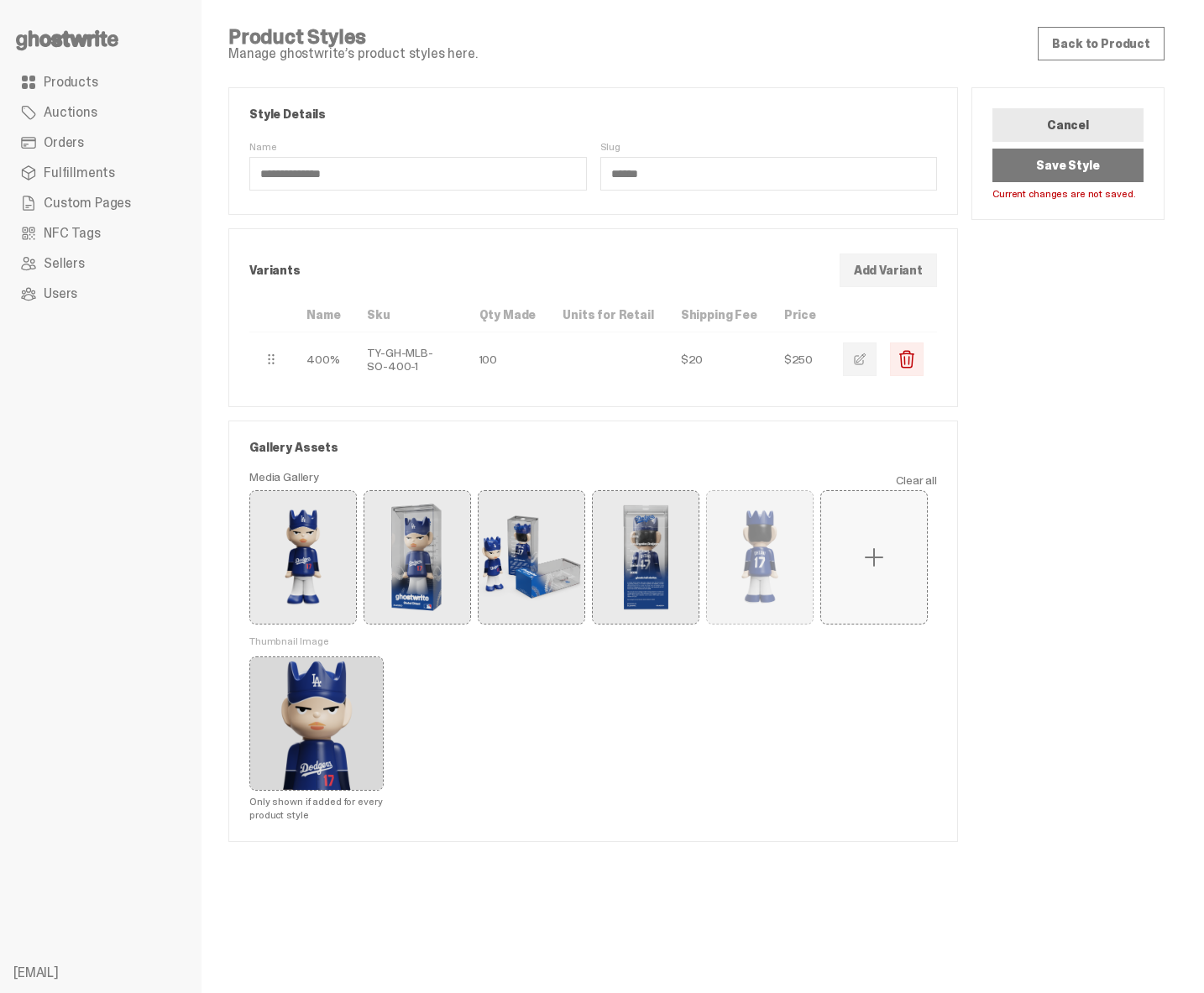 type 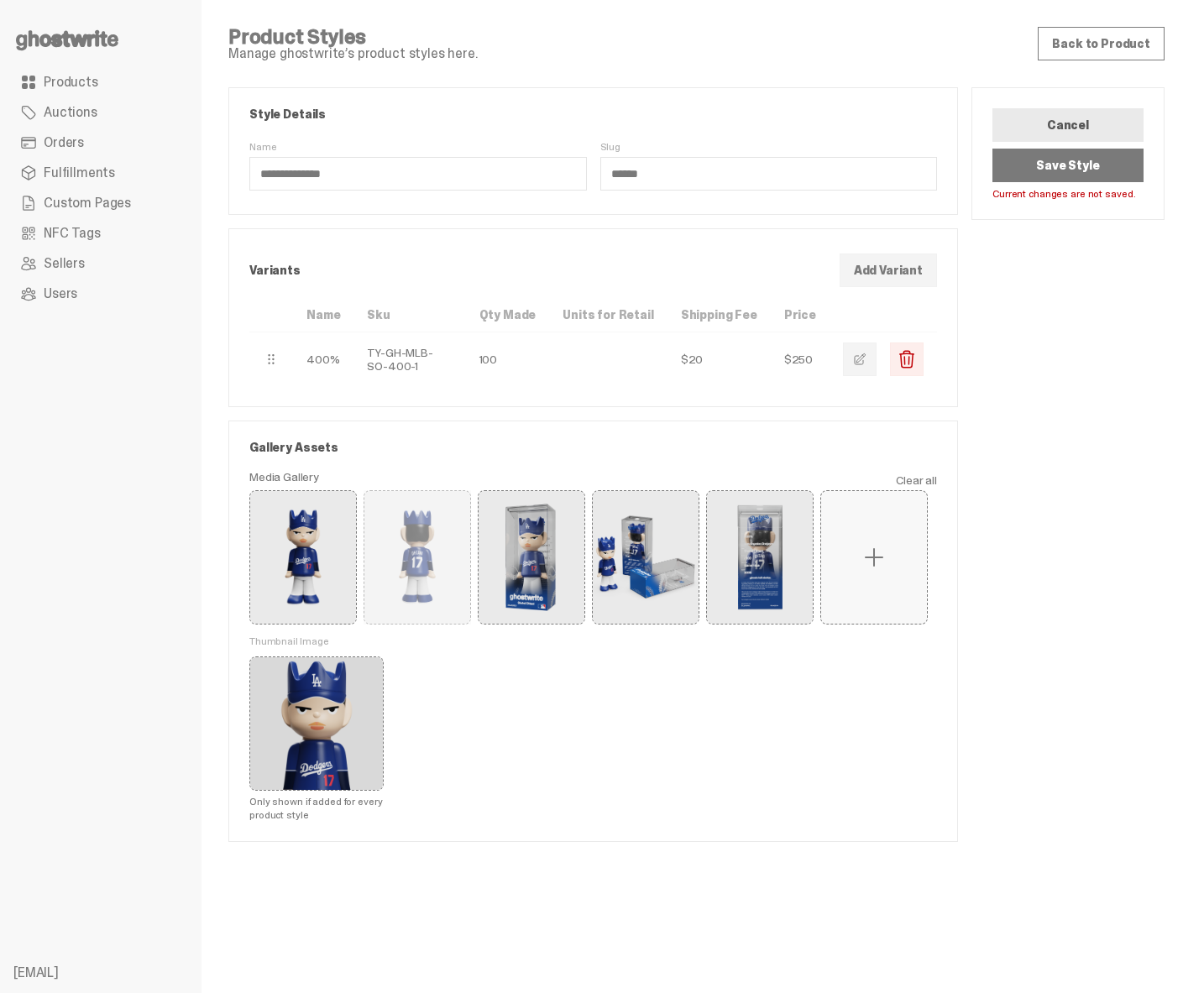 drag, startPoint x: 719, startPoint y: 499, endPoint x: 704, endPoint y: 499, distance: 15 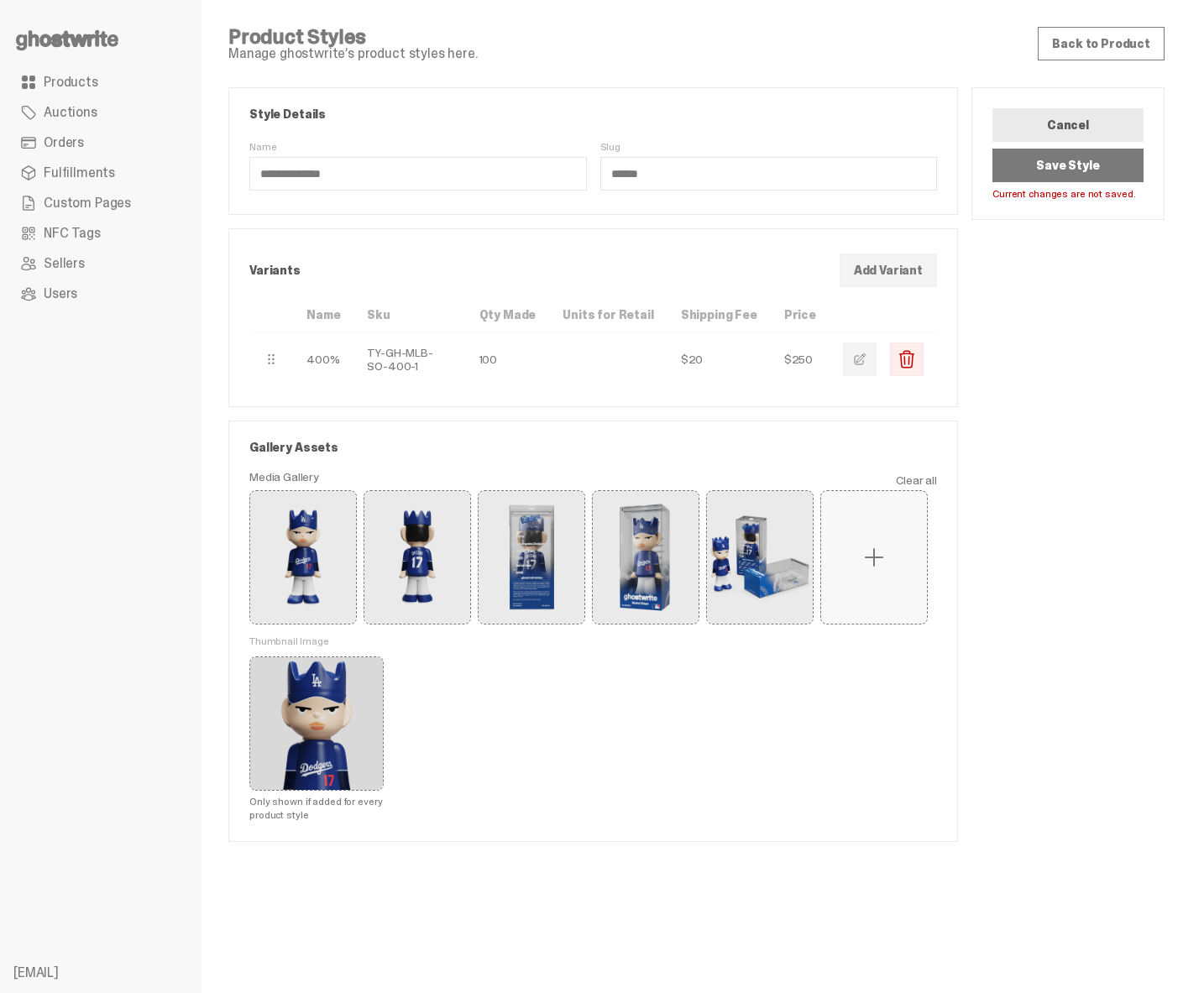 click at bounding box center (874, 557) 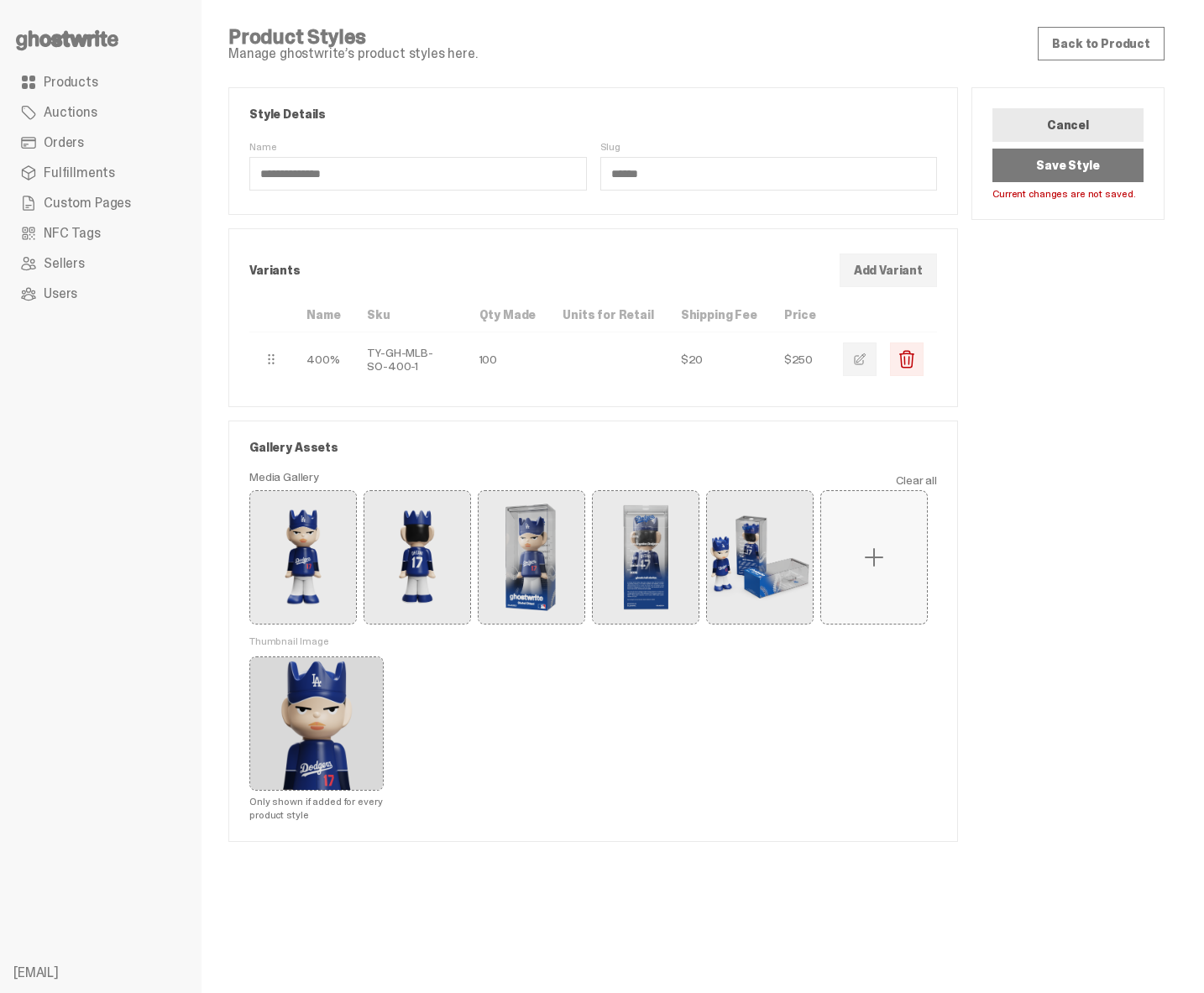 click on "Save Style" at bounding box center (1068, 165) 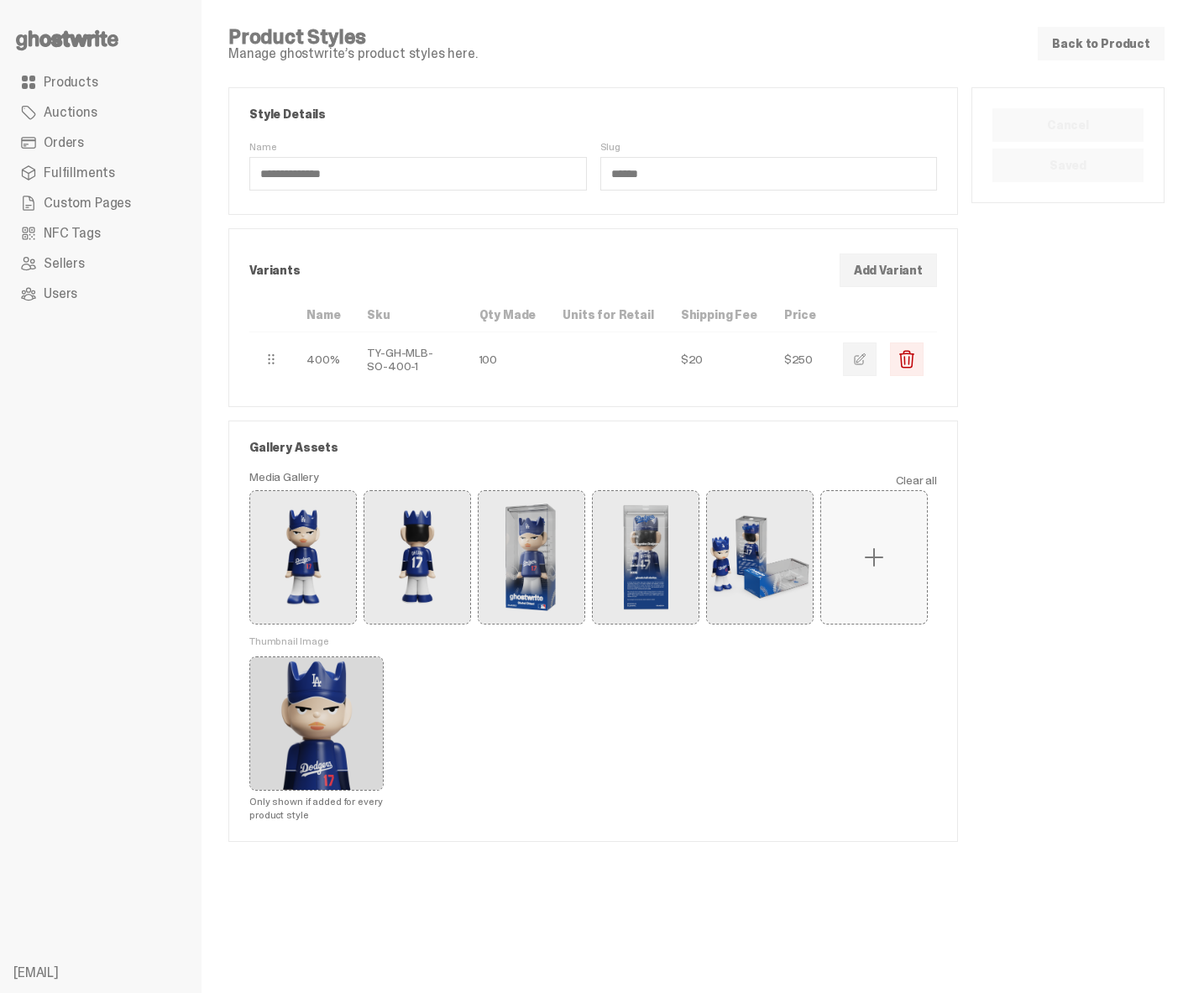 click on "Back to Product" at bounding box center (1101, 44) 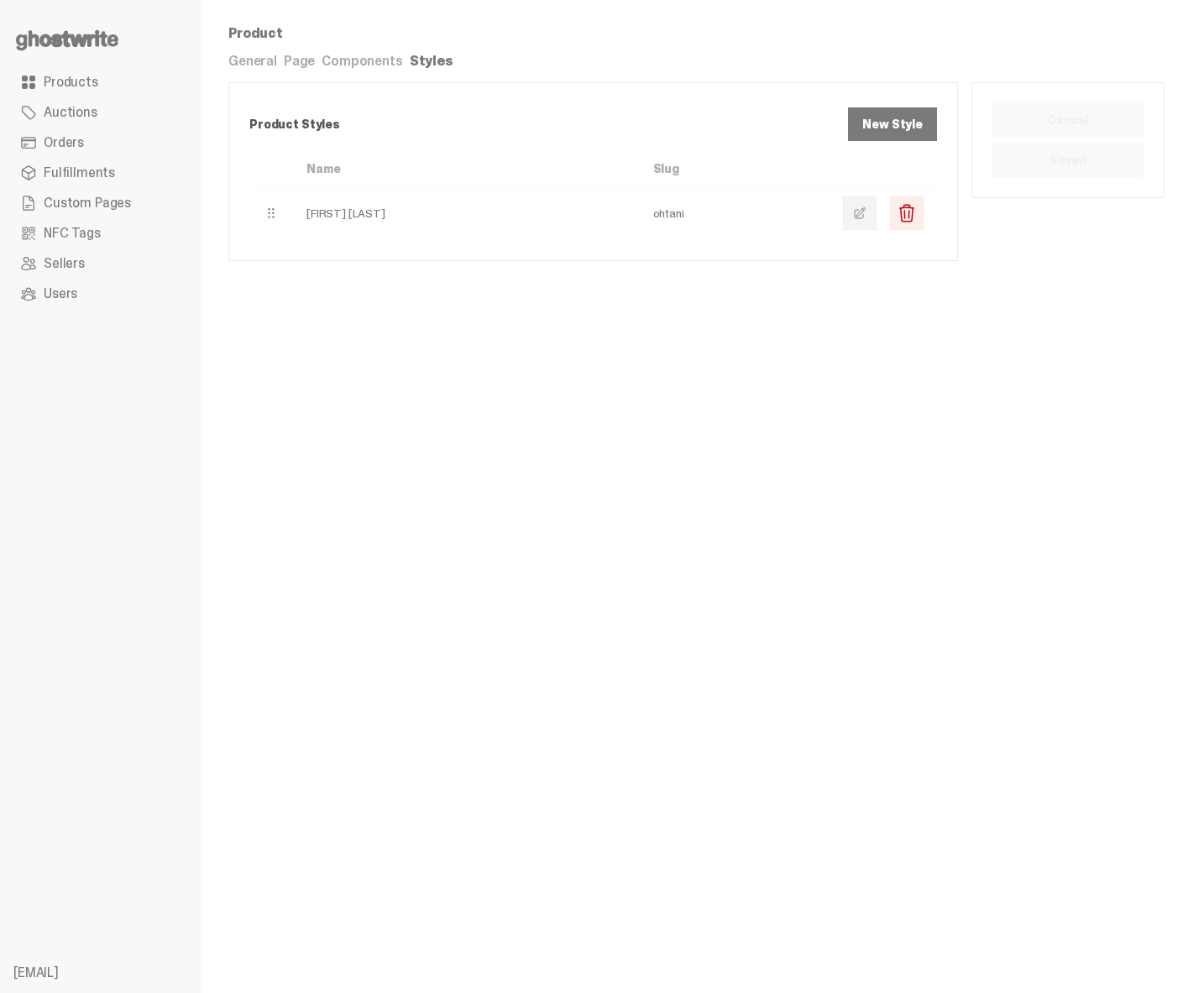click on "New Style" at bounding box center (893, 124) 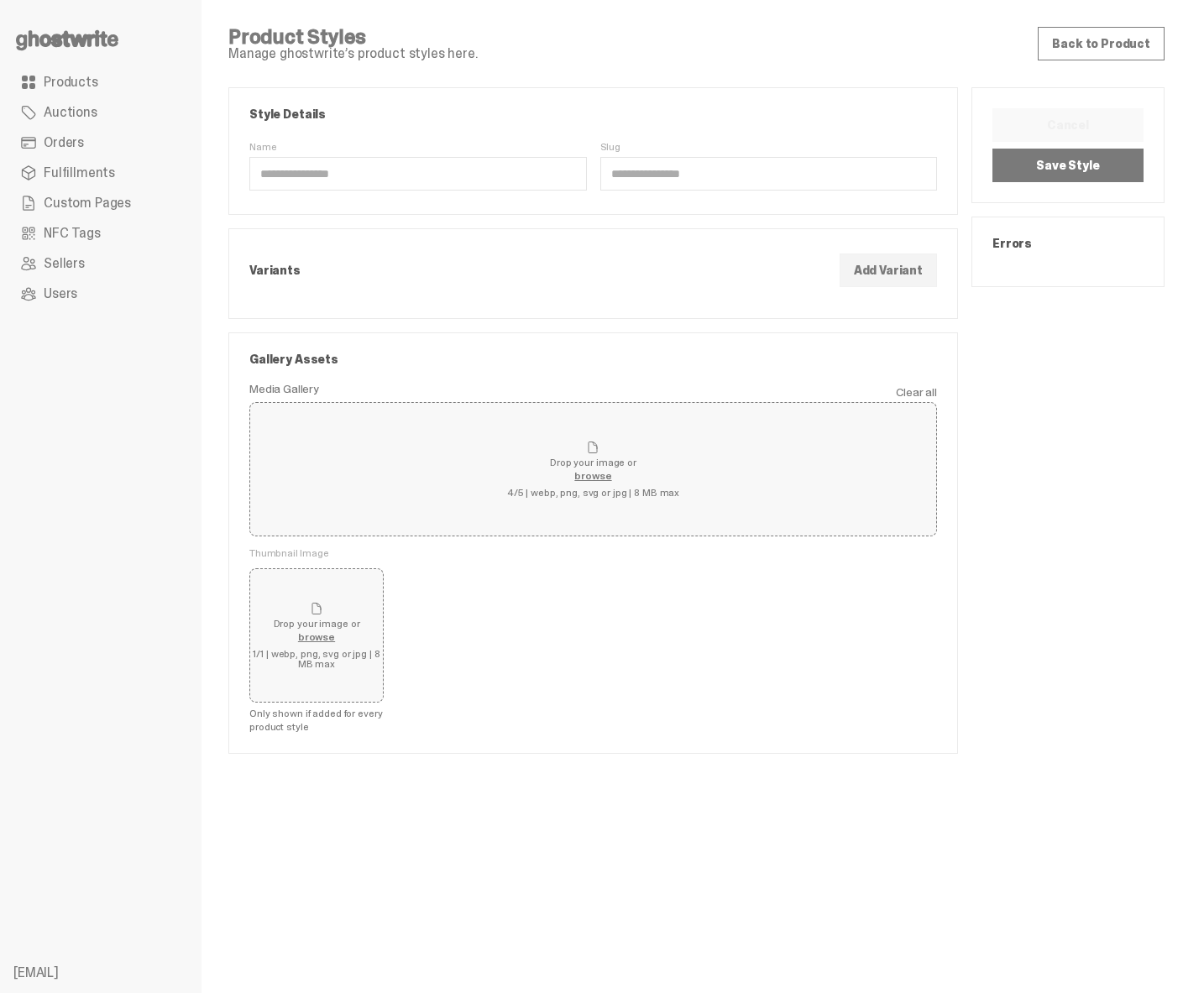 click on "Style Details
Name
Slug" at bounding box center [593, 151] 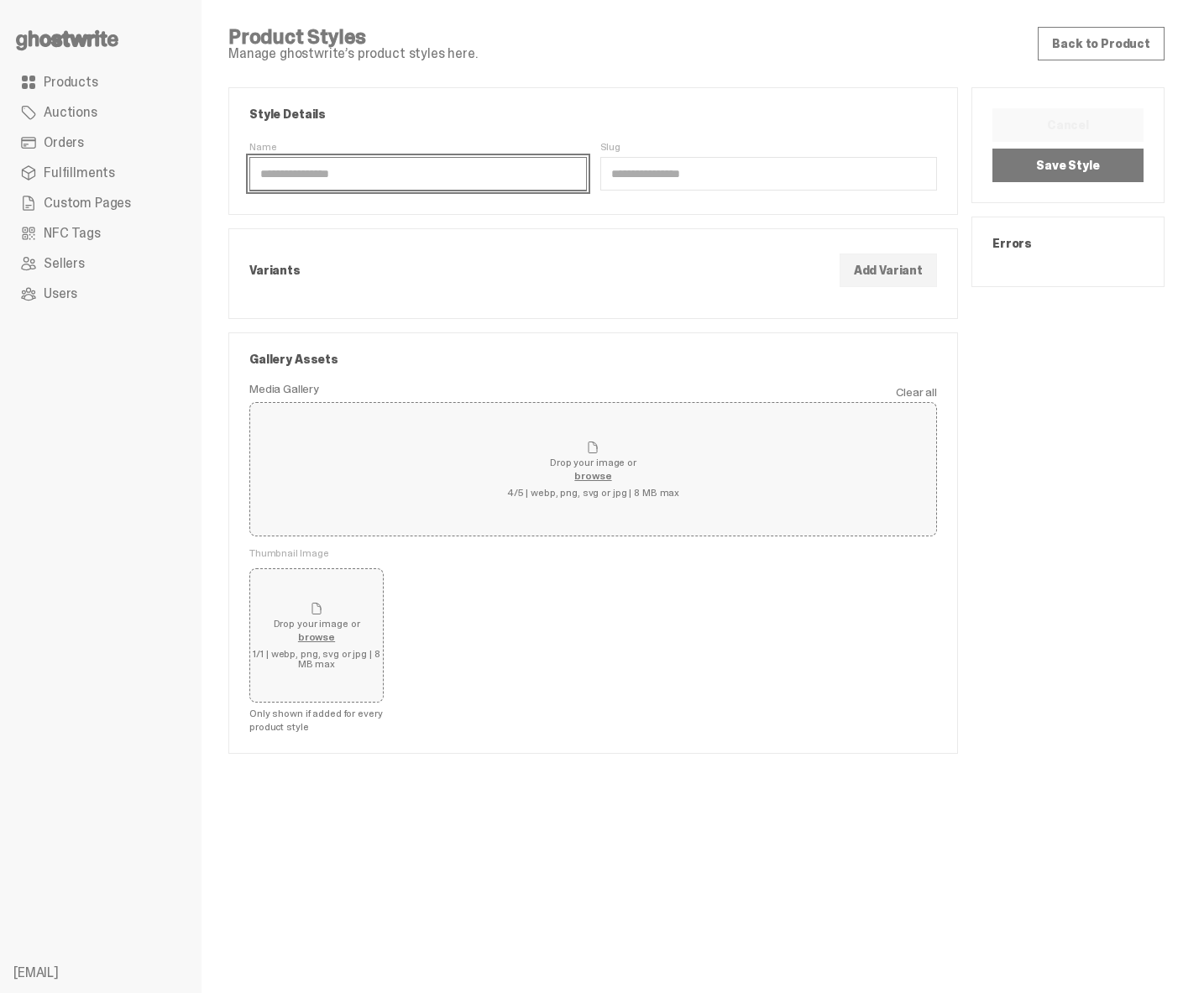 click on "Name" at bounding box center (418, 174) 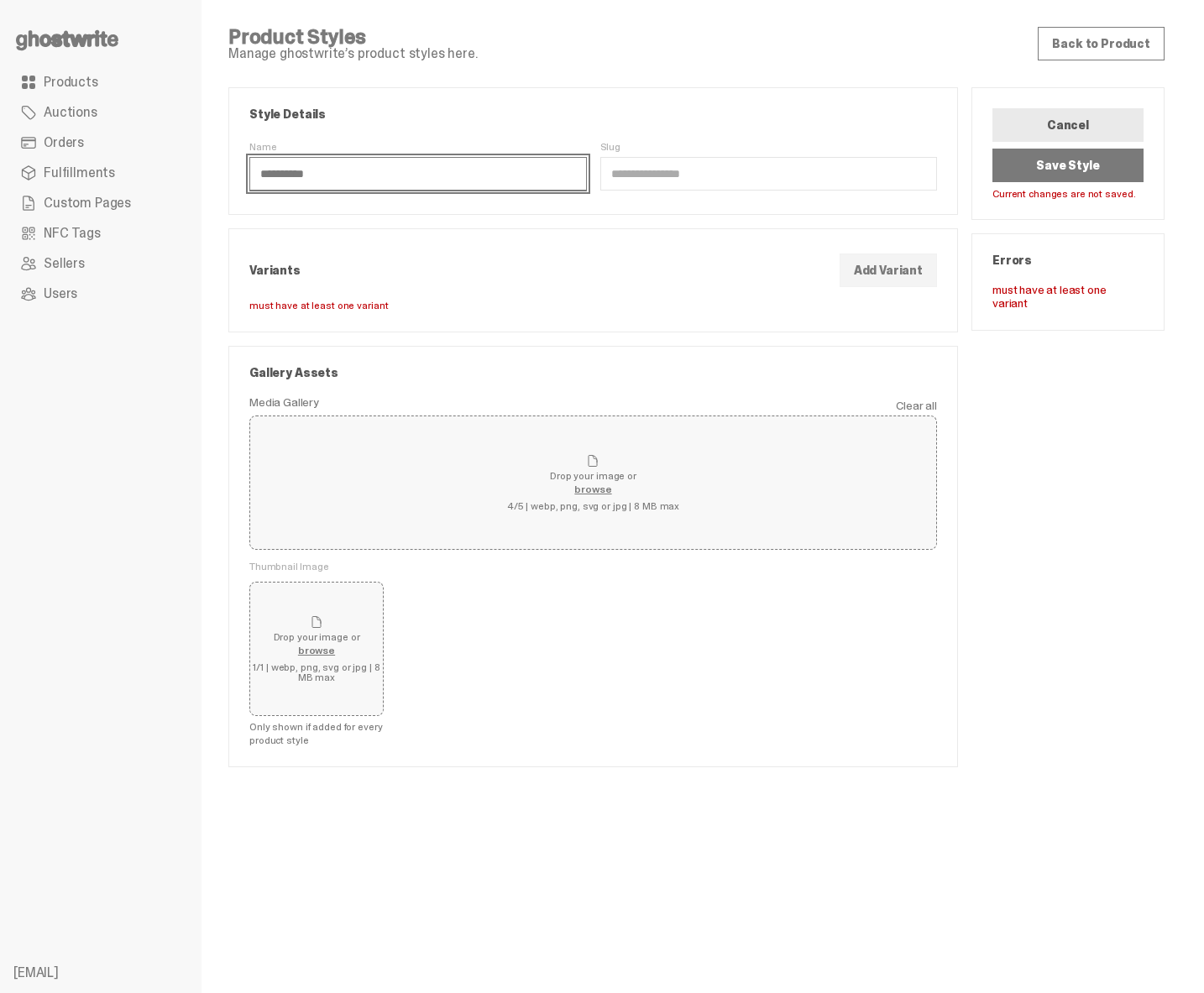 type on "**********" 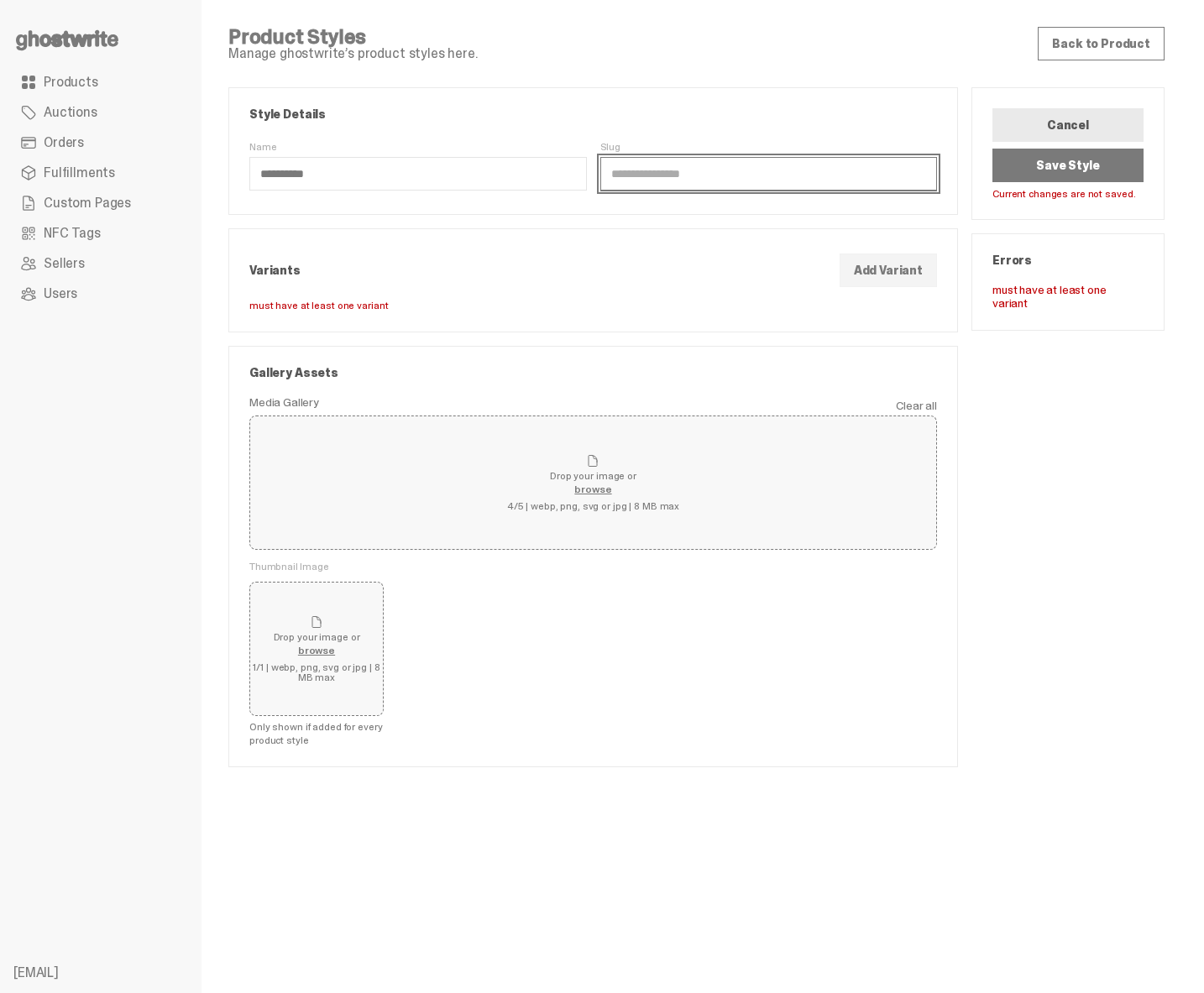 click on "Slug" at bounding box center [769, 174] 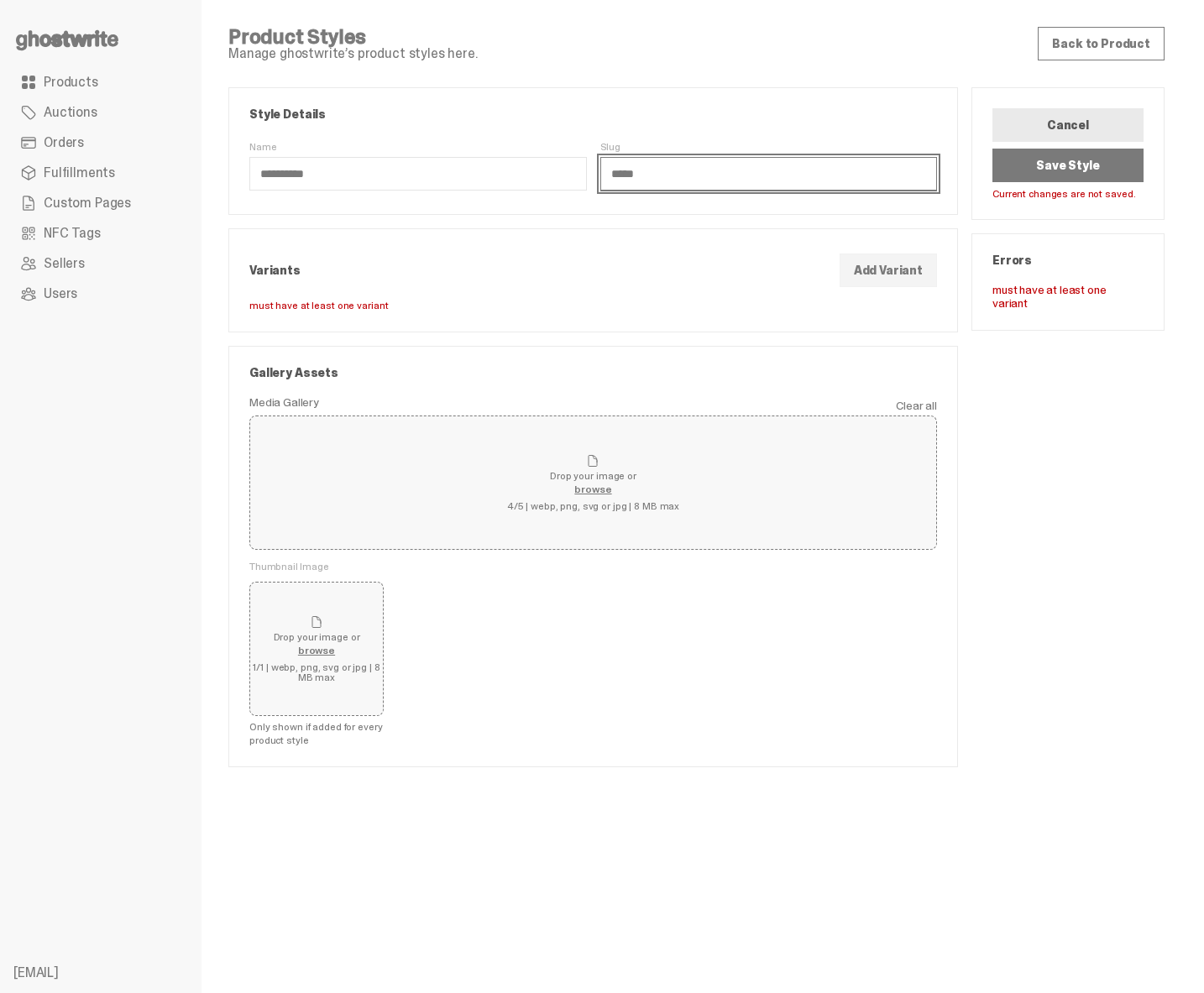 type on "*****" 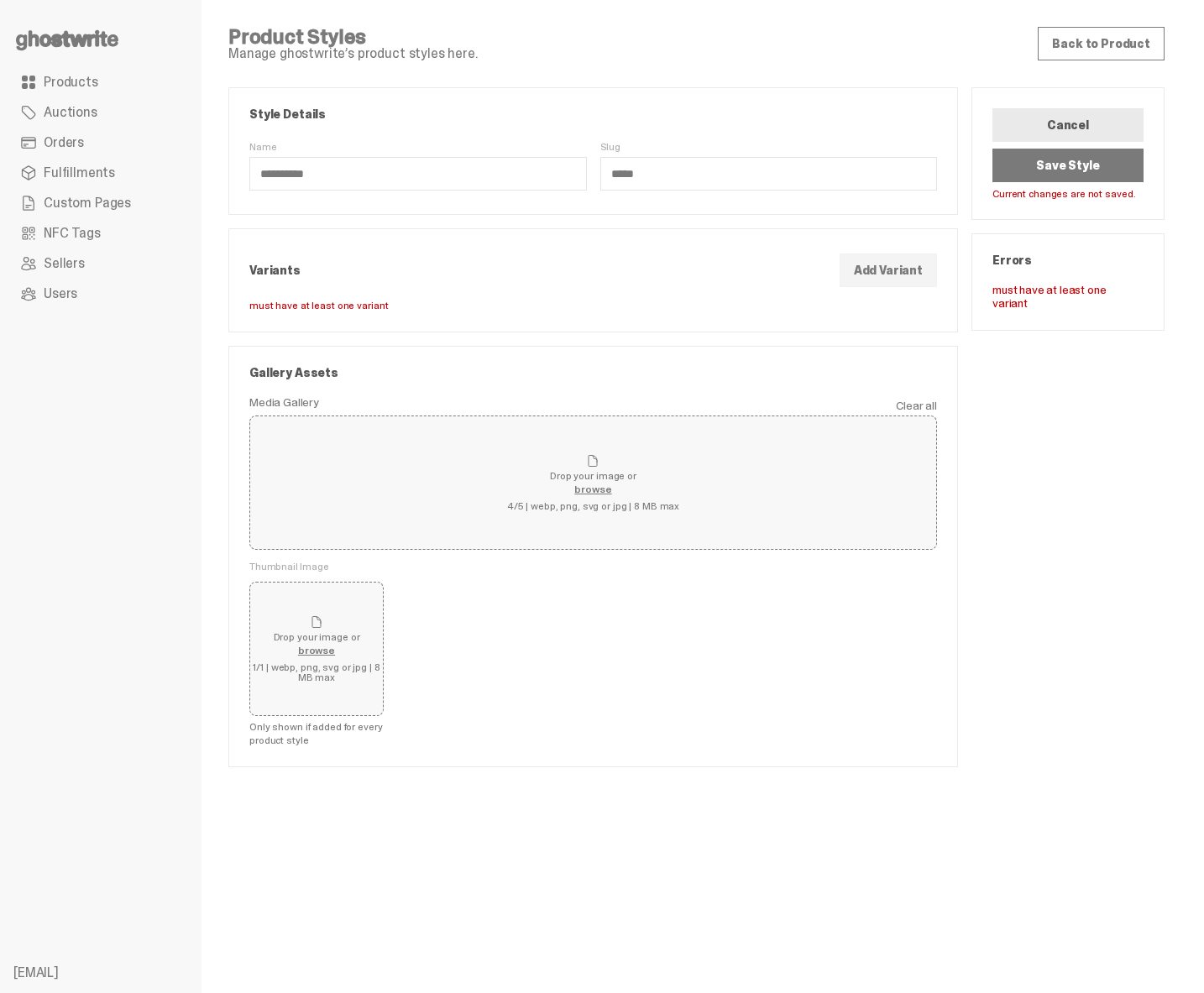 click on "Variants
Add Variant
must have at least one variant" at bounding box center (593, 280) 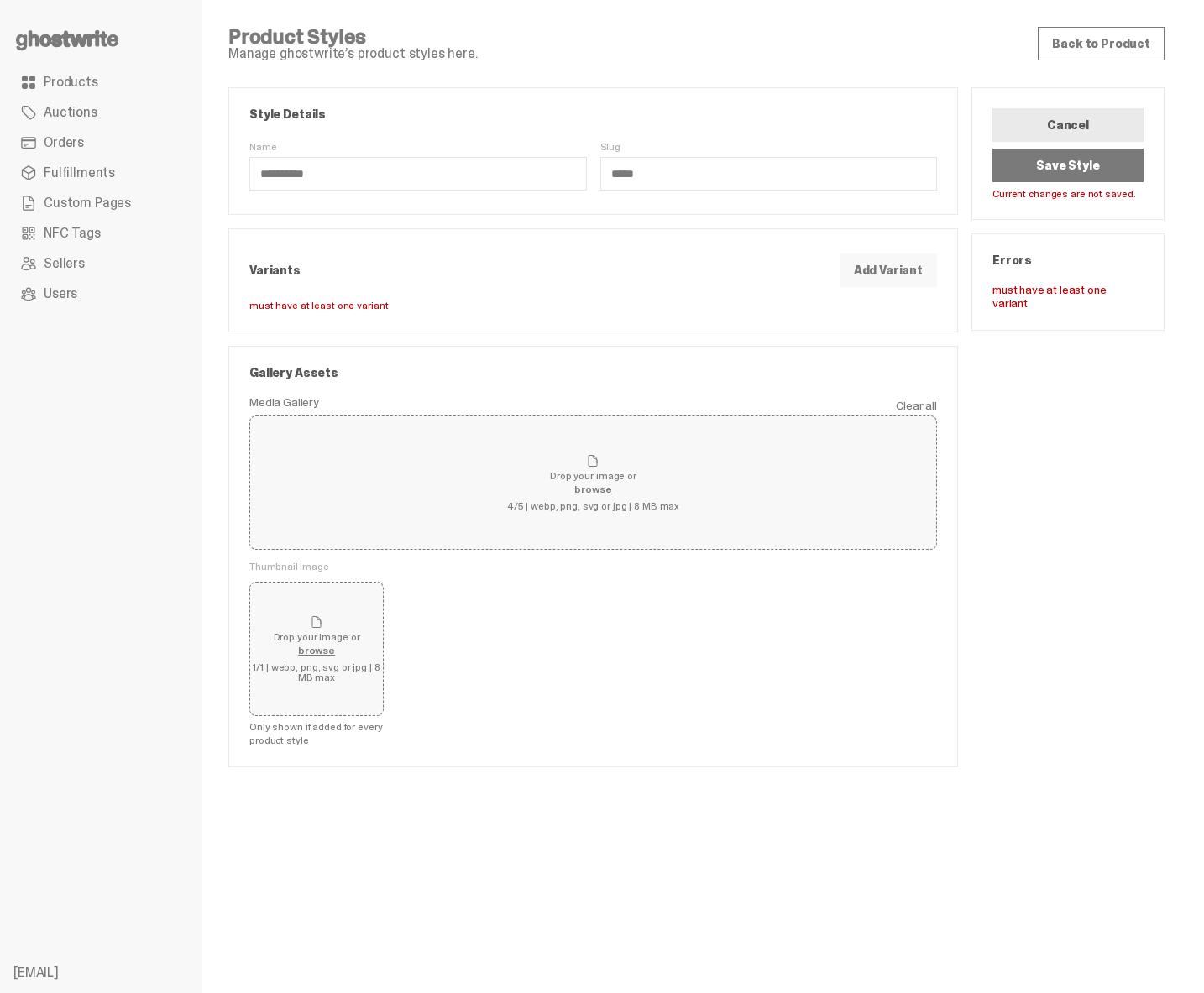 click on "Add Variant" at bounding box center (888, 270) 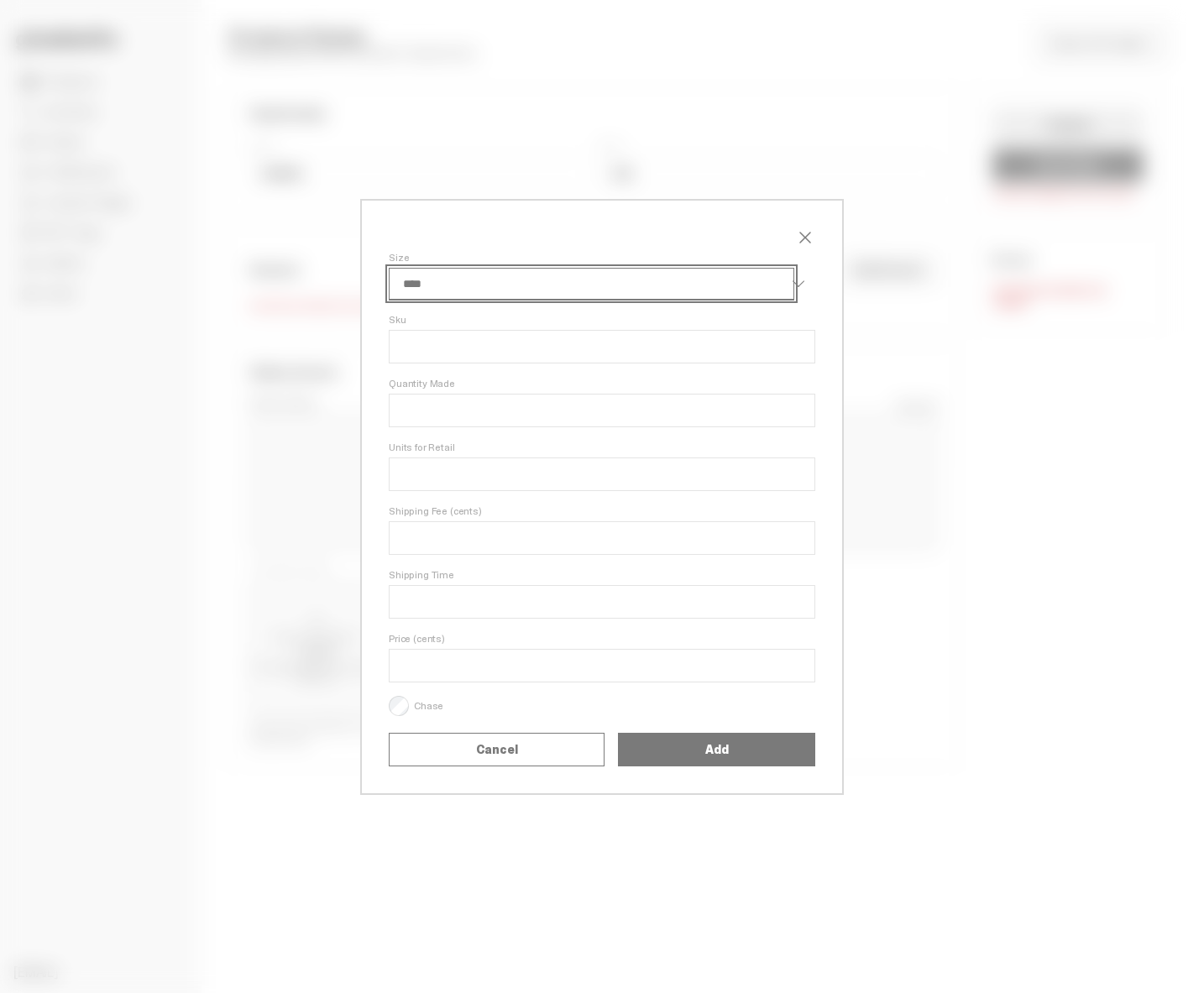 click on "**** **** ***** ***** *****" at bounding box center [591, 284] 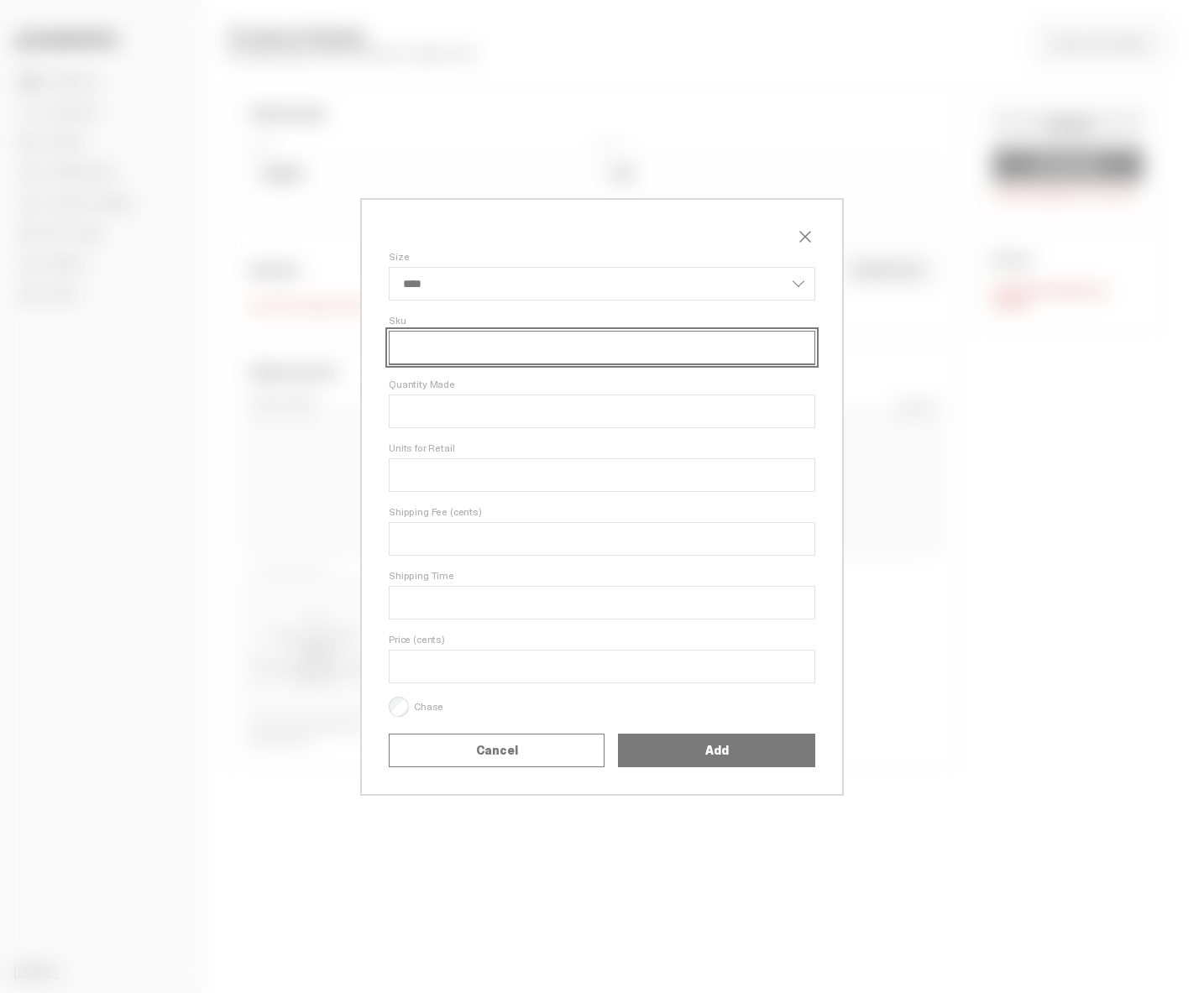 click on "Sku" at bounding box center [602, 348] 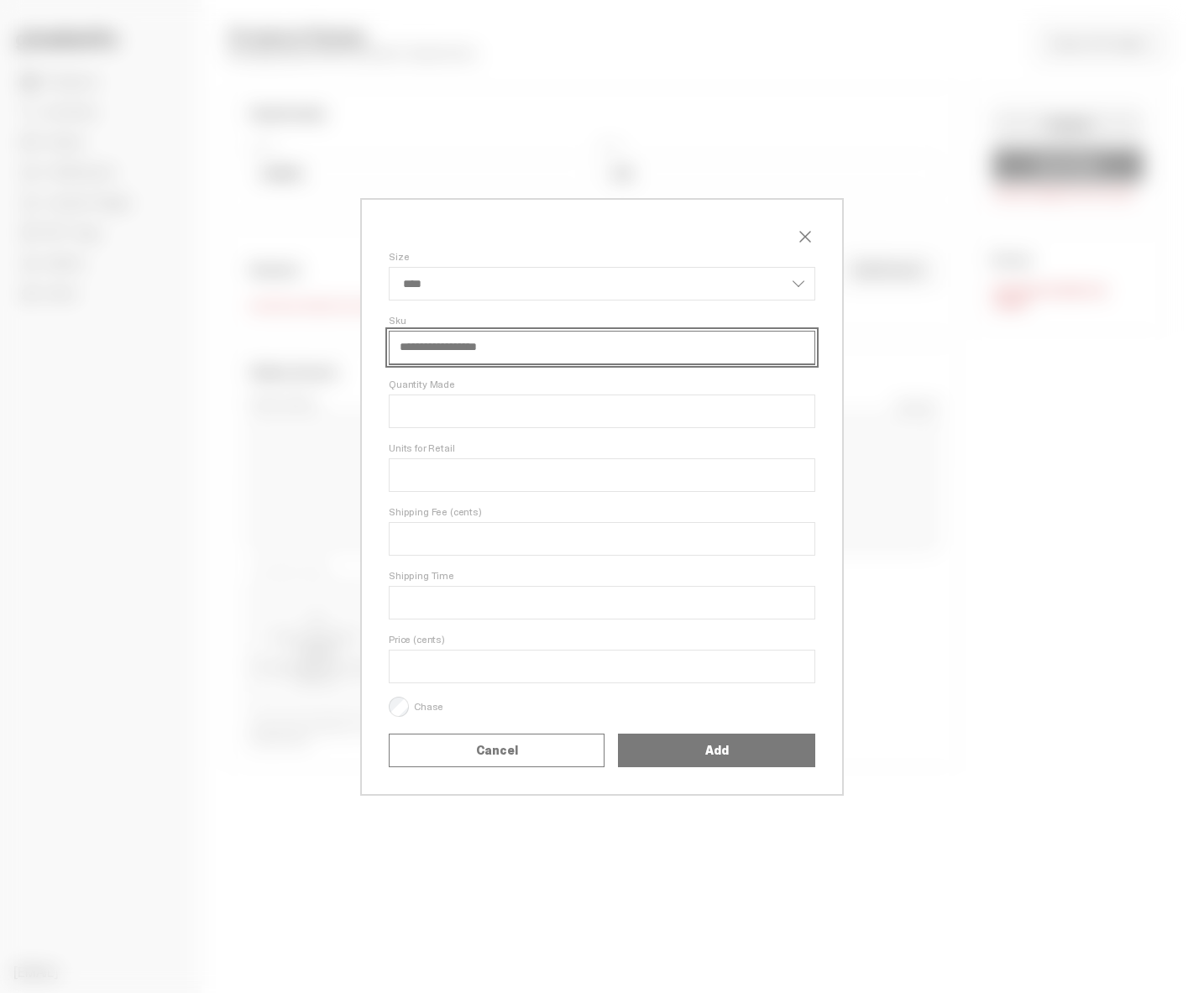 select on "****" 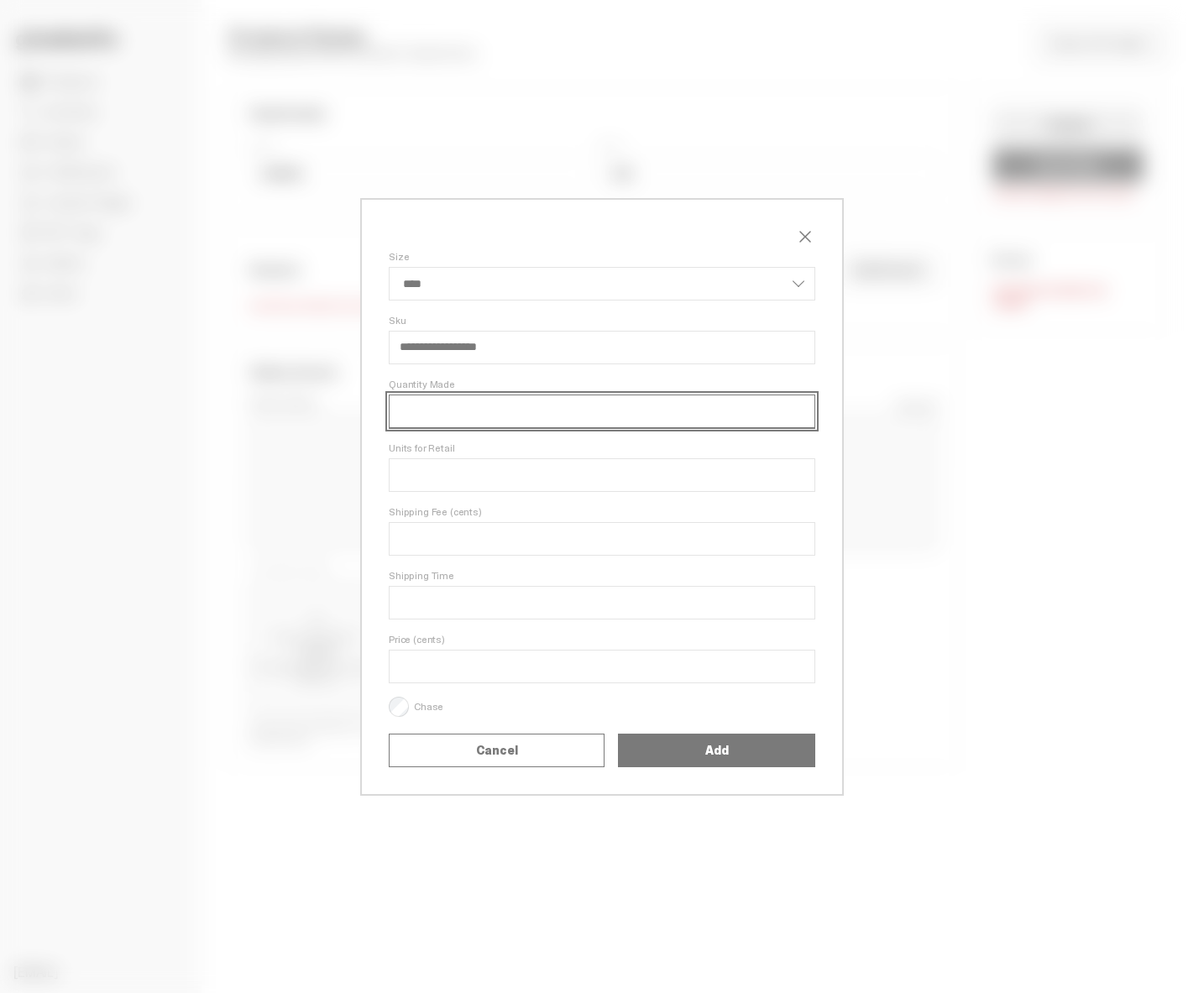 click on "Quantity Made" at bounding box center [602, 411] 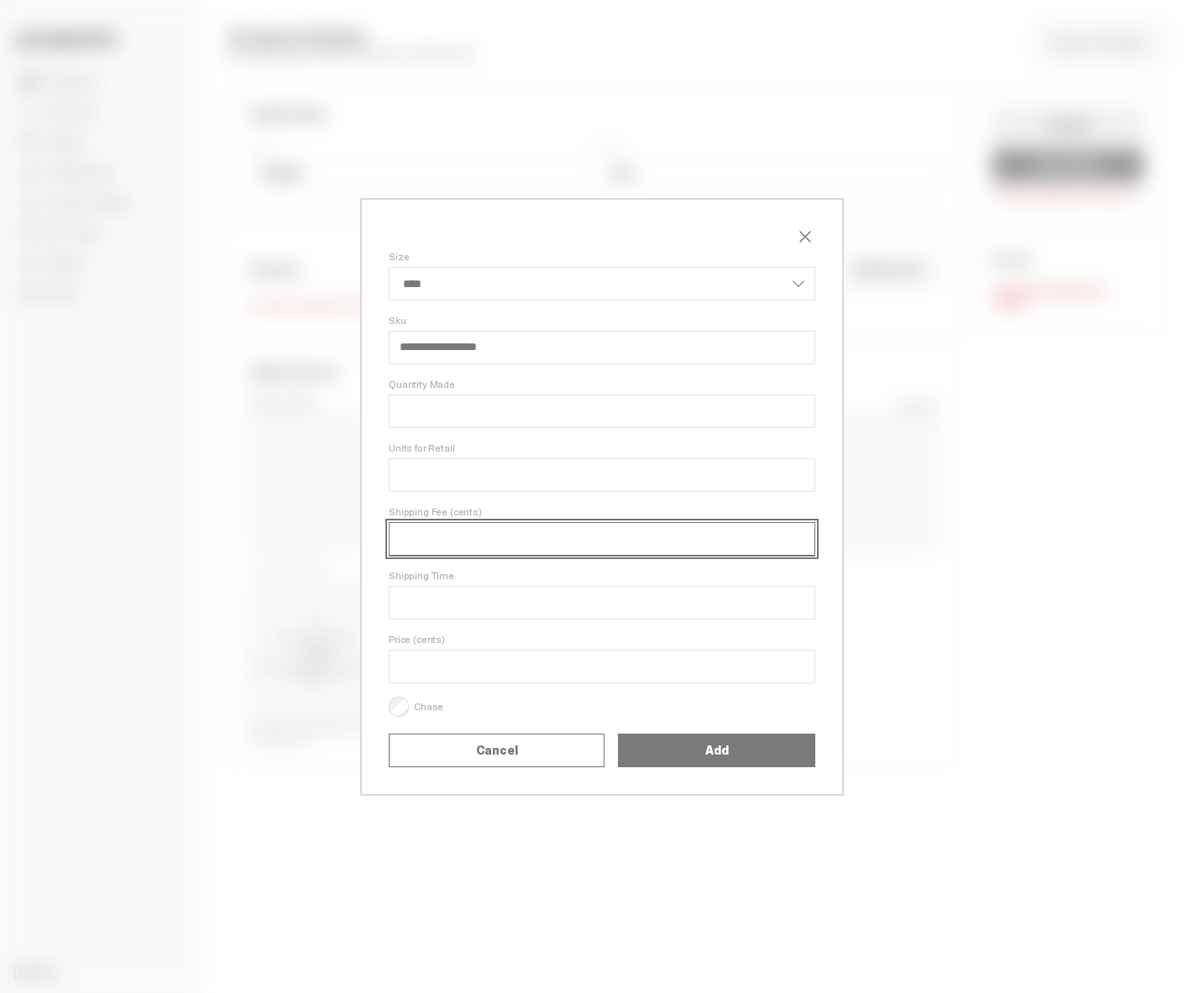 click on "****" at bounding box center (602, 539) 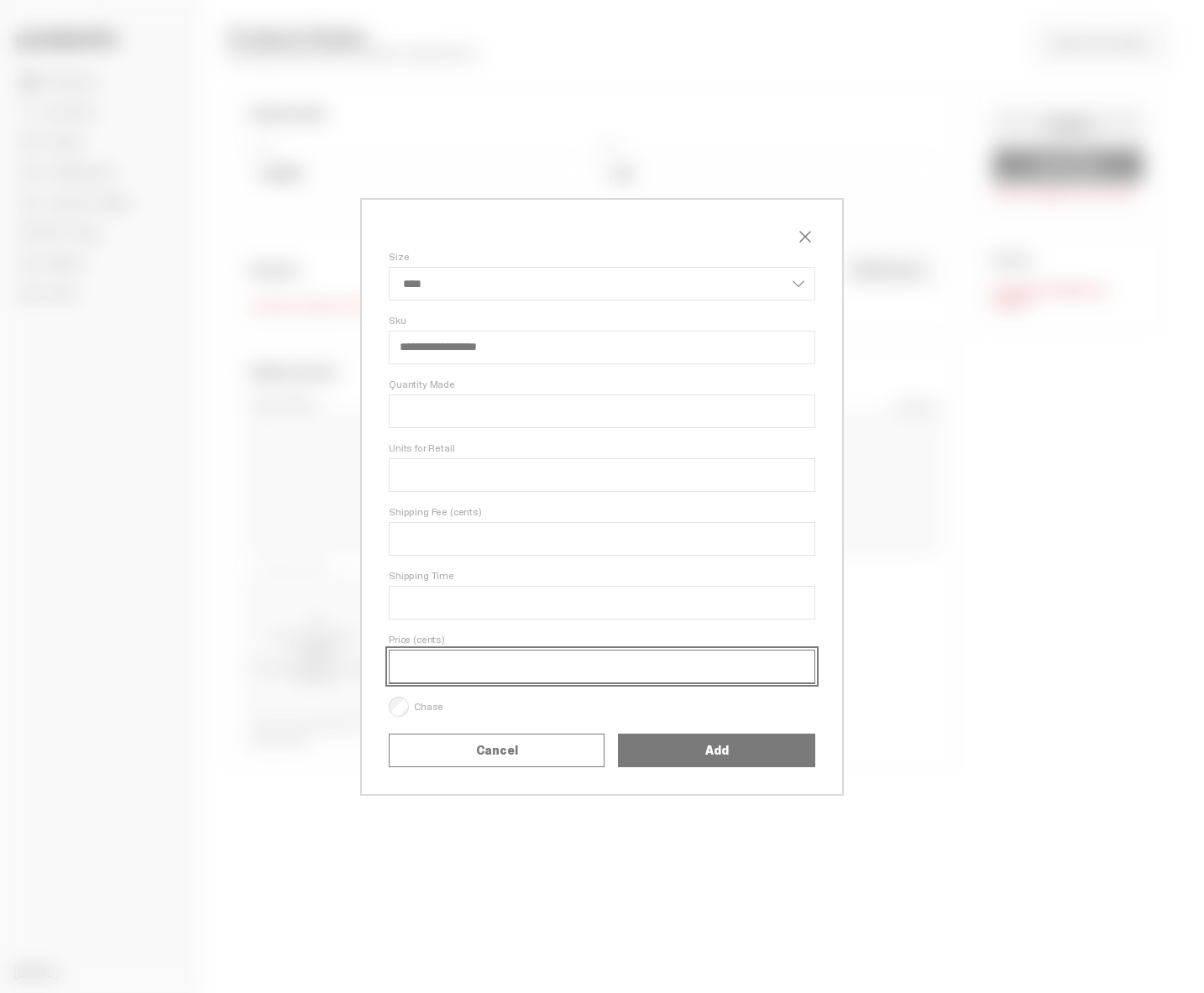 click on "Price (cents)" at bounding box center [602, 666] 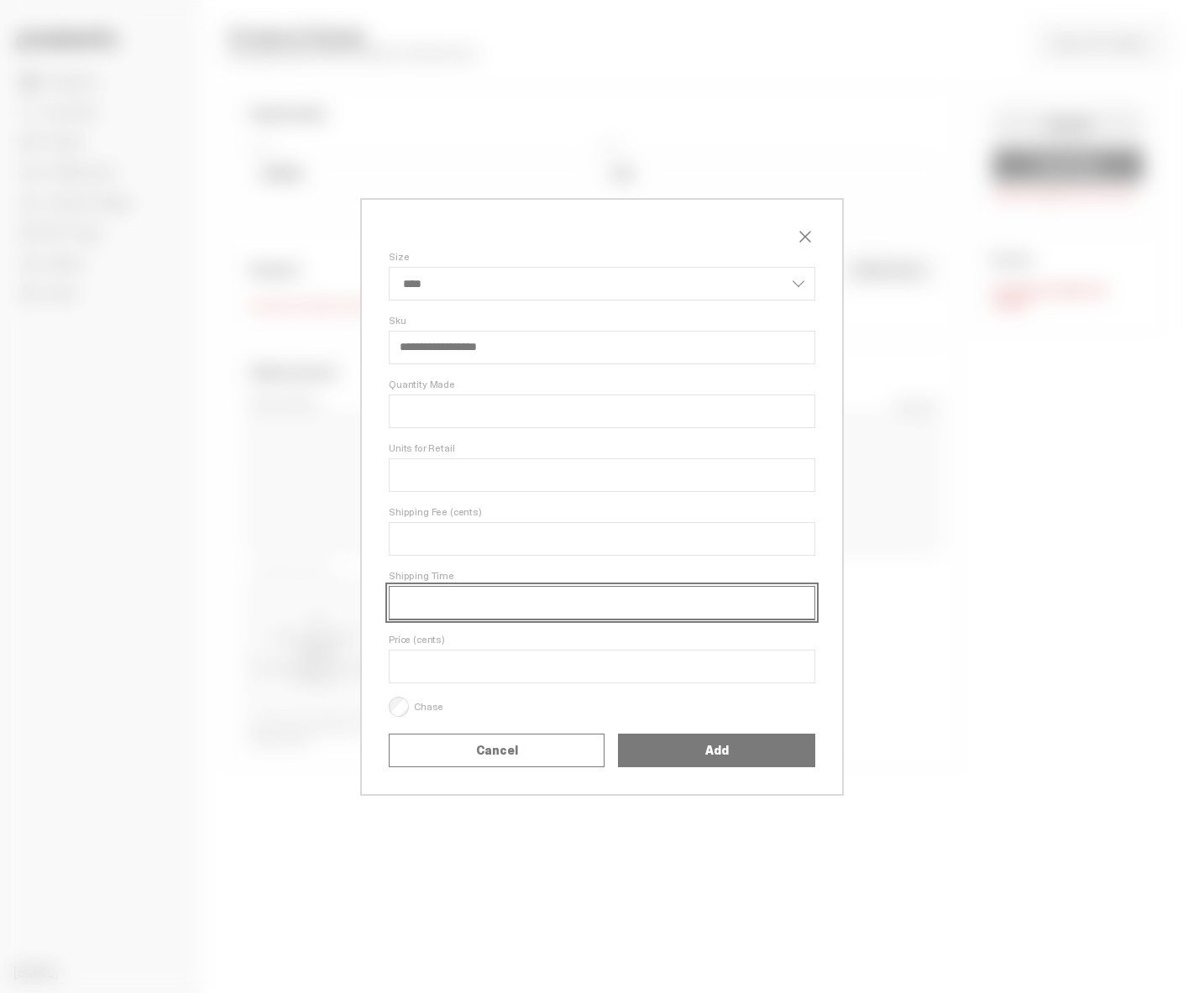 click on "Shipping Time" at bounding box center [602, 603] 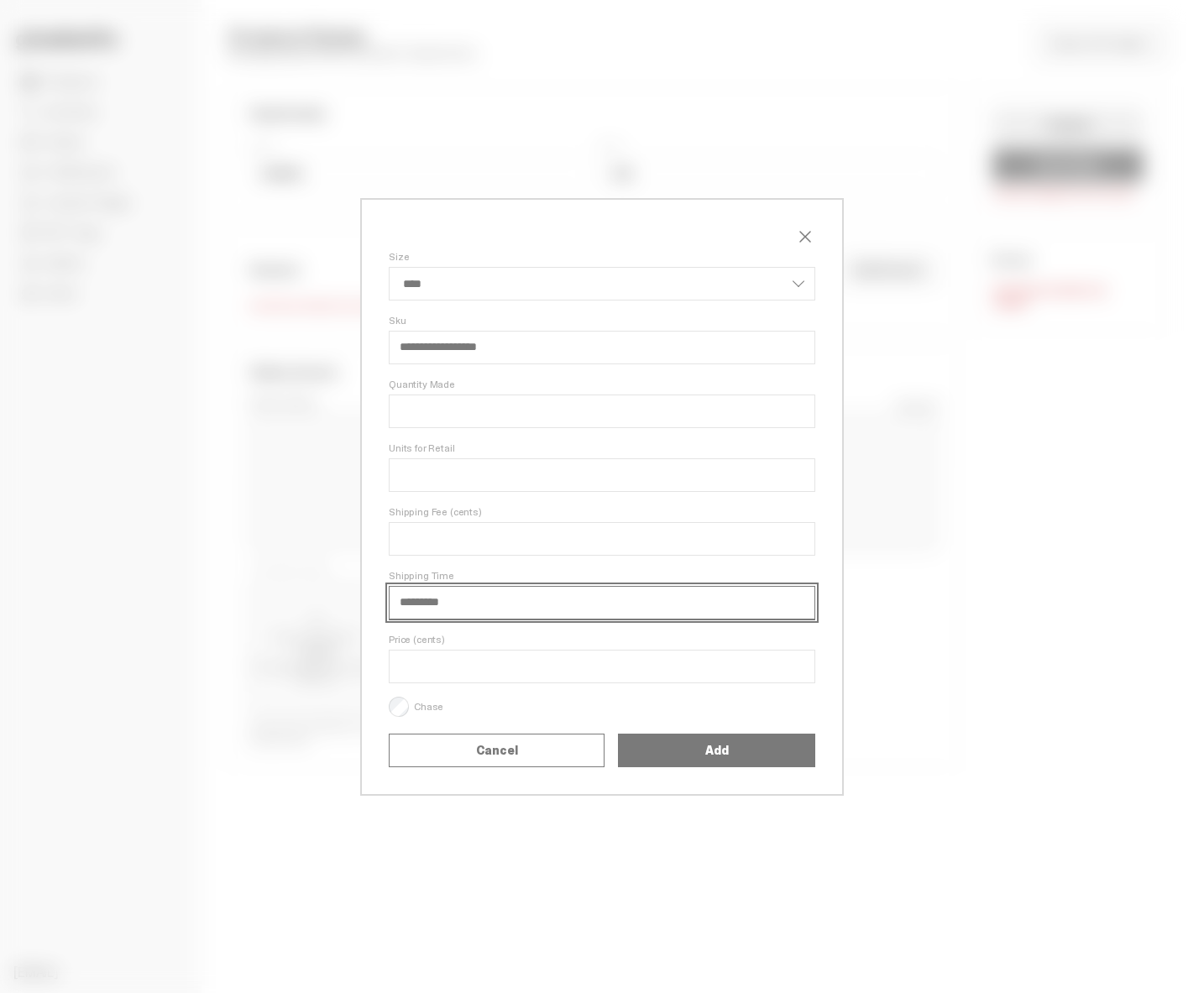 select on "****" 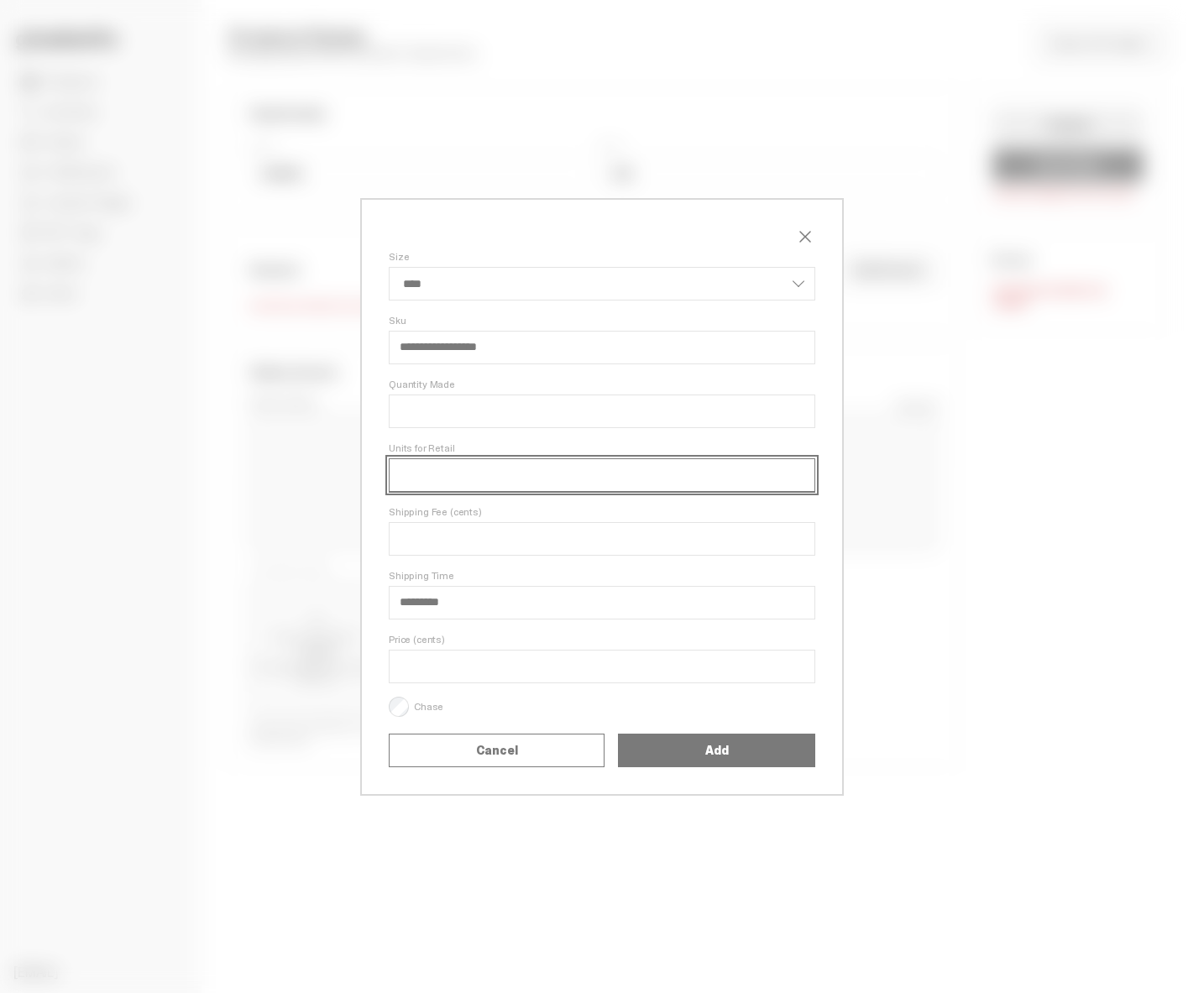 click on "Units for Retail" at bounding box center [602, 475] 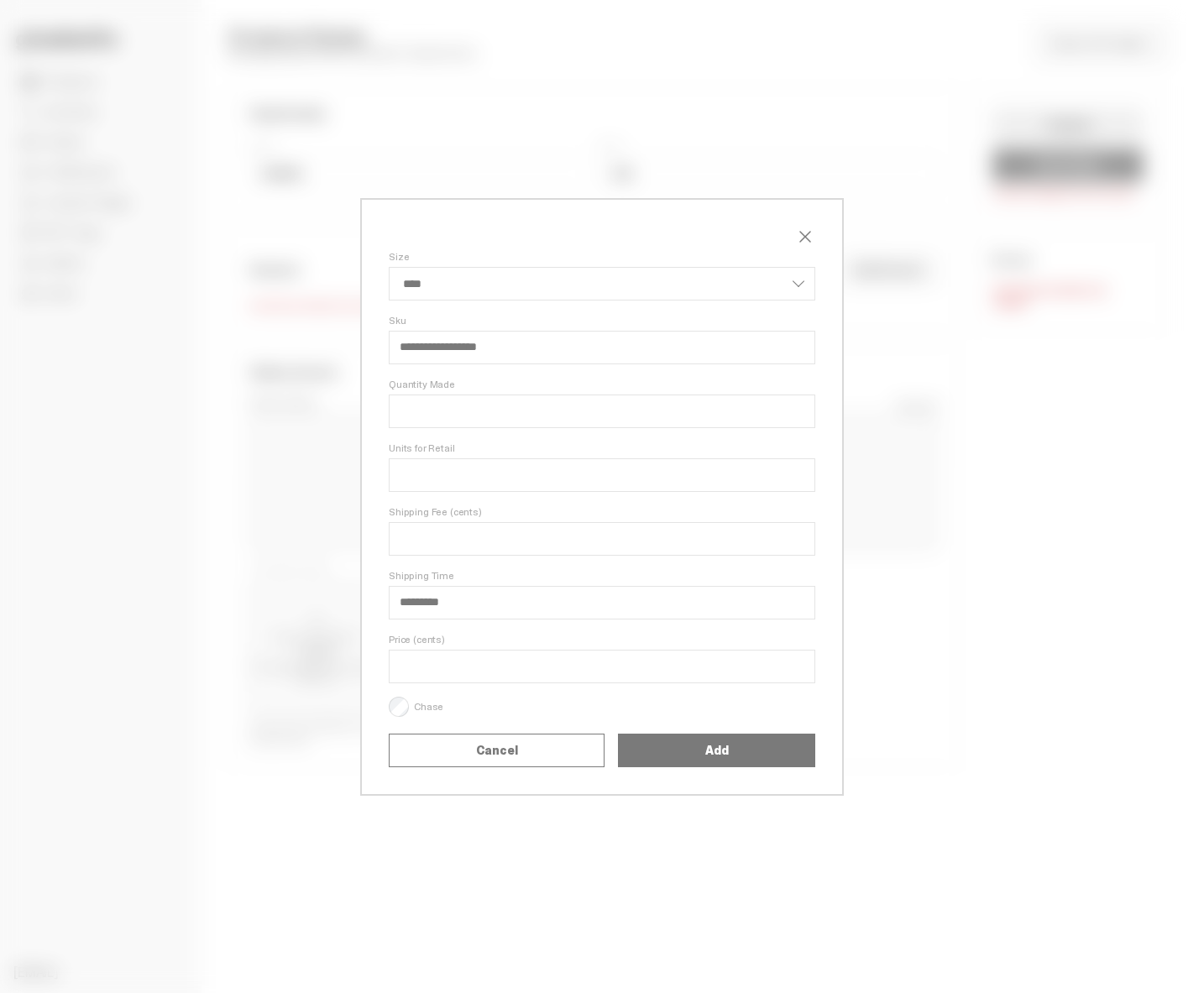 click on "Add" at bounding box center (716, 750) 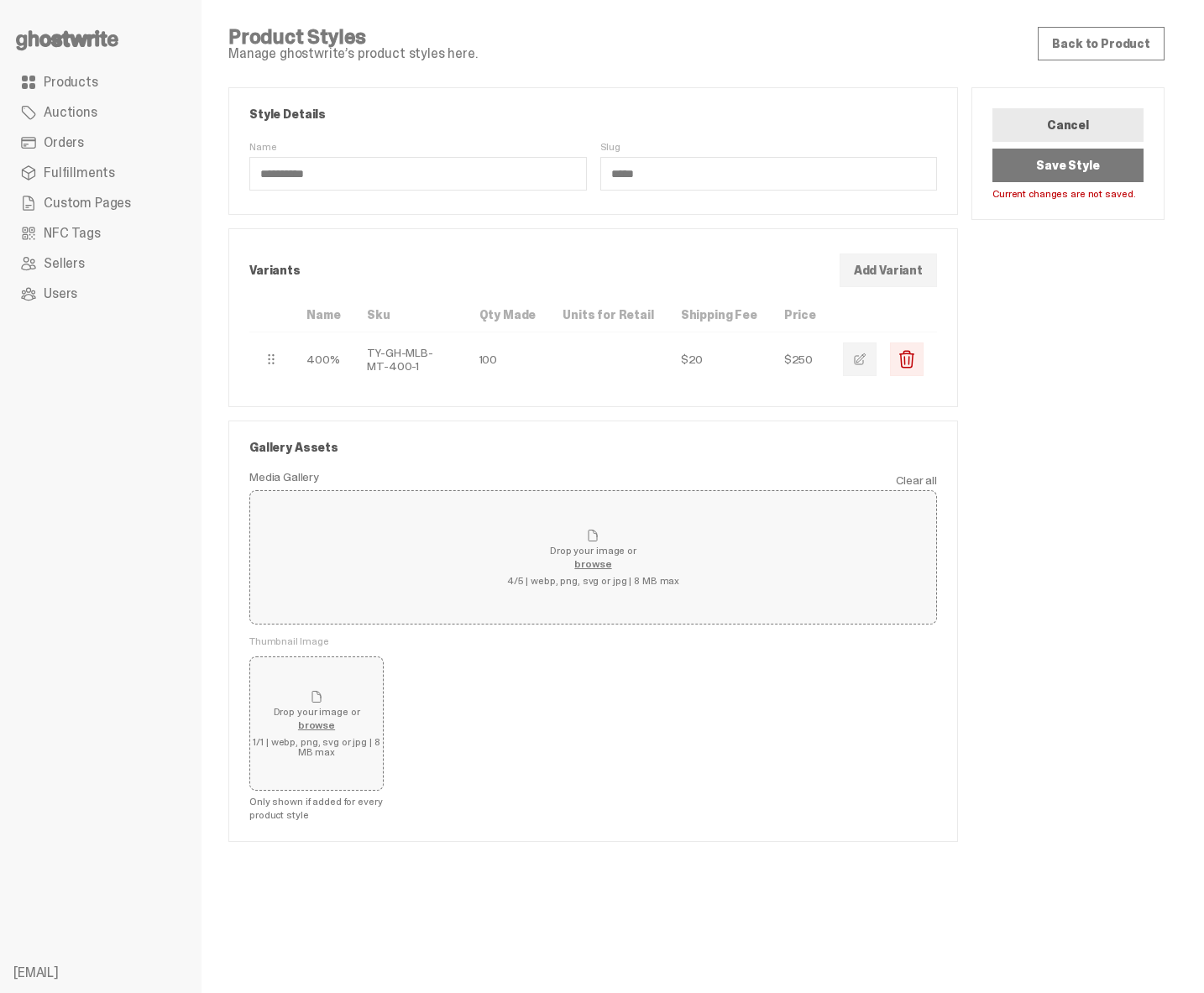 click on "Drop your image or
browse" at bounding box center [317, 710] 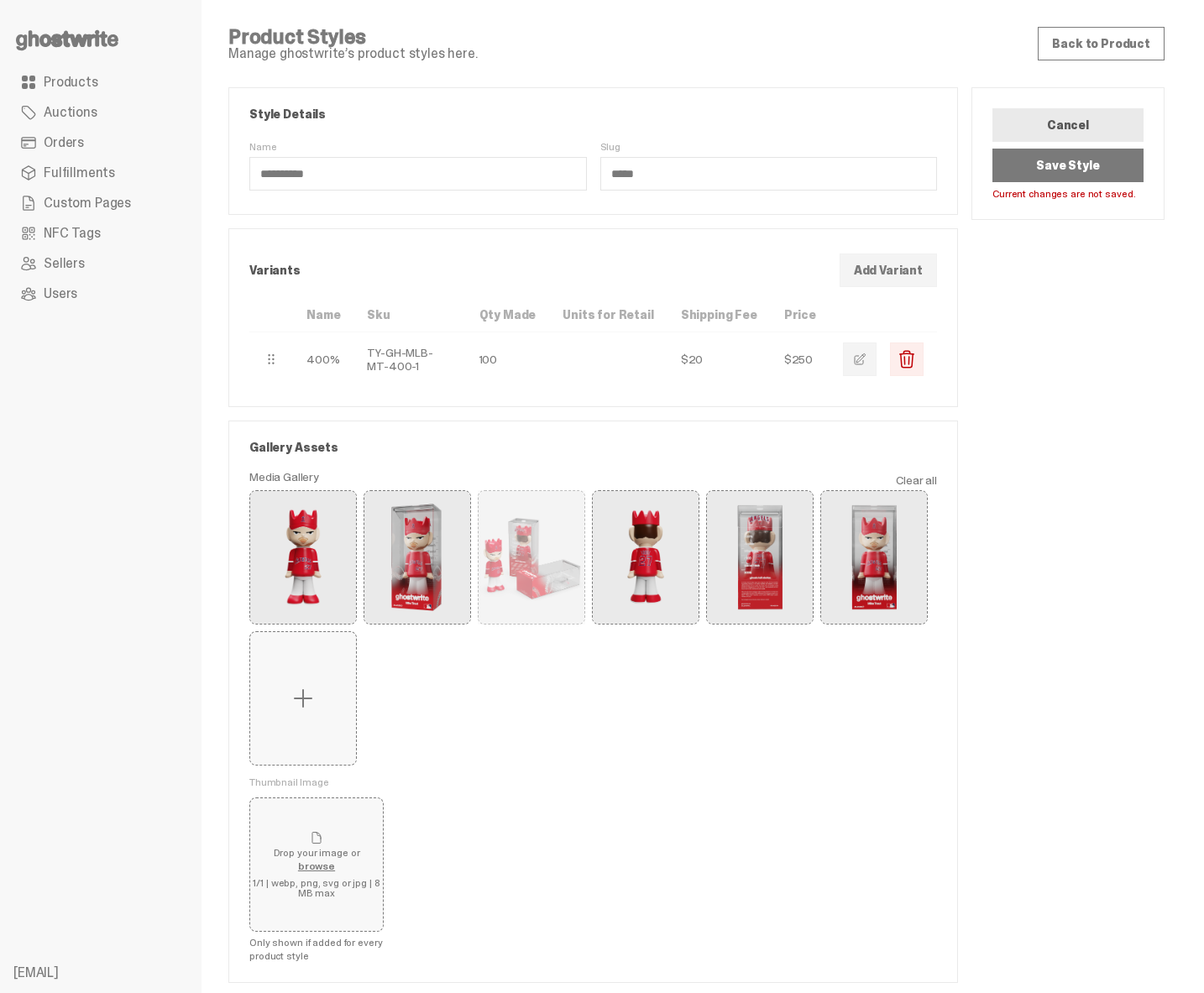 type 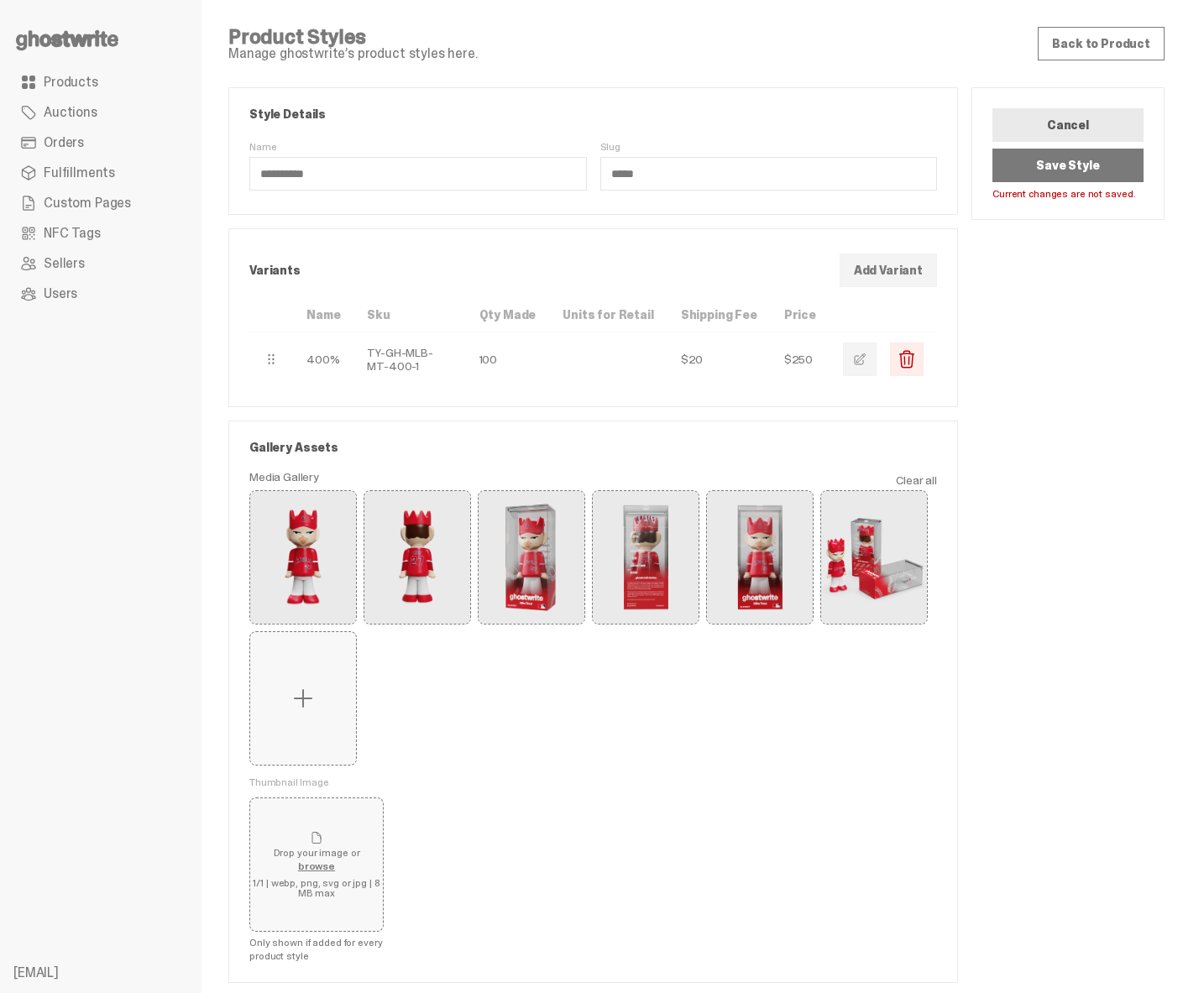 click on "Remove" at bounding box center [0, 0] 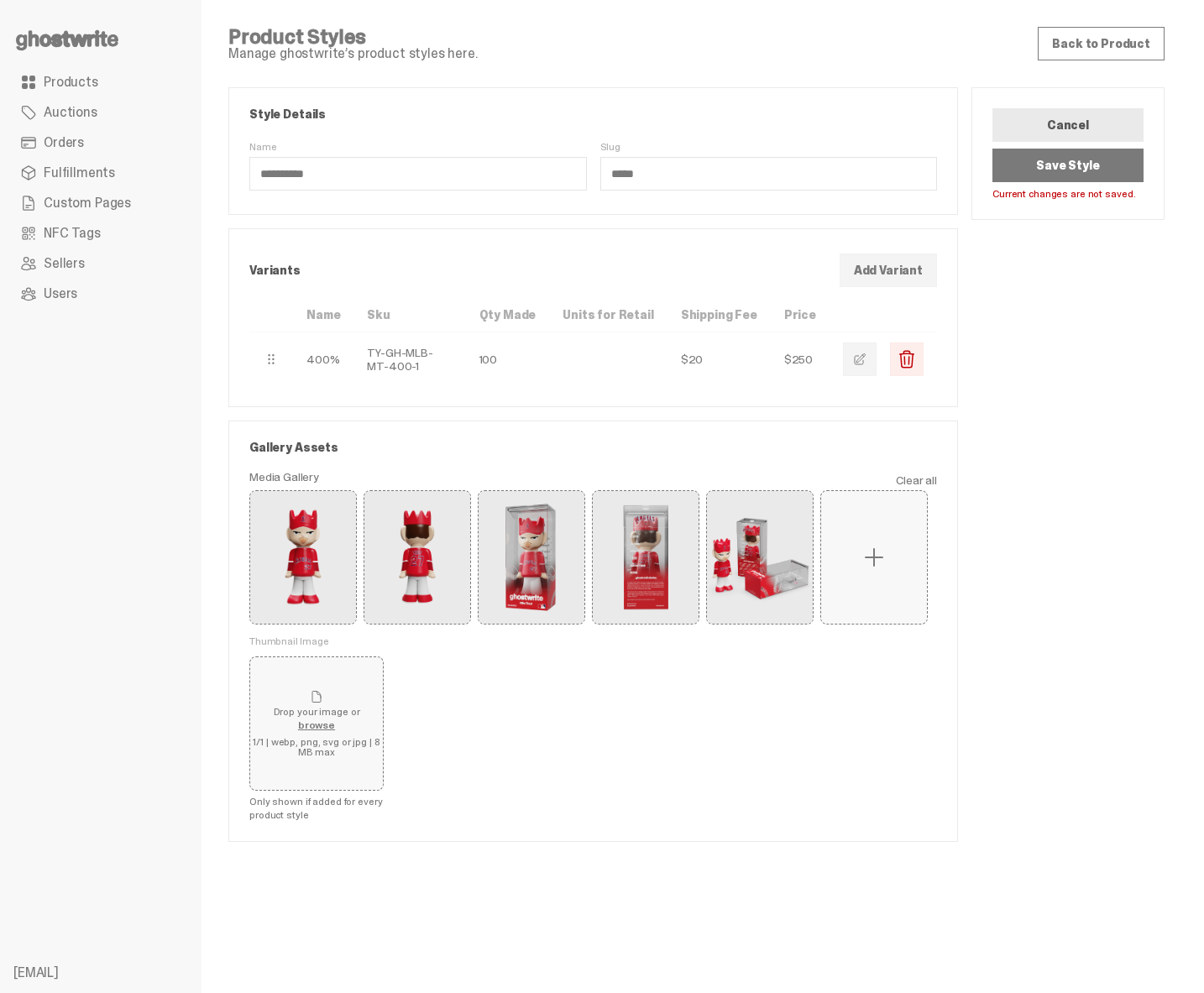 click on "Gallery Assets
Media Gallery
Clear all
Remove
01-ghostwrite-mlb-...ero-trout-front.png
Remove
02-ghostwrite-mlb-...hero-trout-back.png" at bounding box center (593, 631) 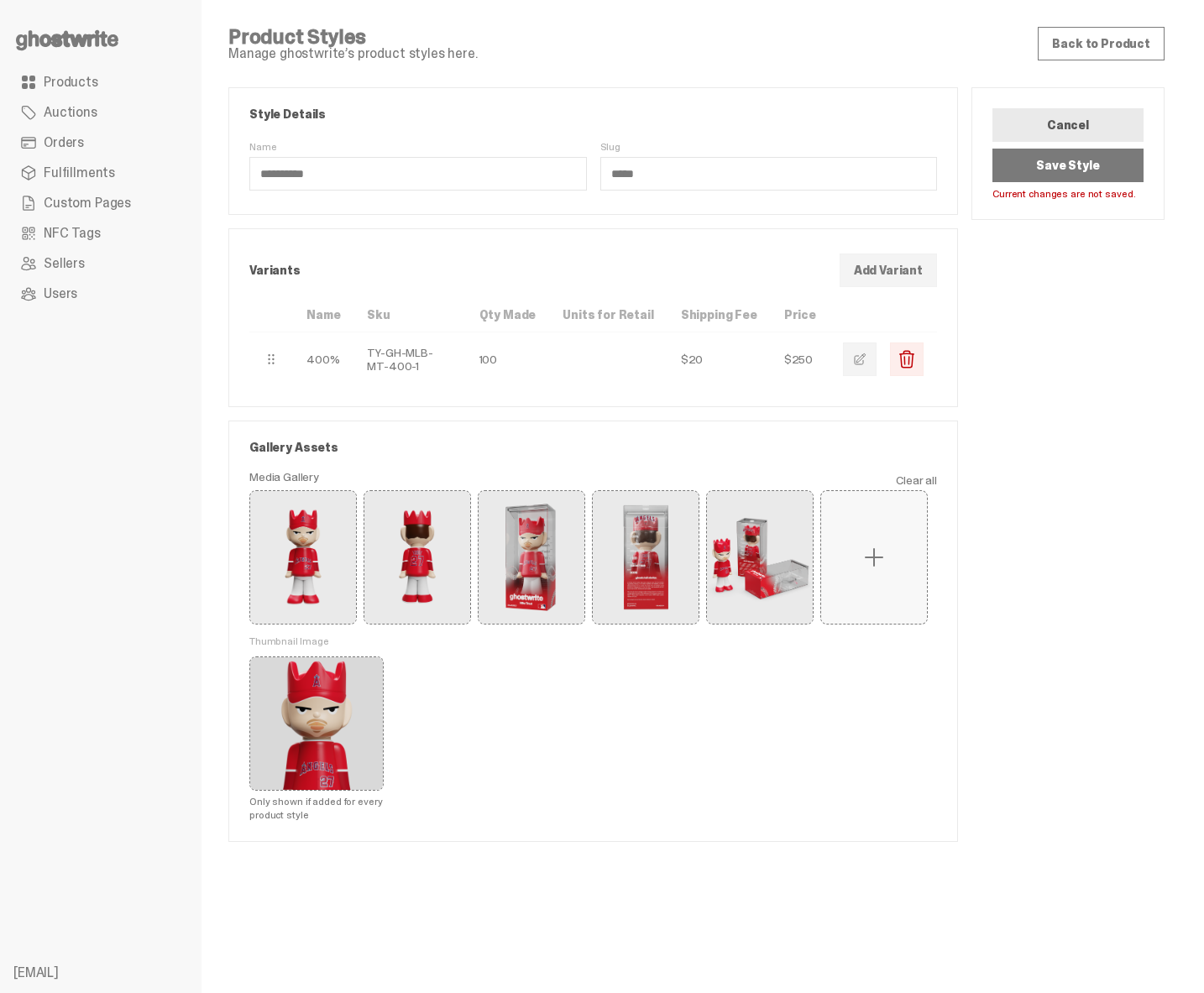 click on "Save Style" at bounding box center [1068, 165] 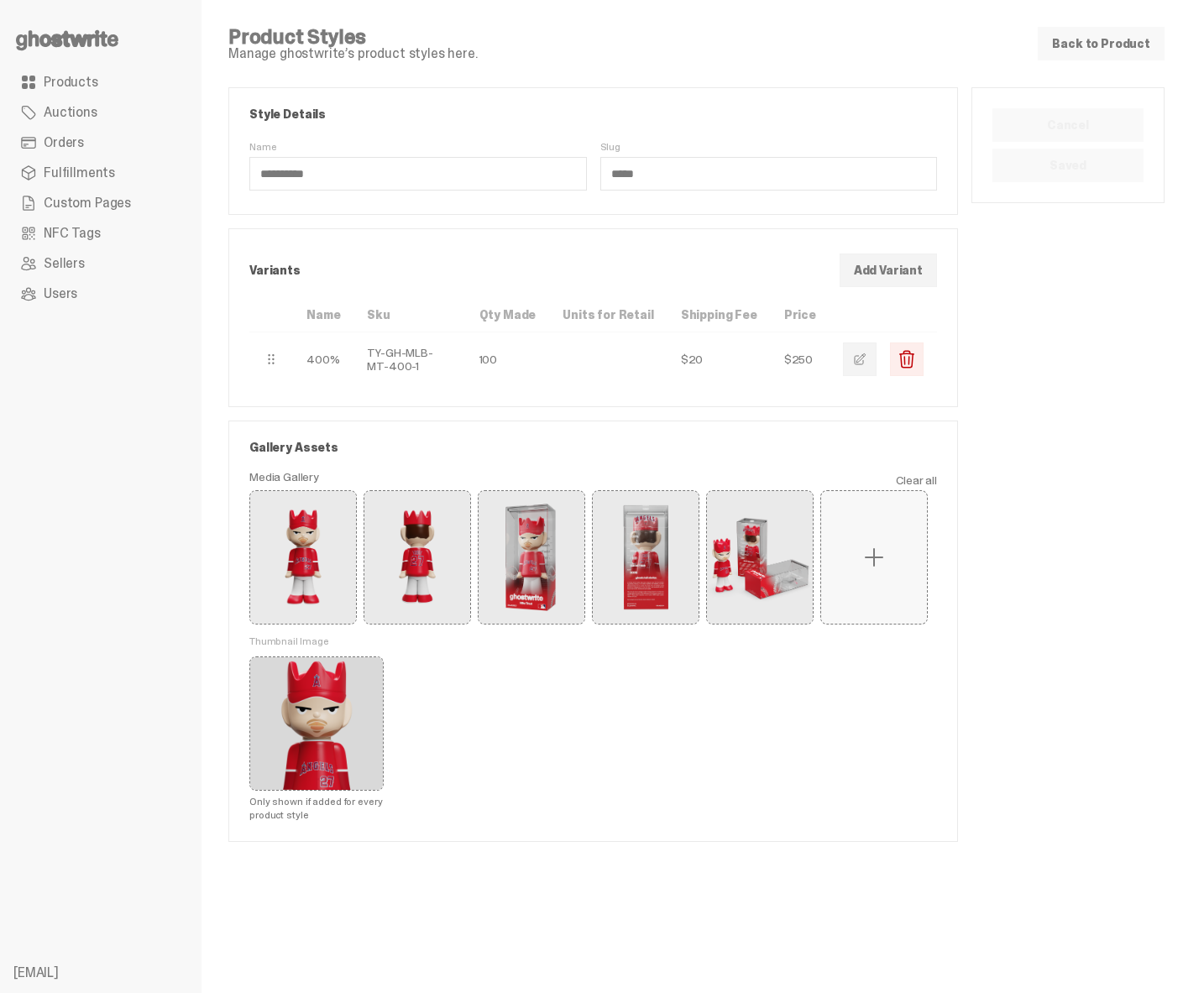 click on "Back to Product" at bounding box center (1101, 44) 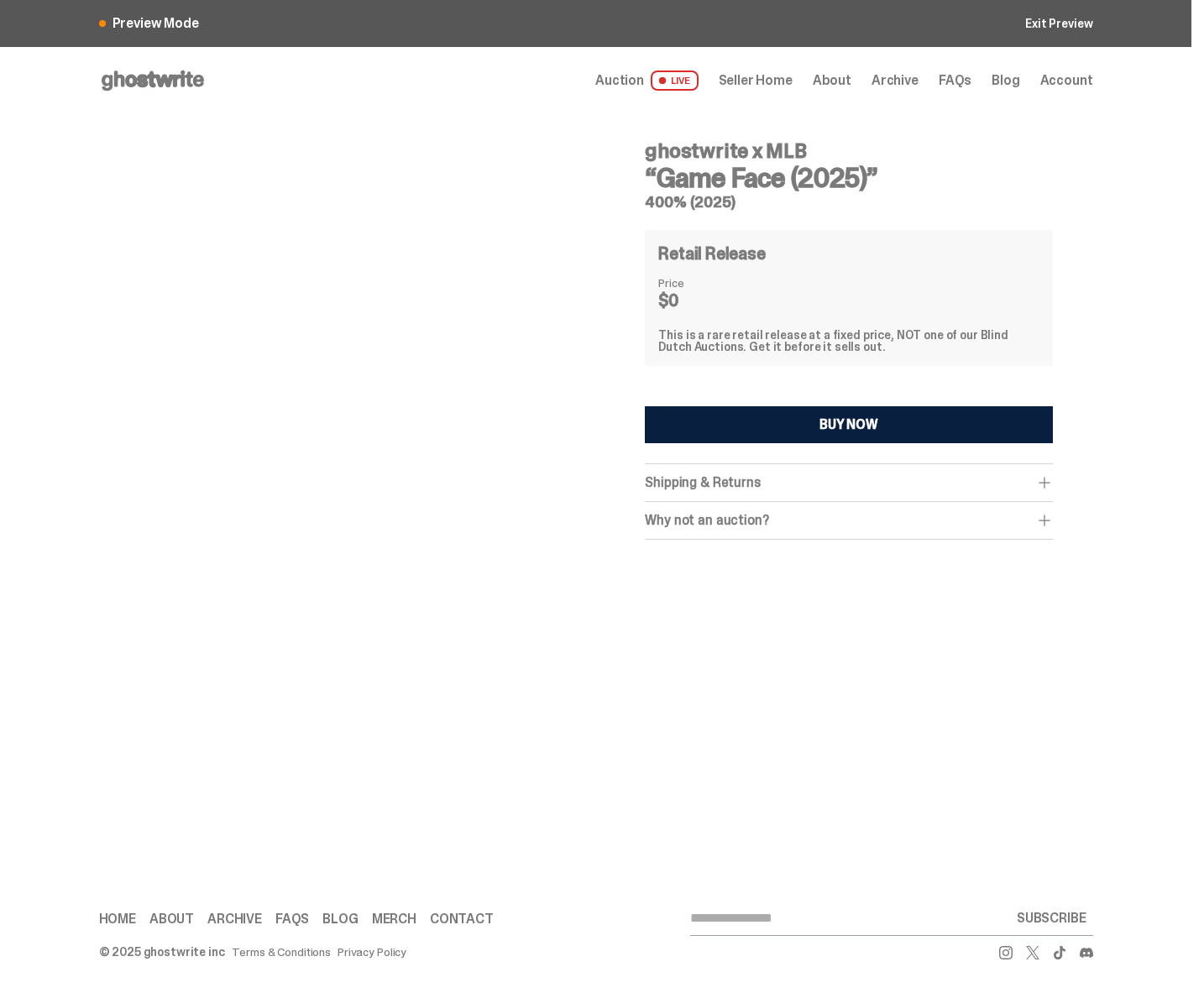 scroll, scrollTop: 0, scrollLeft: 0, axis: both 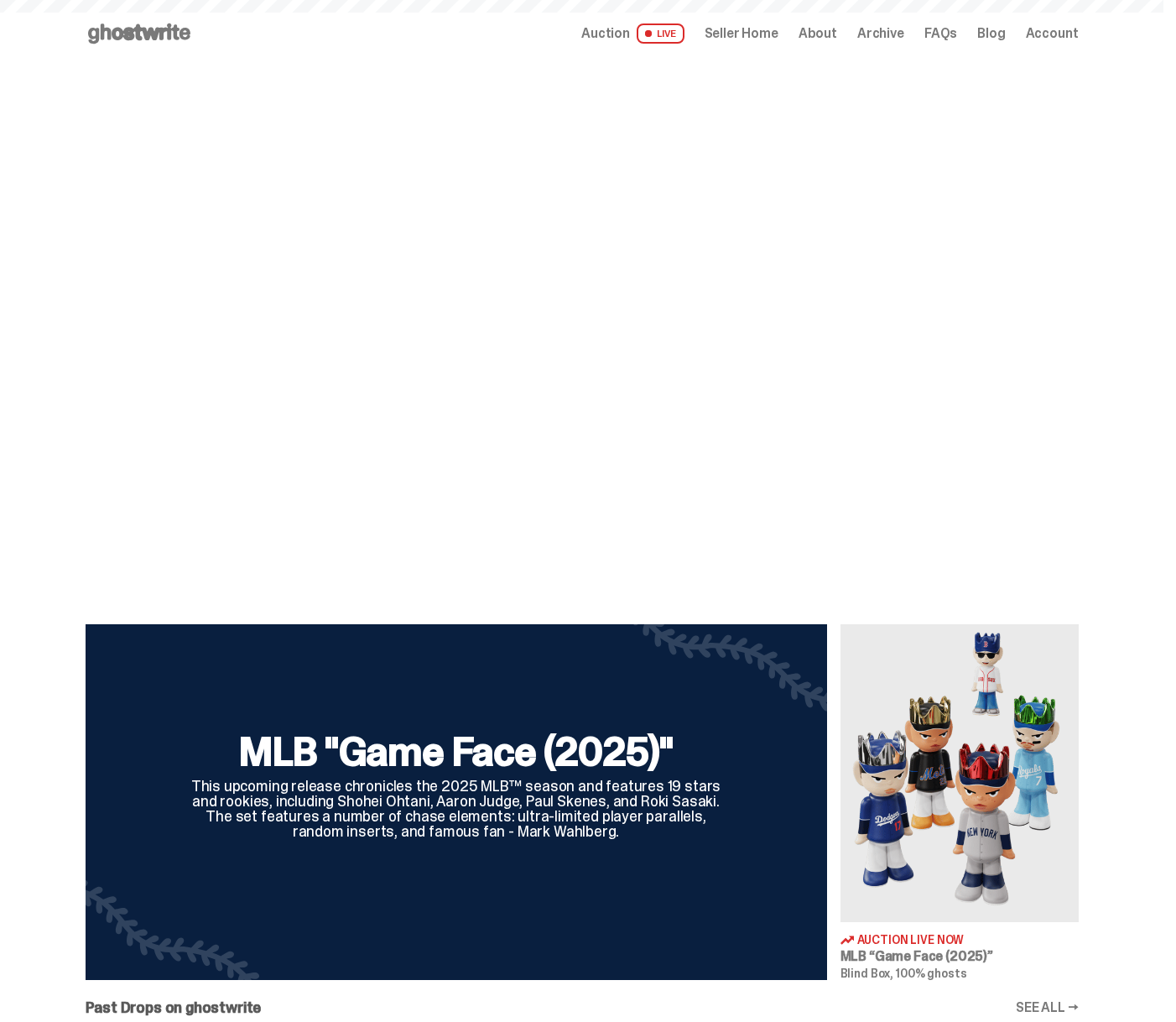 click at bounding box center [960, 773] 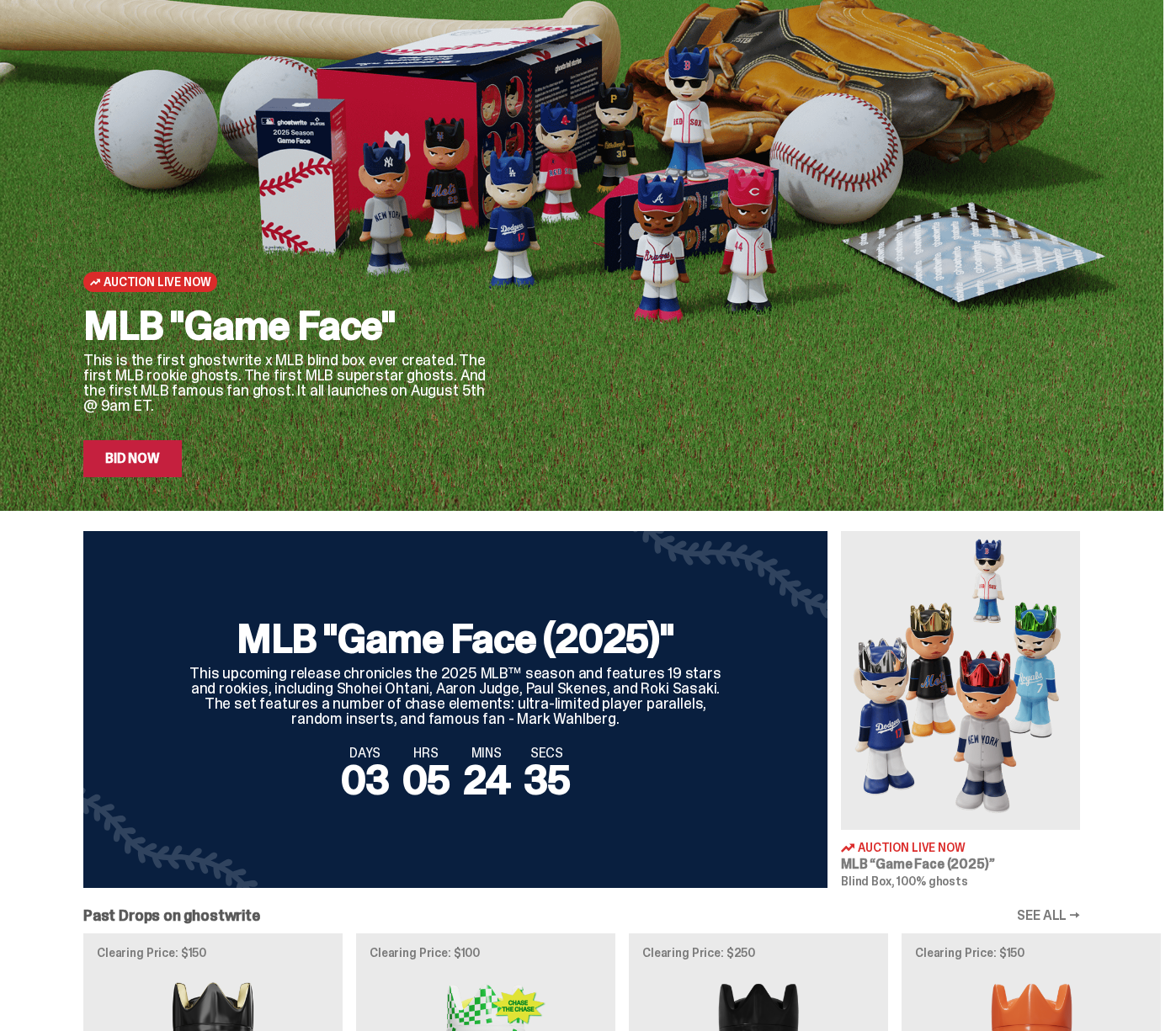 scroll, scrollTop: 114, scrollLeft: 0, axis: vertical 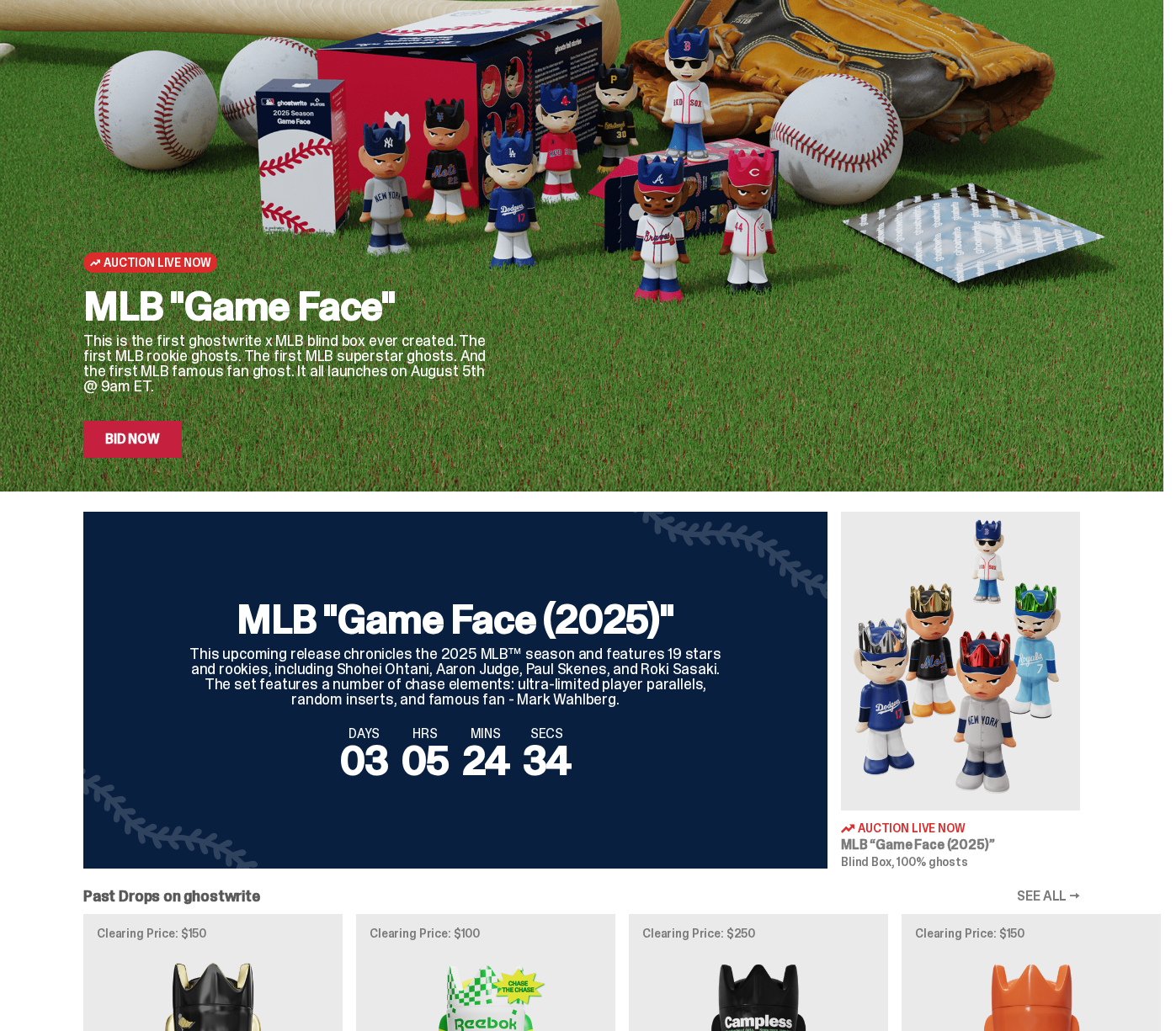 click at bounding box center (960, 661) 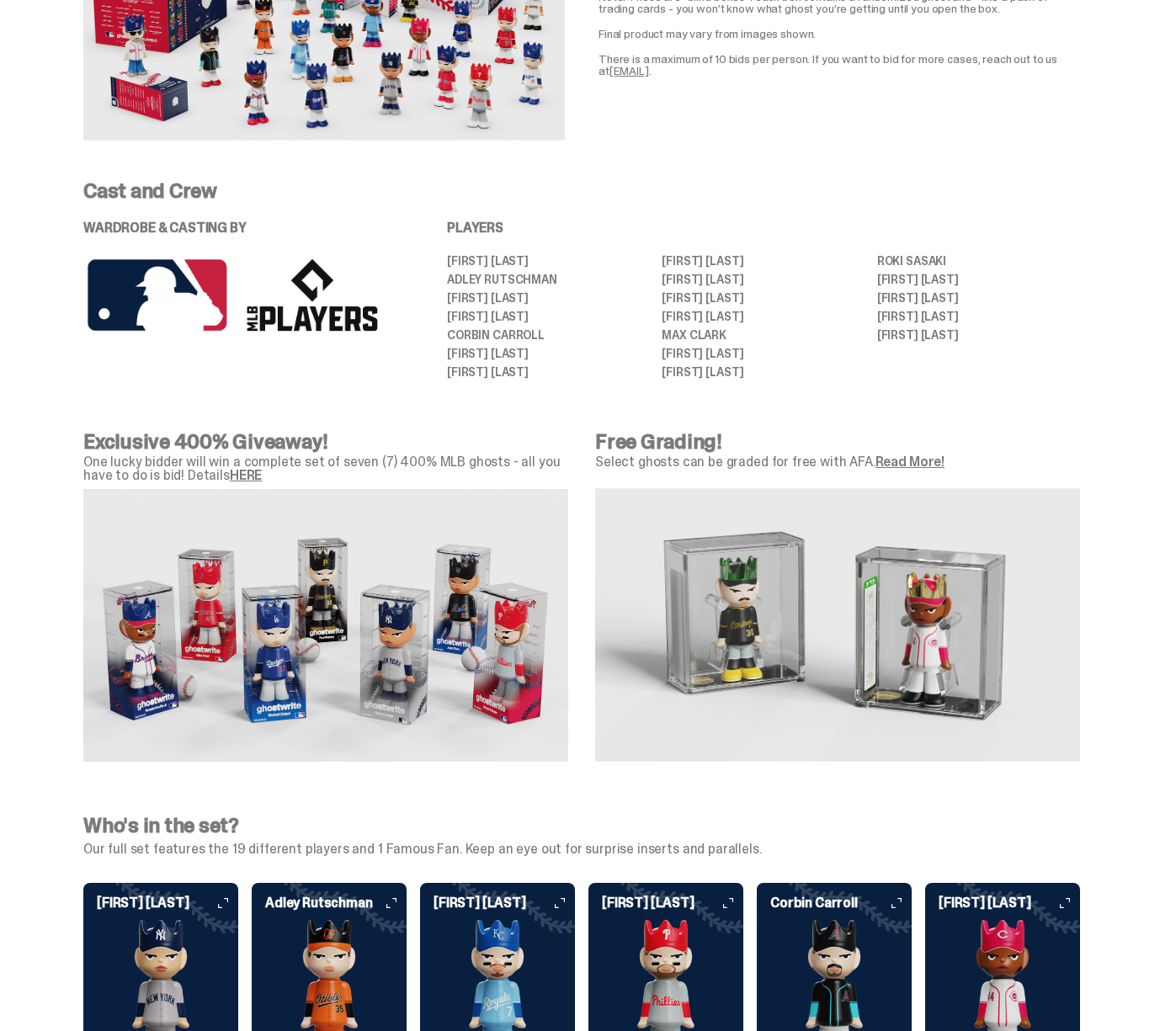 scroll, scrollTop: 792, scrollLeft: 0, axis: vertical 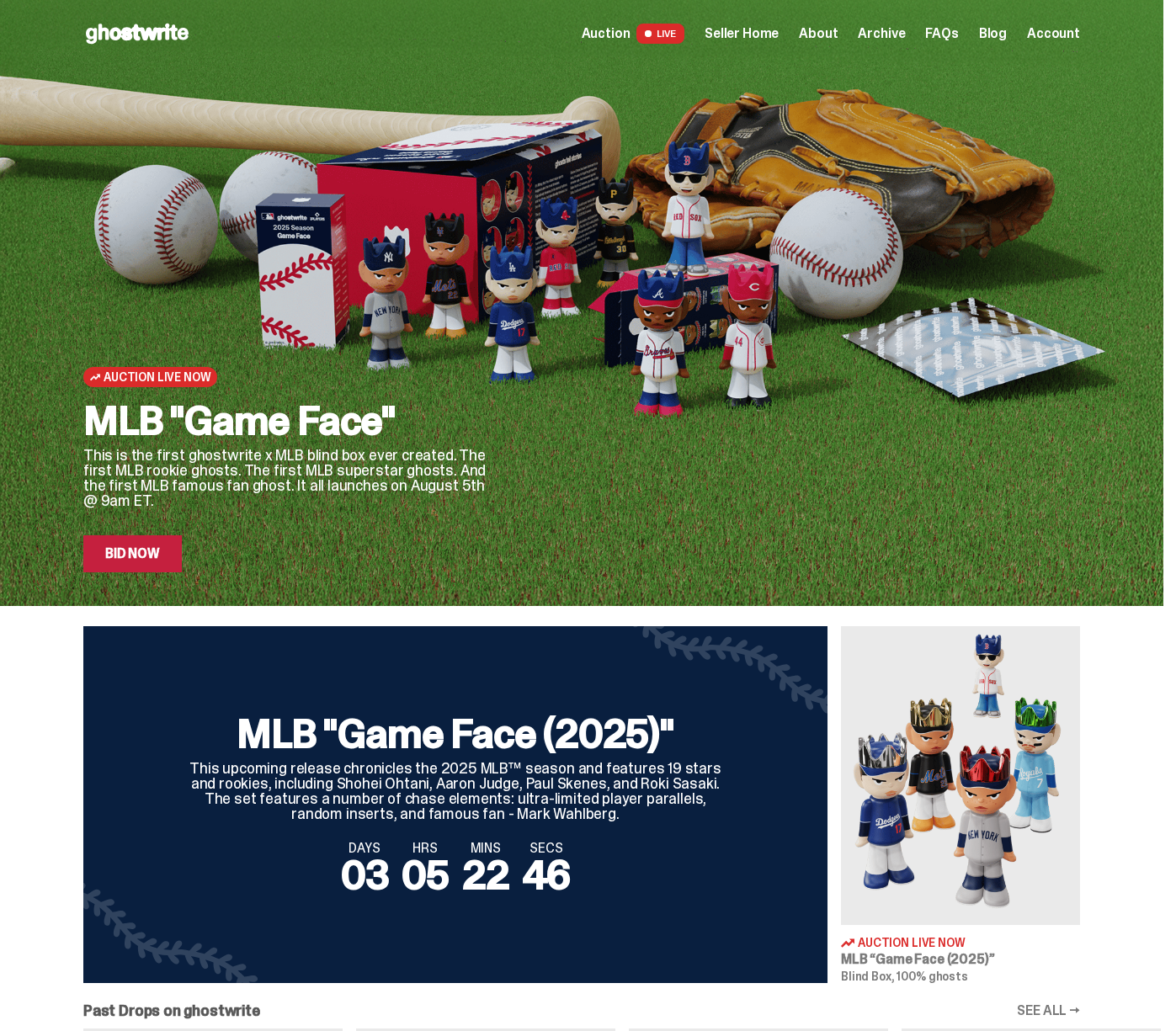 click at bounding box center (960, 775) 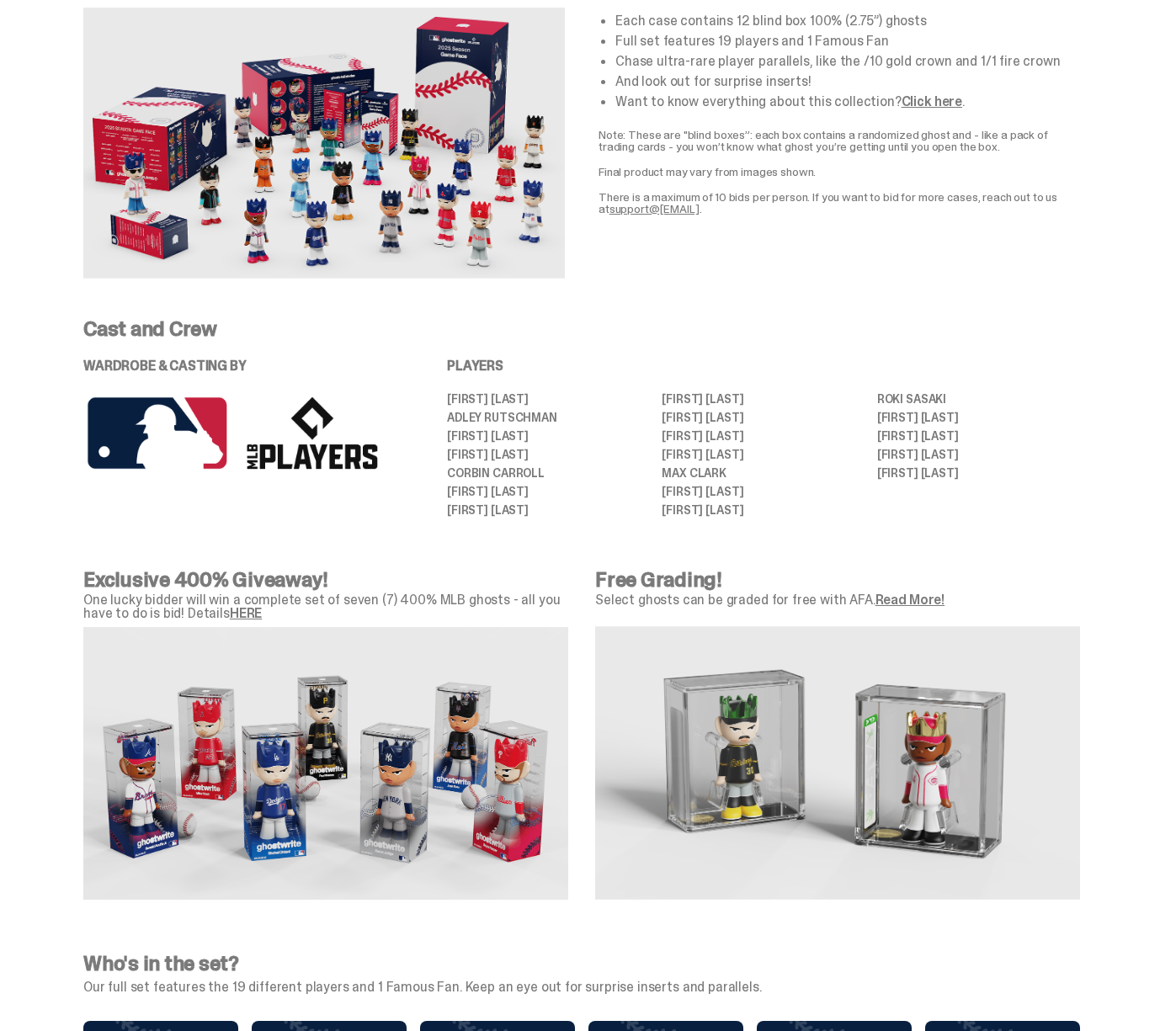 scroll, scrollTop: 574, scrollLeft: 0, axis: vertical 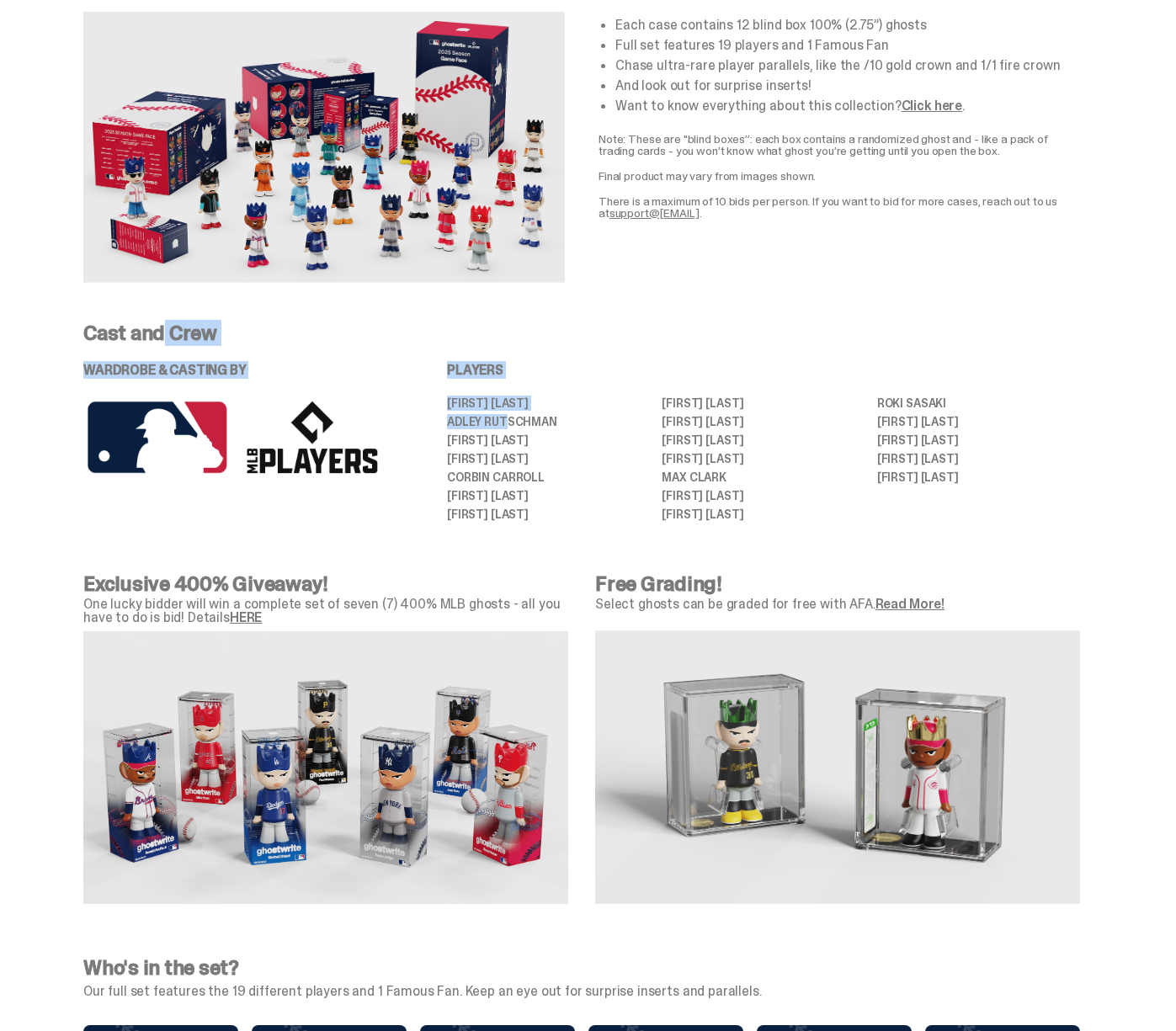 drag, startPoint x: 168, startPoint y: 334, endPoint x: 514, endPoint y: 428, distance: 358.54149 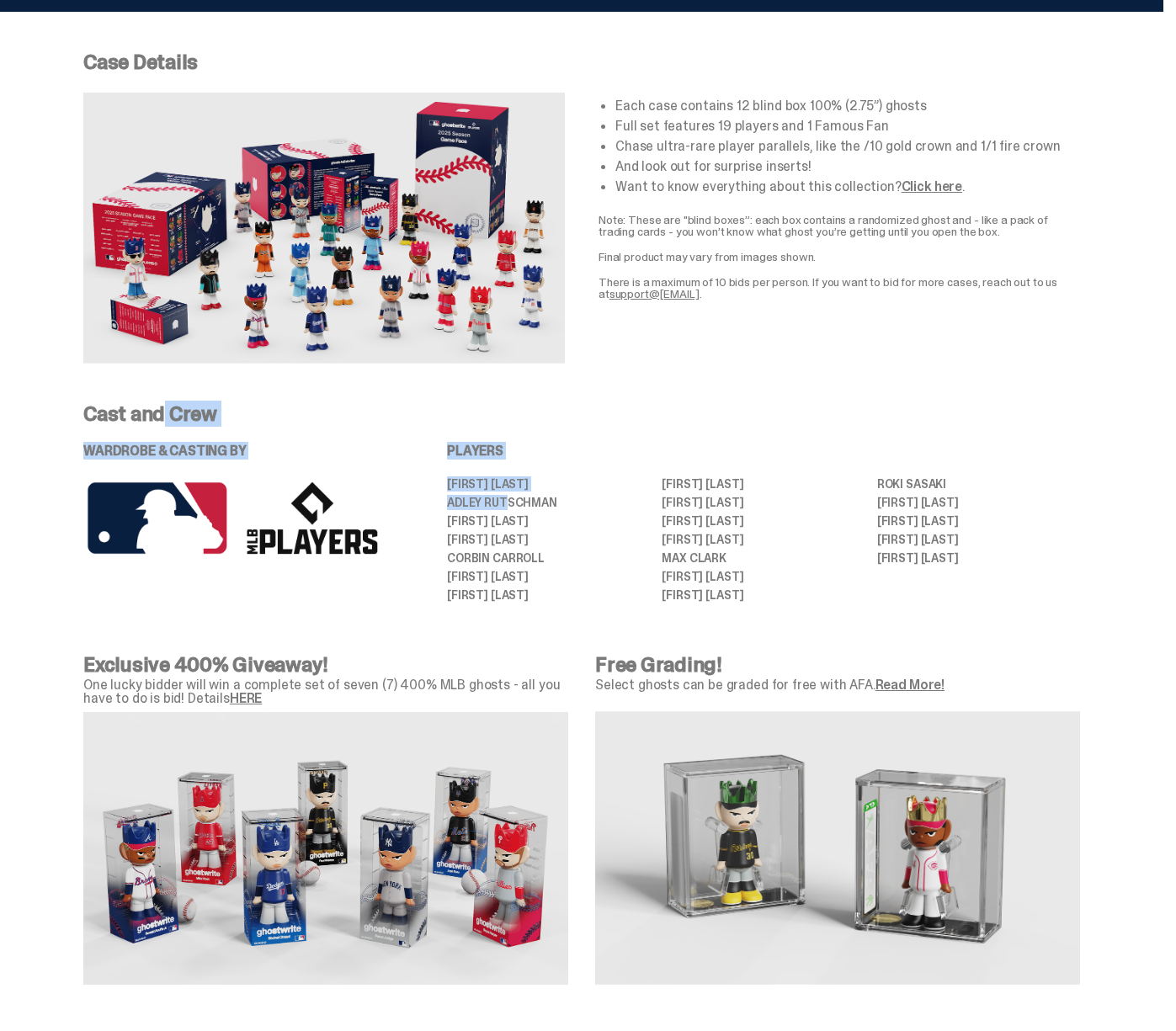 scroll, scrollTop: 490, scrollLeft: 0, axis: vertical 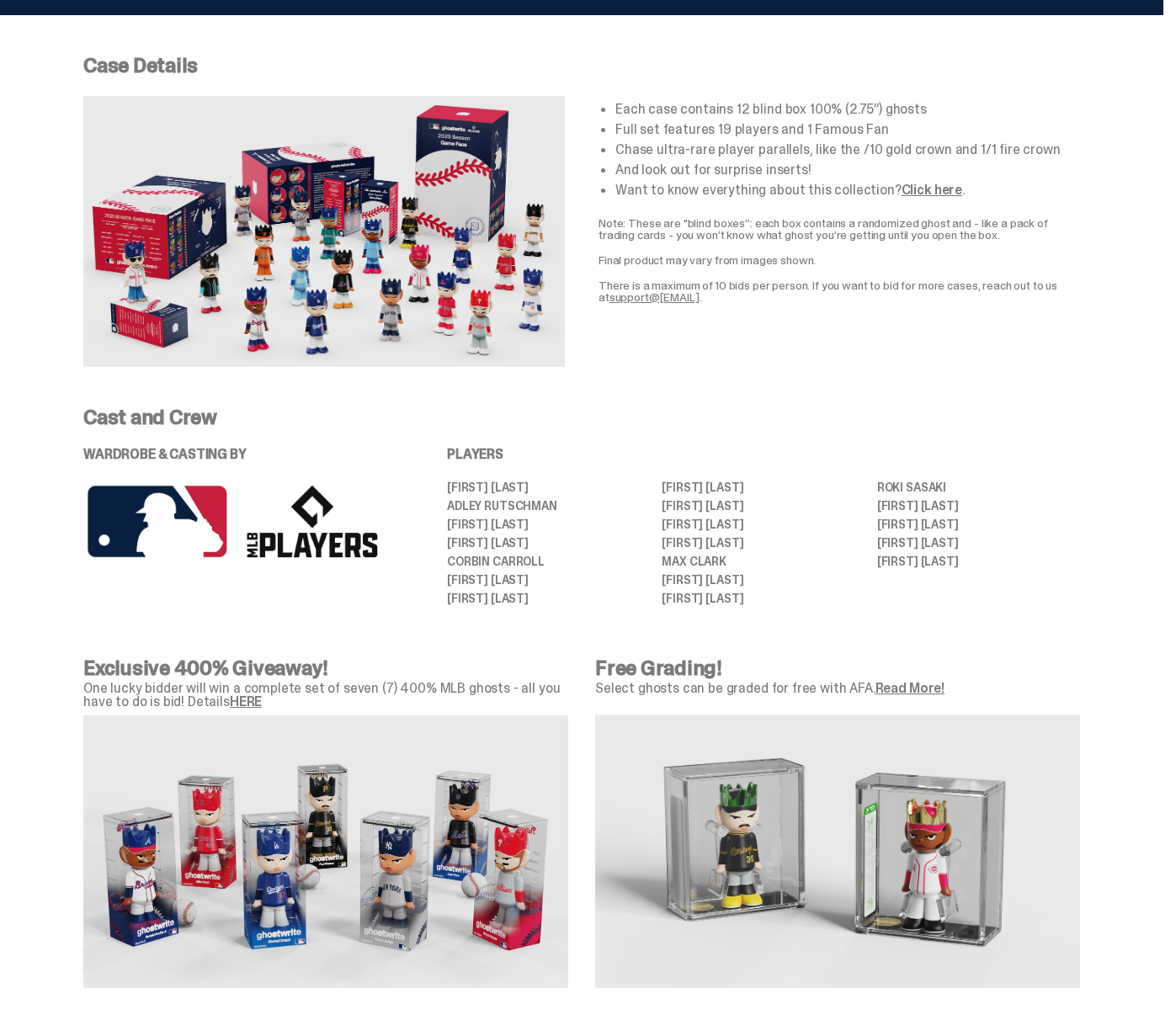click on "[FIRST] [LAST]" at bounding box center [548, 543] 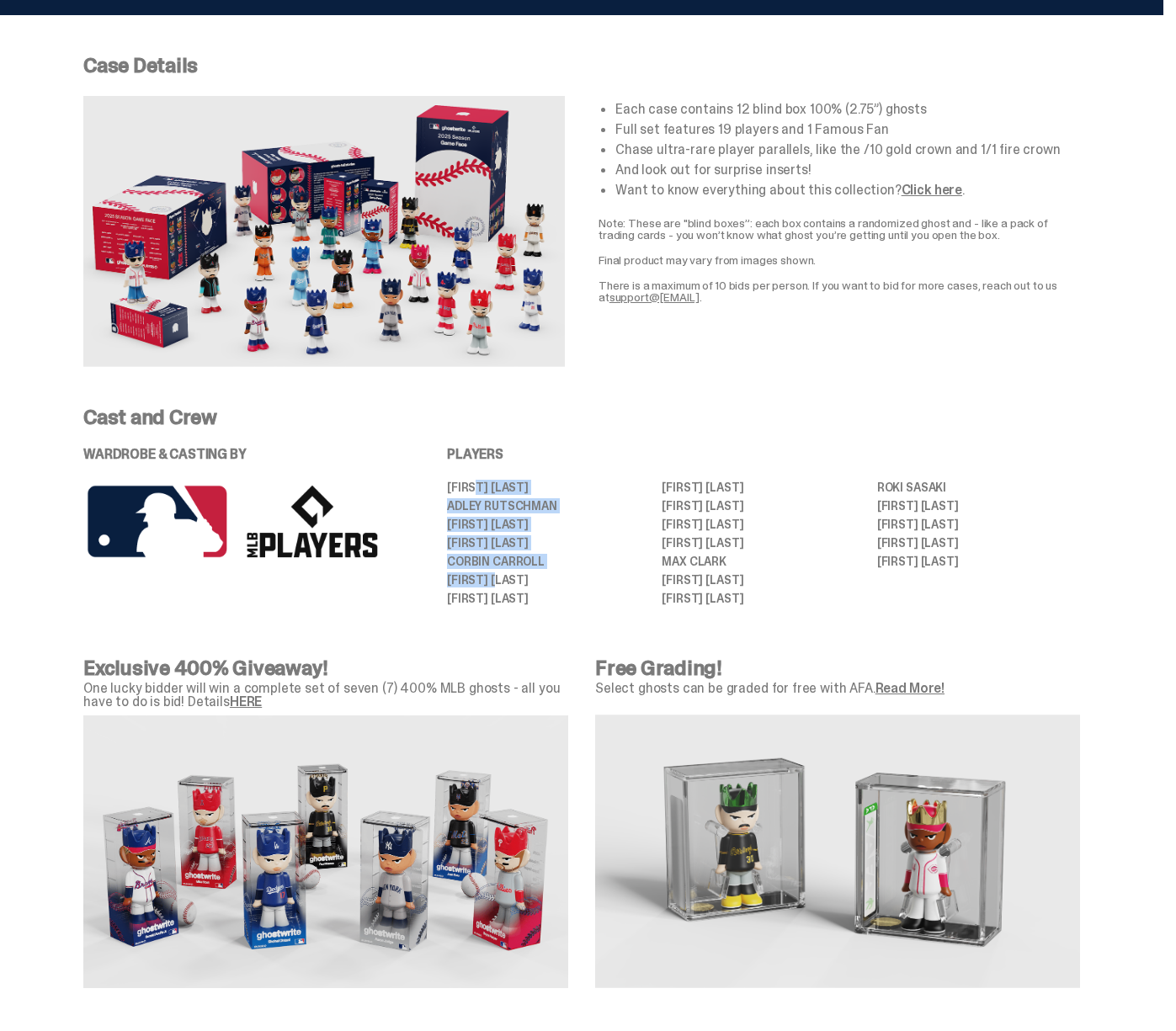 drag, startPoint x: 488, startPoint y: 490, endPoint x: 505, endPoint y: 582, distance: 93.55747 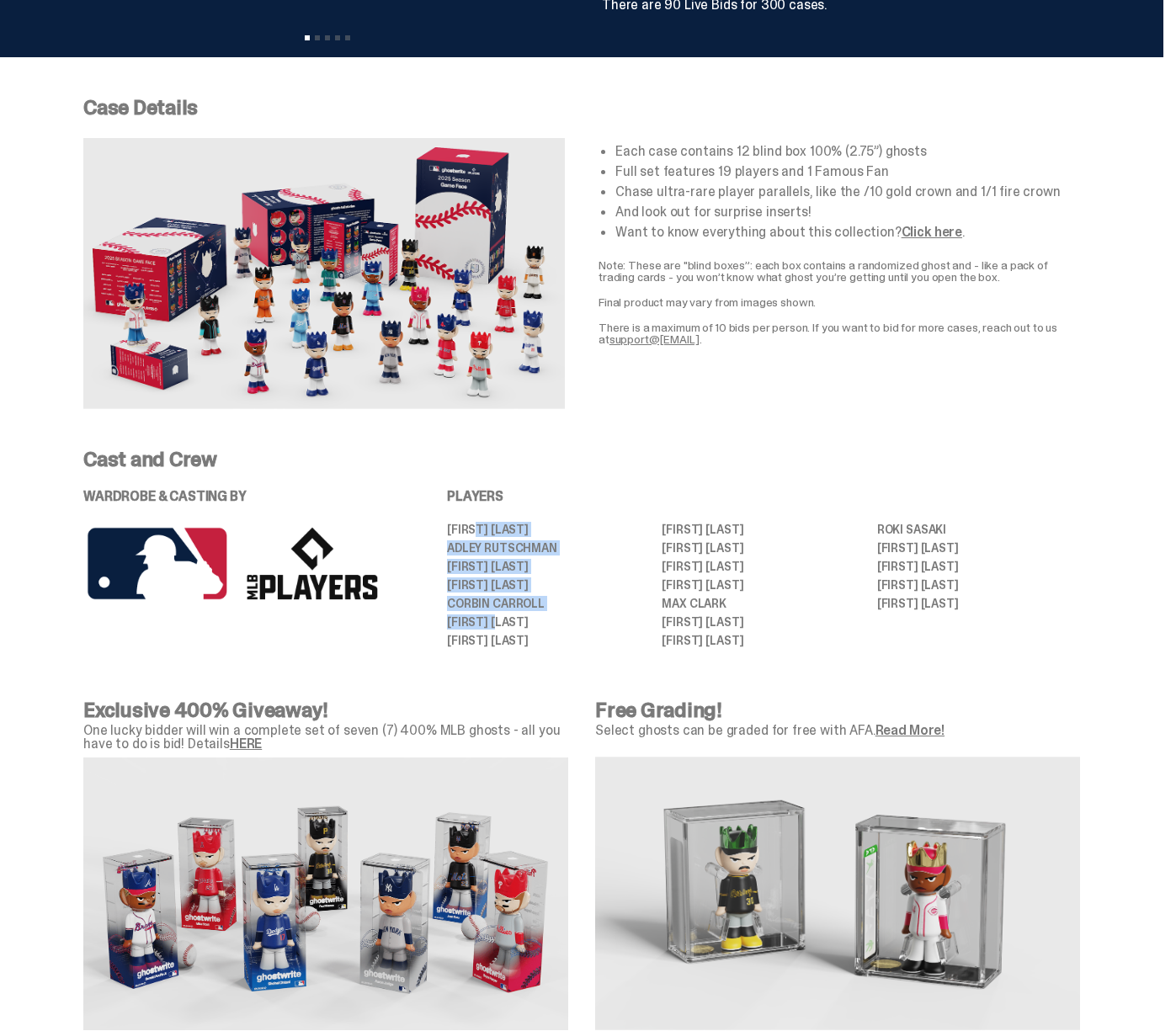 scroll, scrollTop: 430, scrollLeft: 0, axis: vertical 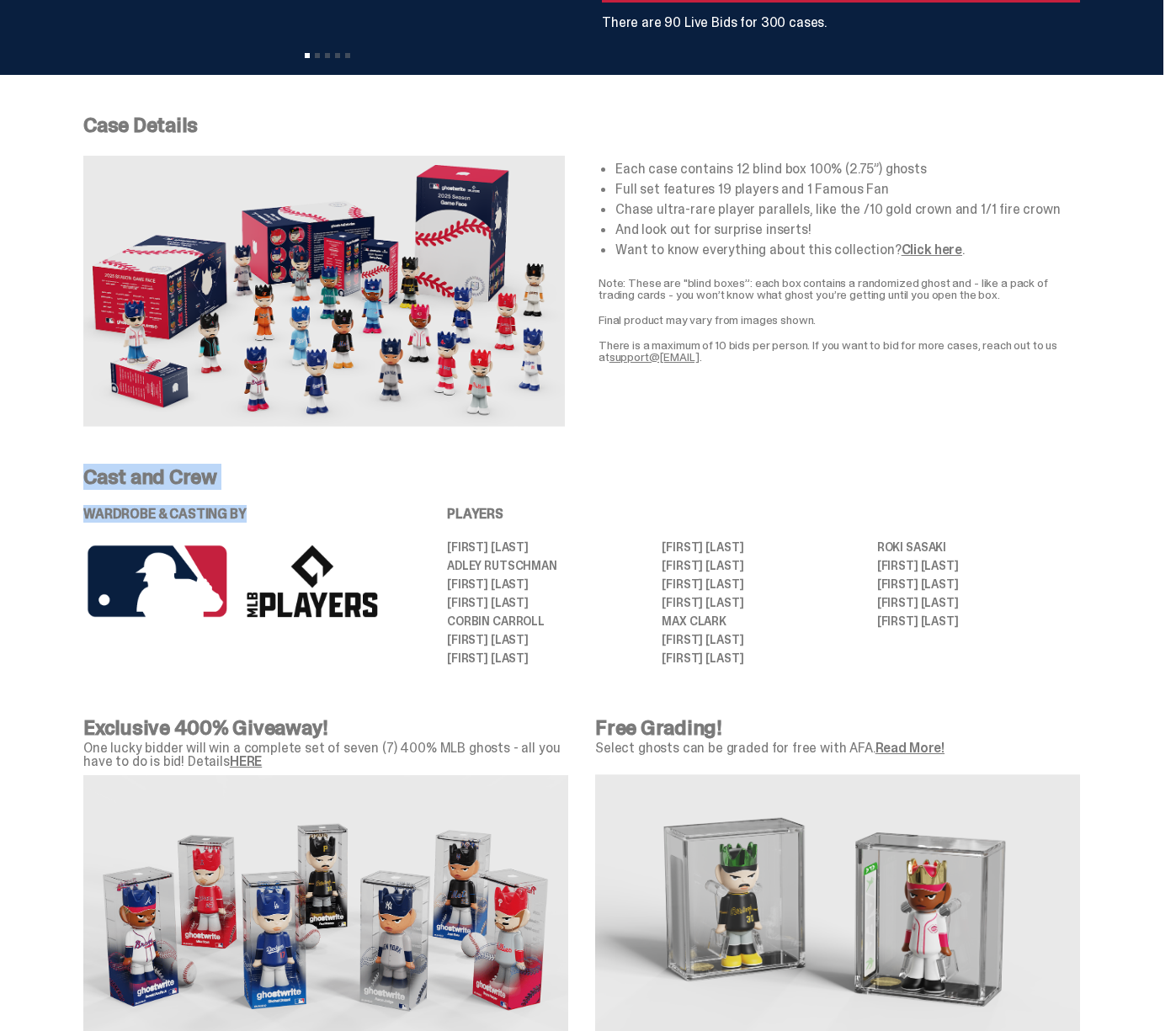 drag, startPoint x: 95, startPoint y: 480, endPoint x: 216, endPoint y: 603, distance: 172.53985 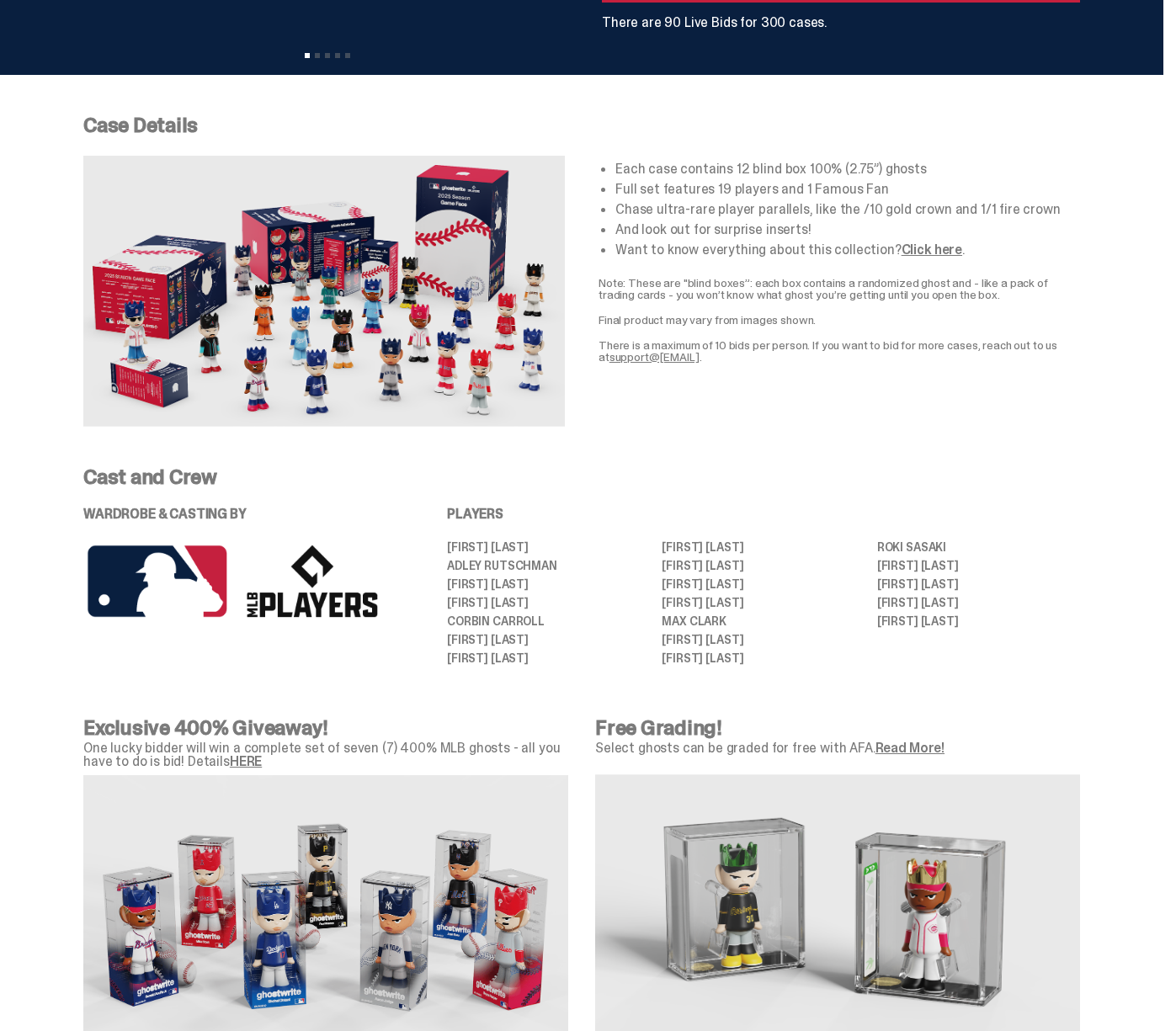 click on "Cast and Crew
WARDROBE & CASTING BY
PLAYERS
Aaron Judge
Adley Rutschman
Bobby Witt Jr.
Bryce Harper
Corbin Carroll
Elly De La Cruz
Freddie Freeman
Gerrit Cole
Juan Soto
Julio RodrÍguez
Justin Verlander
Max Clark
Mike Trout
Paul Skenes
Roki Sasaki
Roman Anthony
Ronald Acuña Jr.
Shohei Ohtani
Vladimir Guerrero Jr." at bounding box center [582, 566] 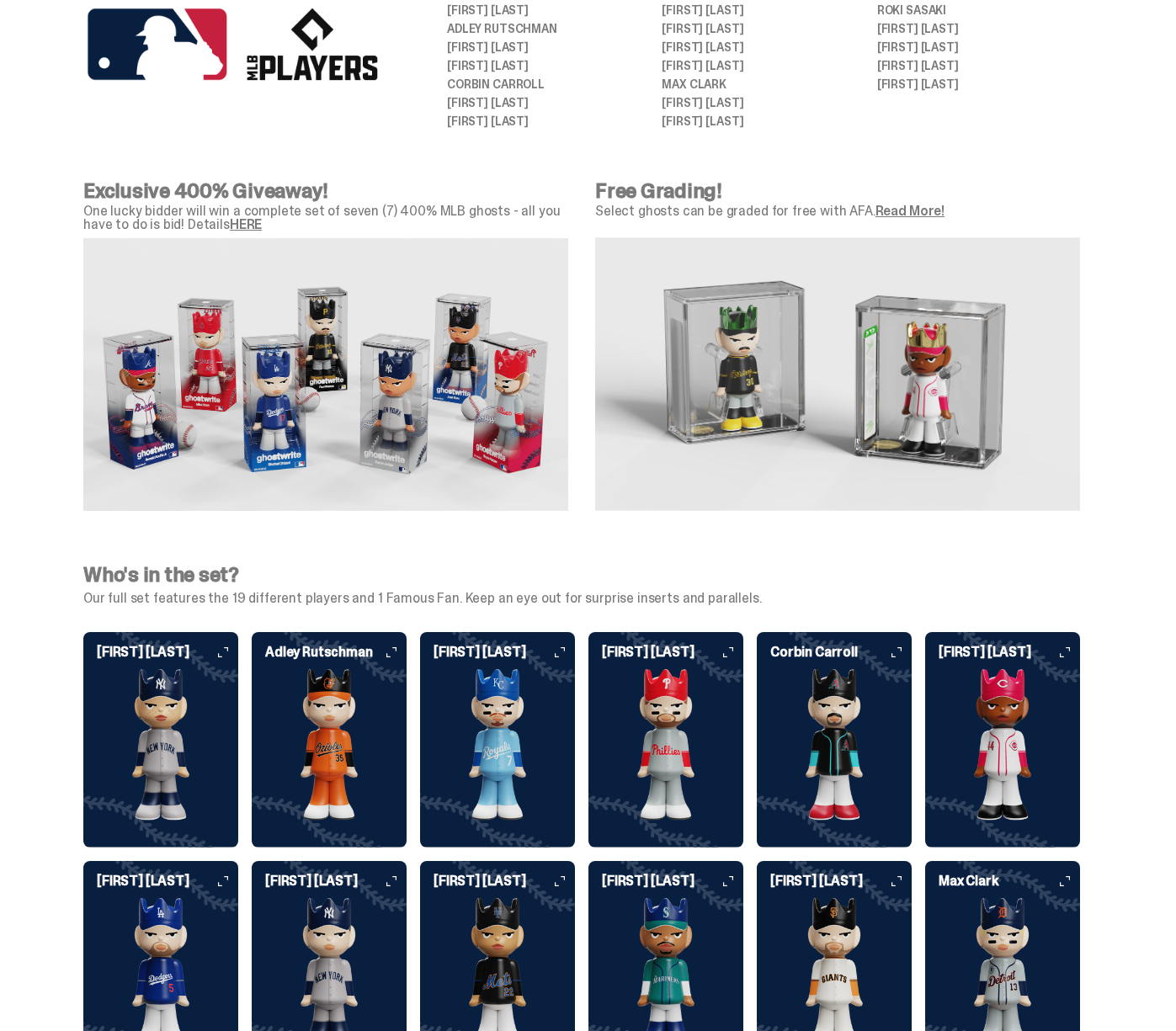 scroll, scrollTop: 965, scrollLeft: 0, axis: vertical 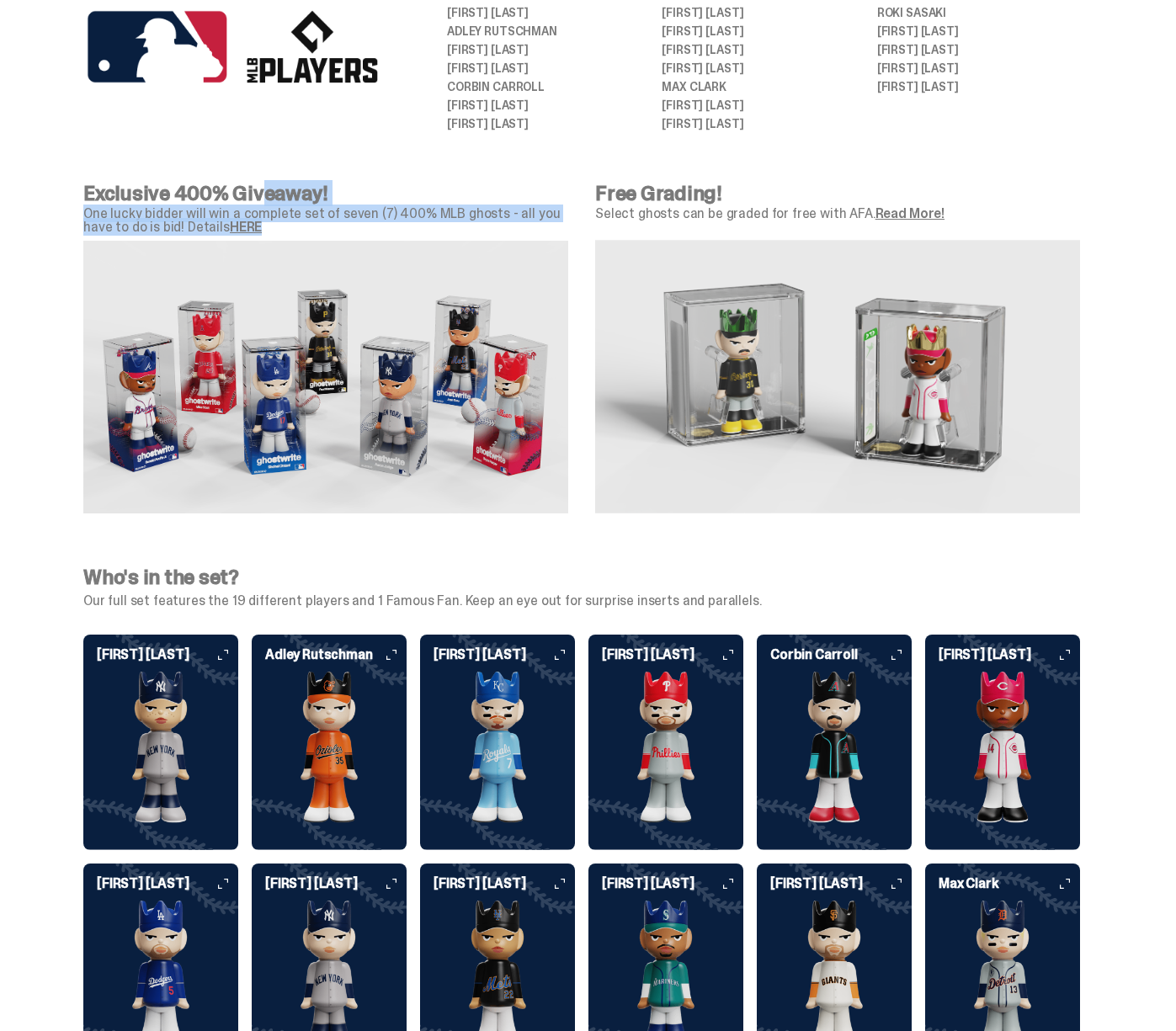 drag, startPoint x: 262, startPoint y: 195, endPoint x: 262, endPoint y: 237, distance: 42 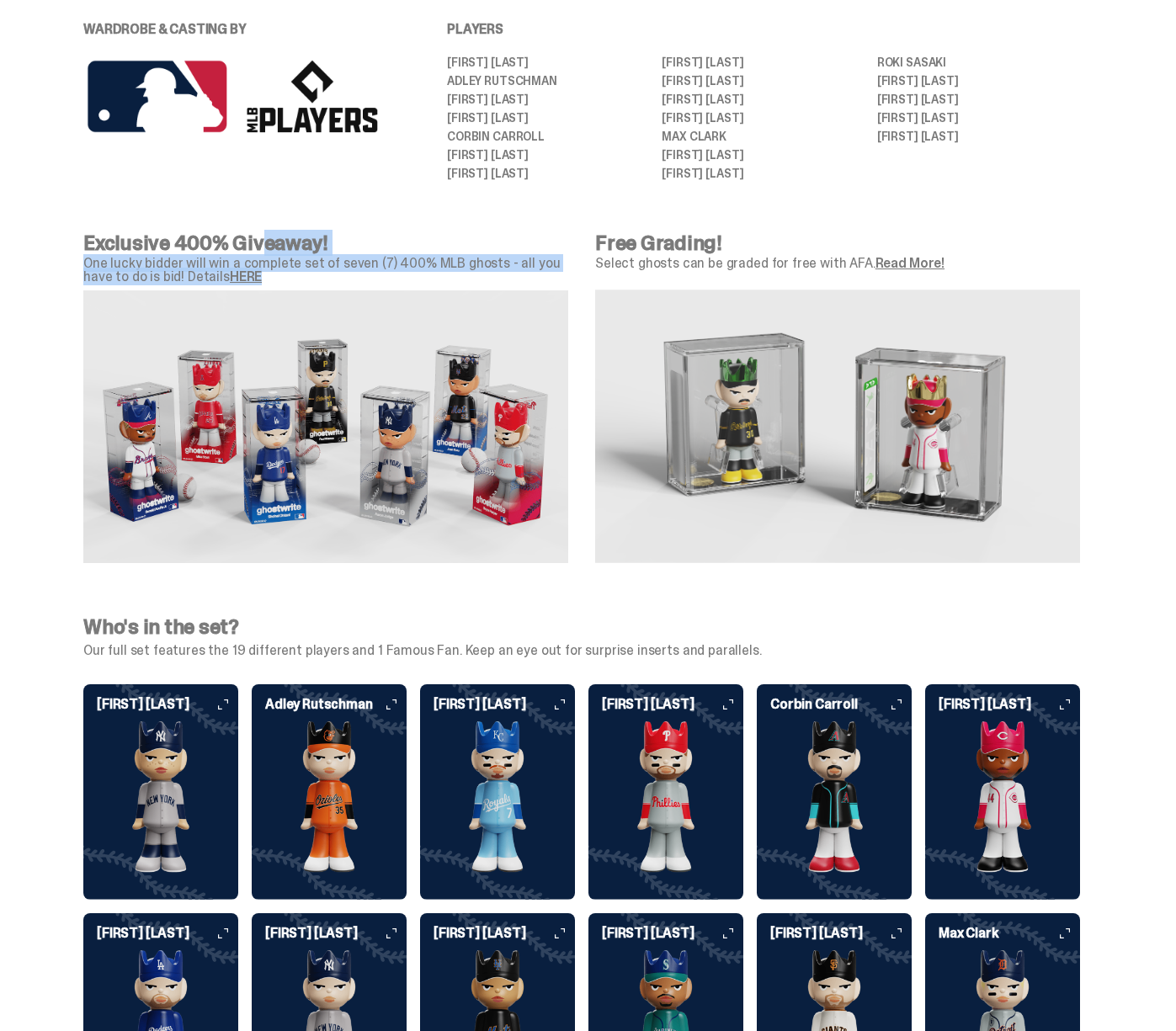 scroll, scrollTop: 911, scrollLeft: 0, axis: vertical 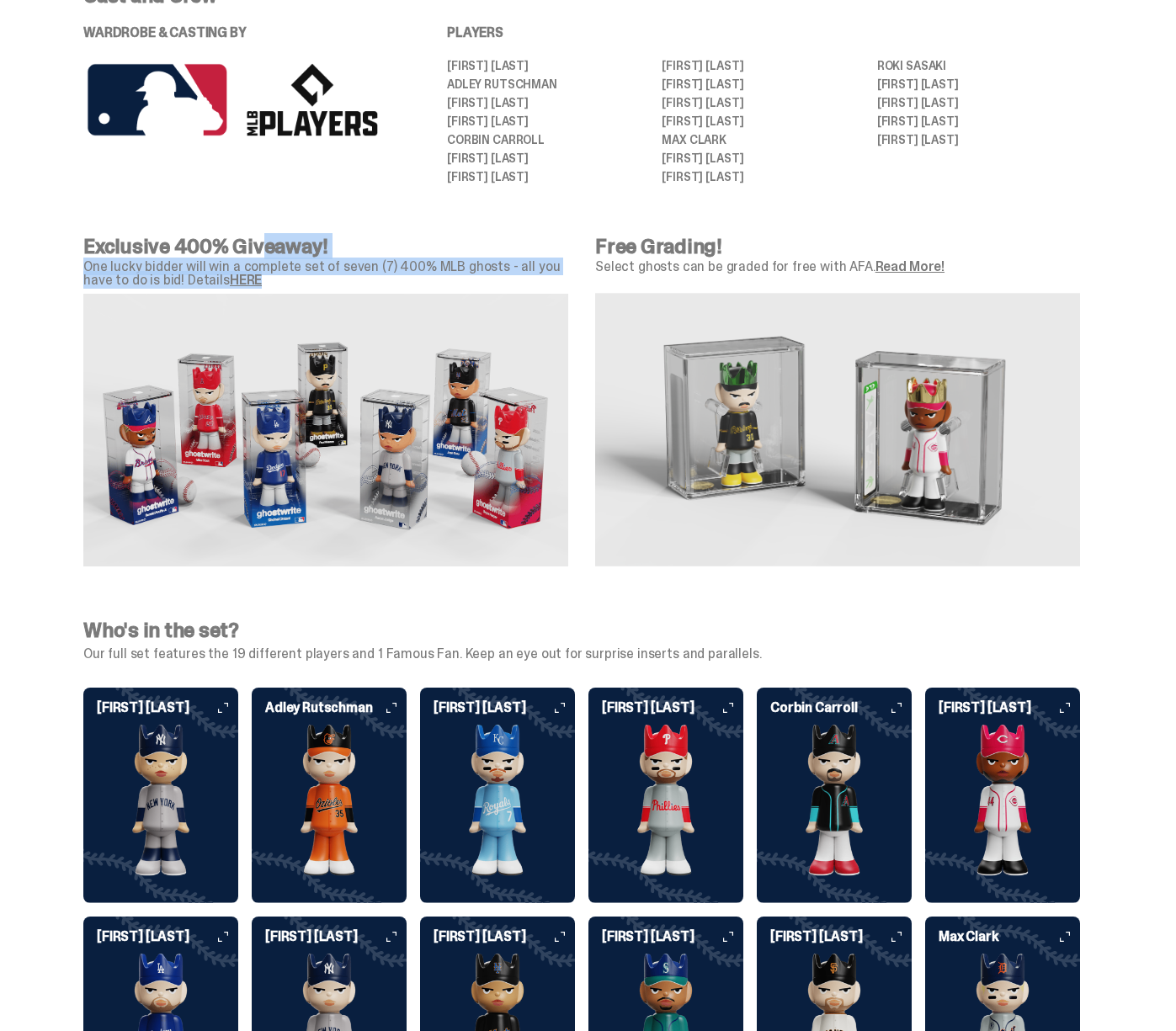 click at bounding box center (326, 430) 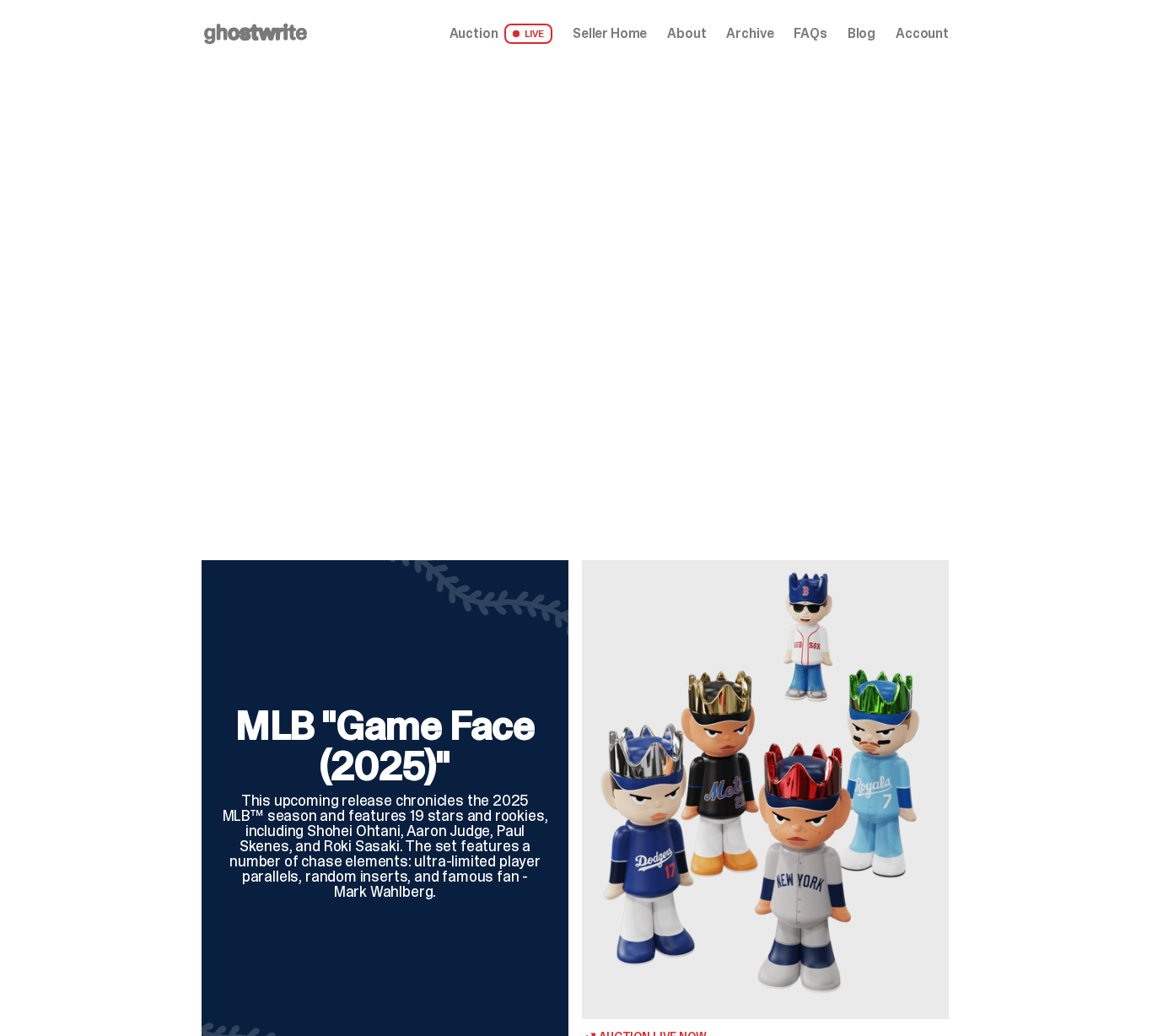 scroll, scrollTop: 0, scrollLeft: 0, axis: both 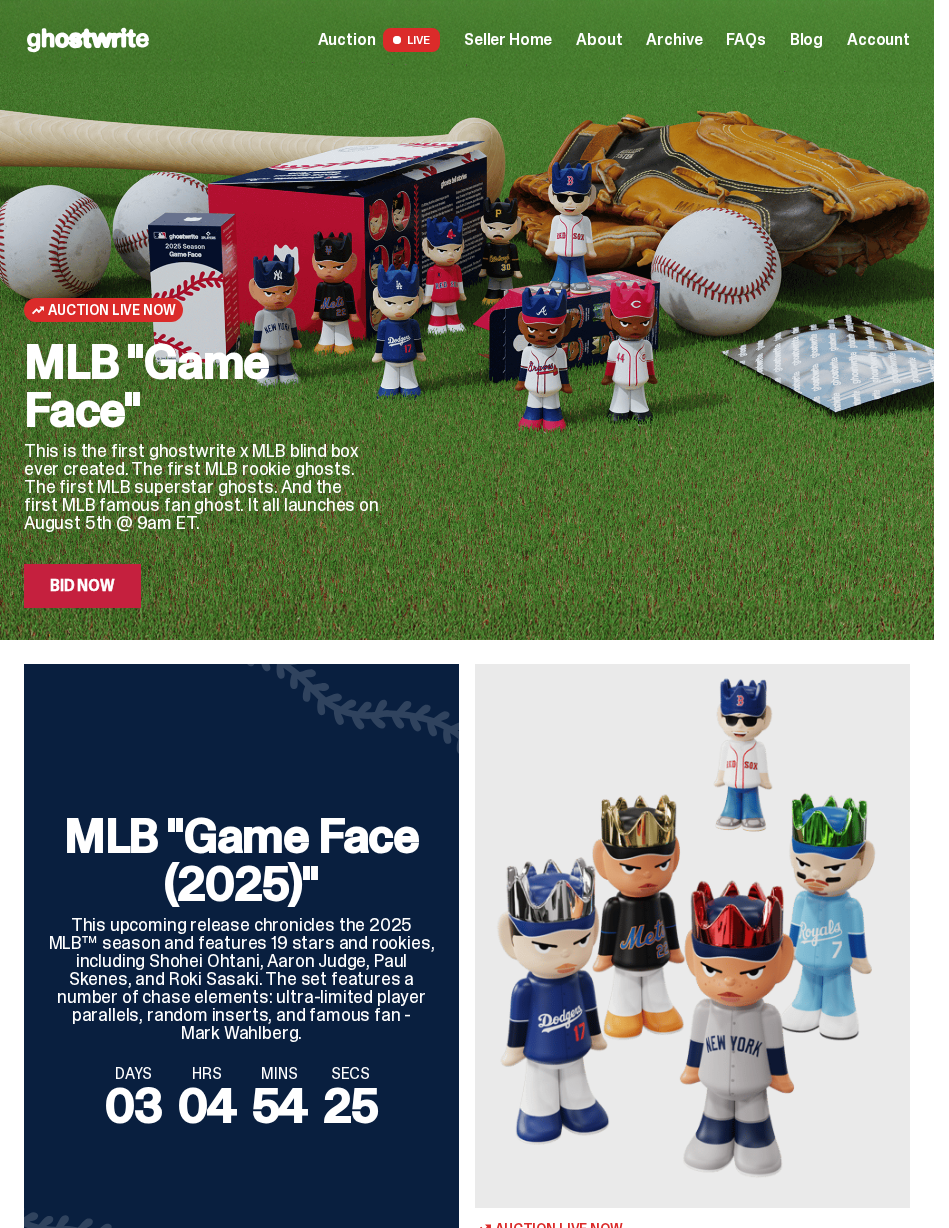 click at bounding box center [692, 936] 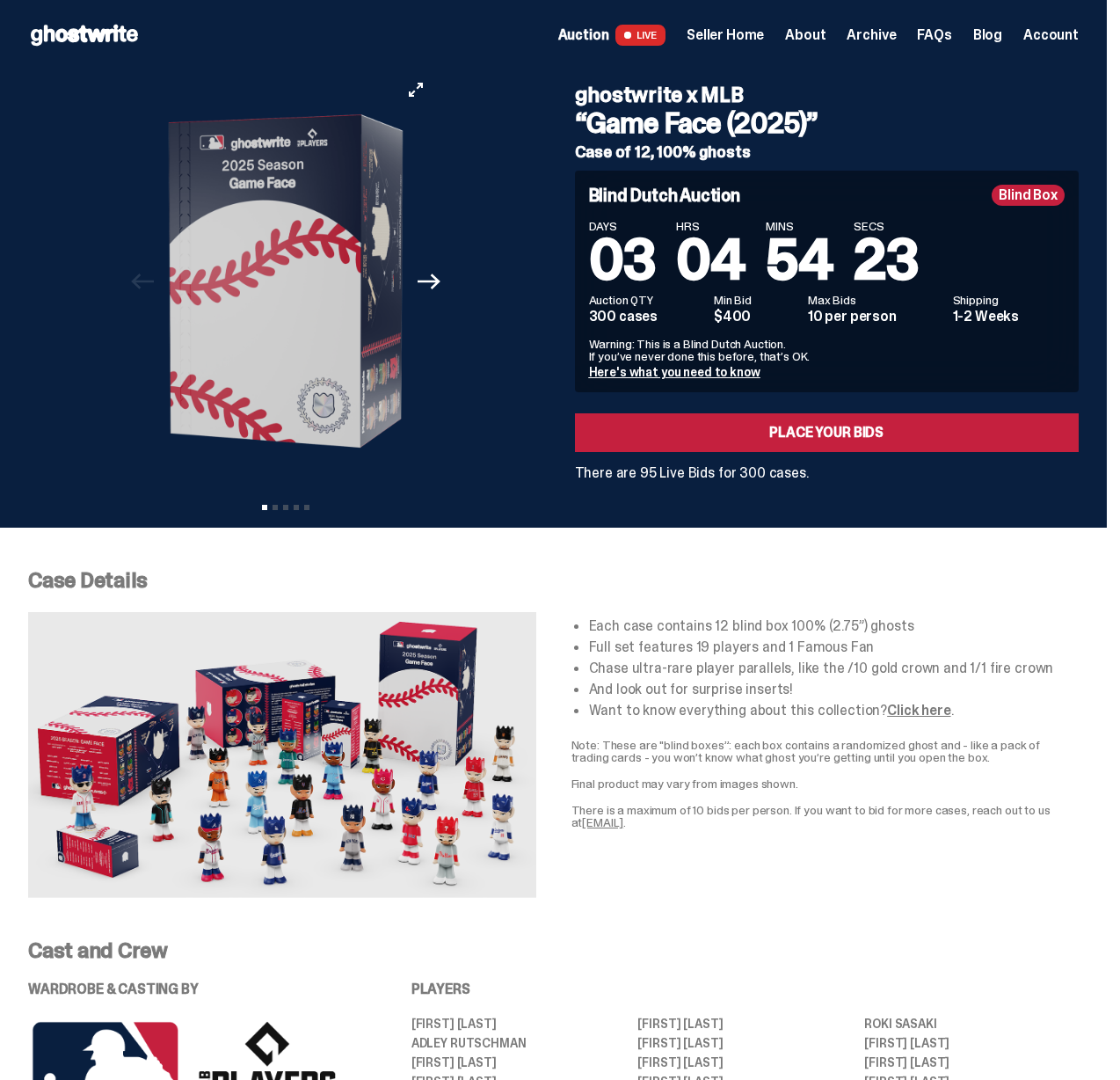 click on "Next" at bounding box center (429, 281) 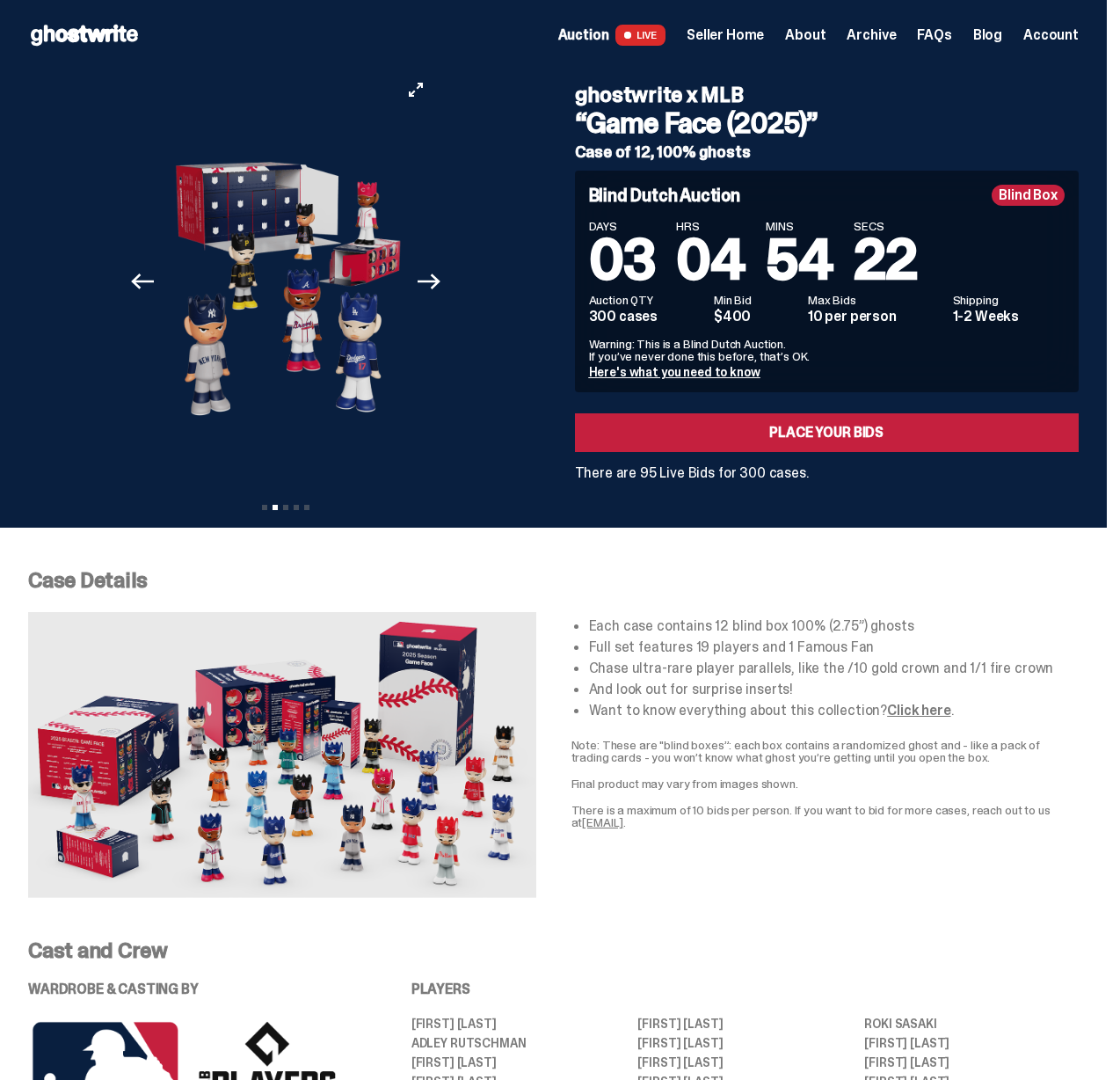 click on "Next" at bounding box center [429, 281] 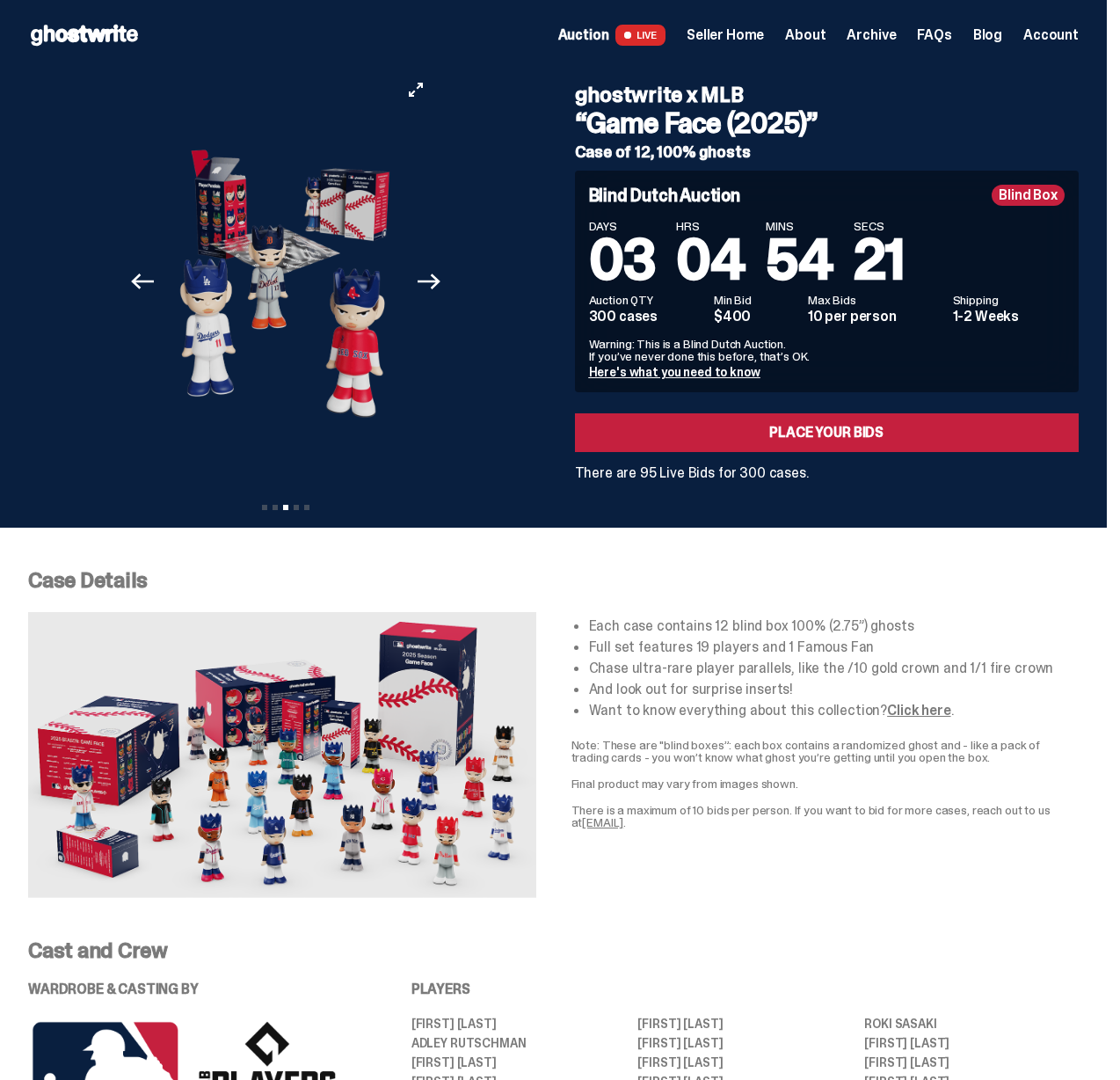 click on "Next" at bounding box center [429, 281] 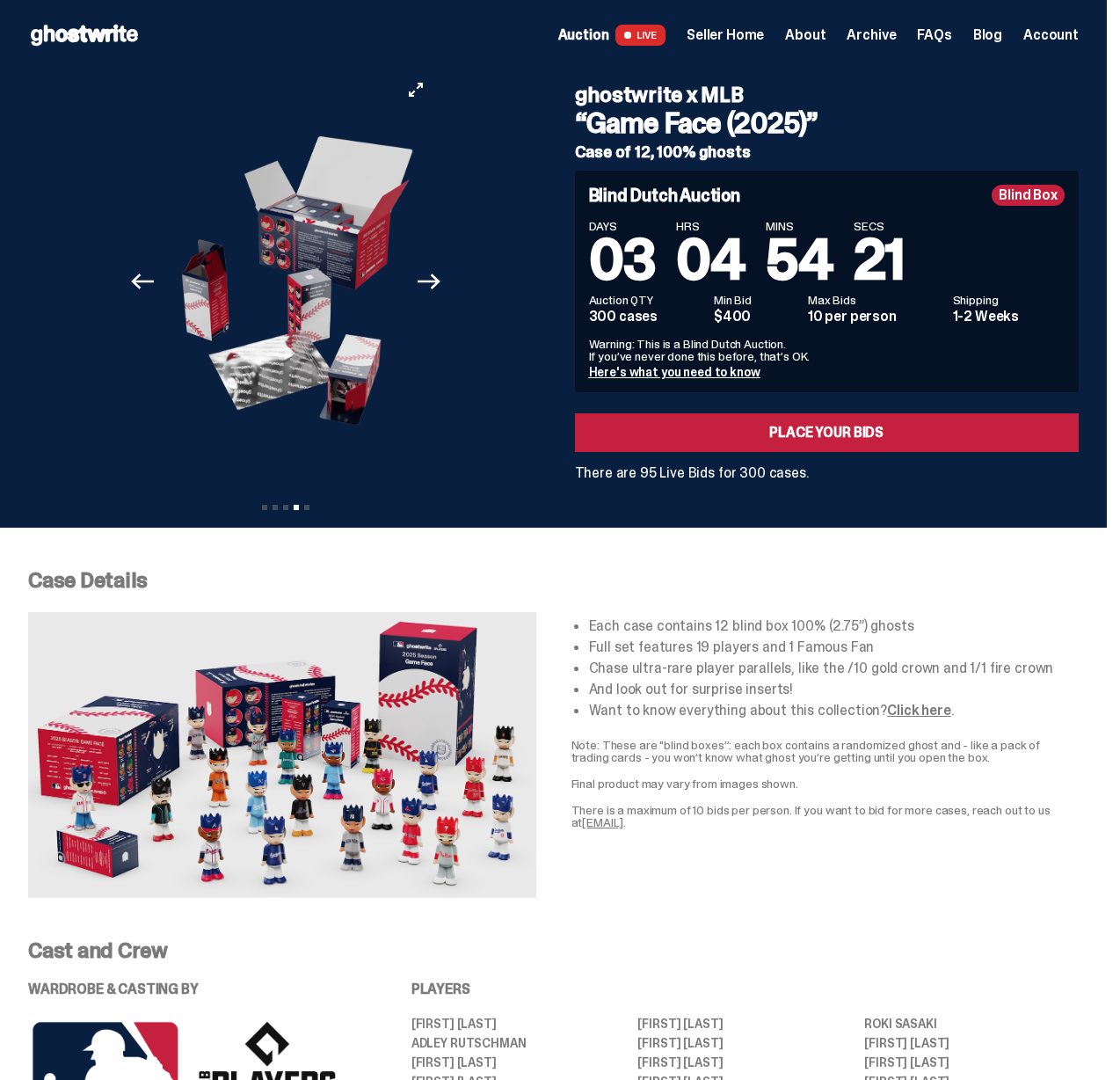 click on "Next" at bounding box center (429, 281) 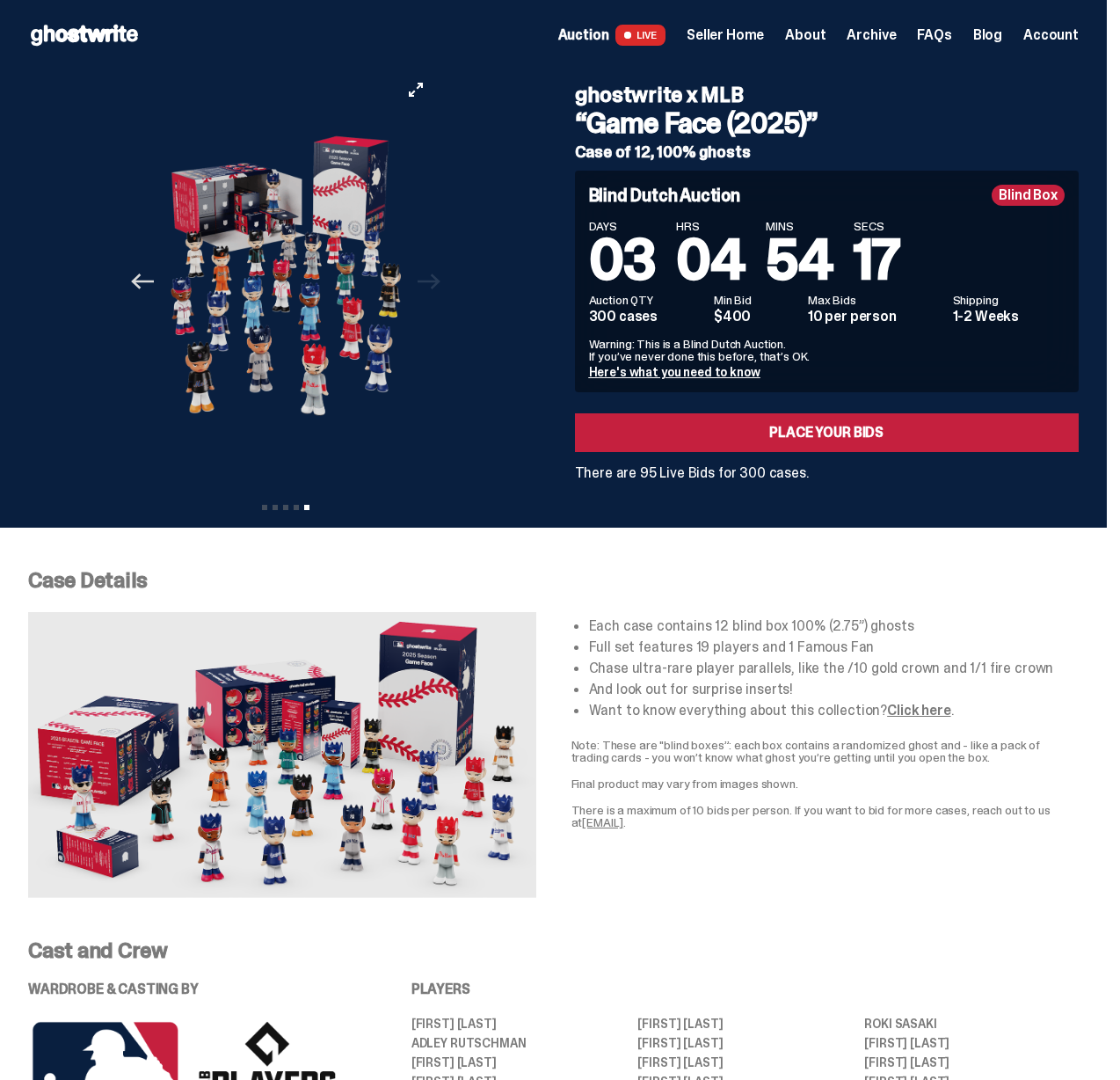 click on "Previous" 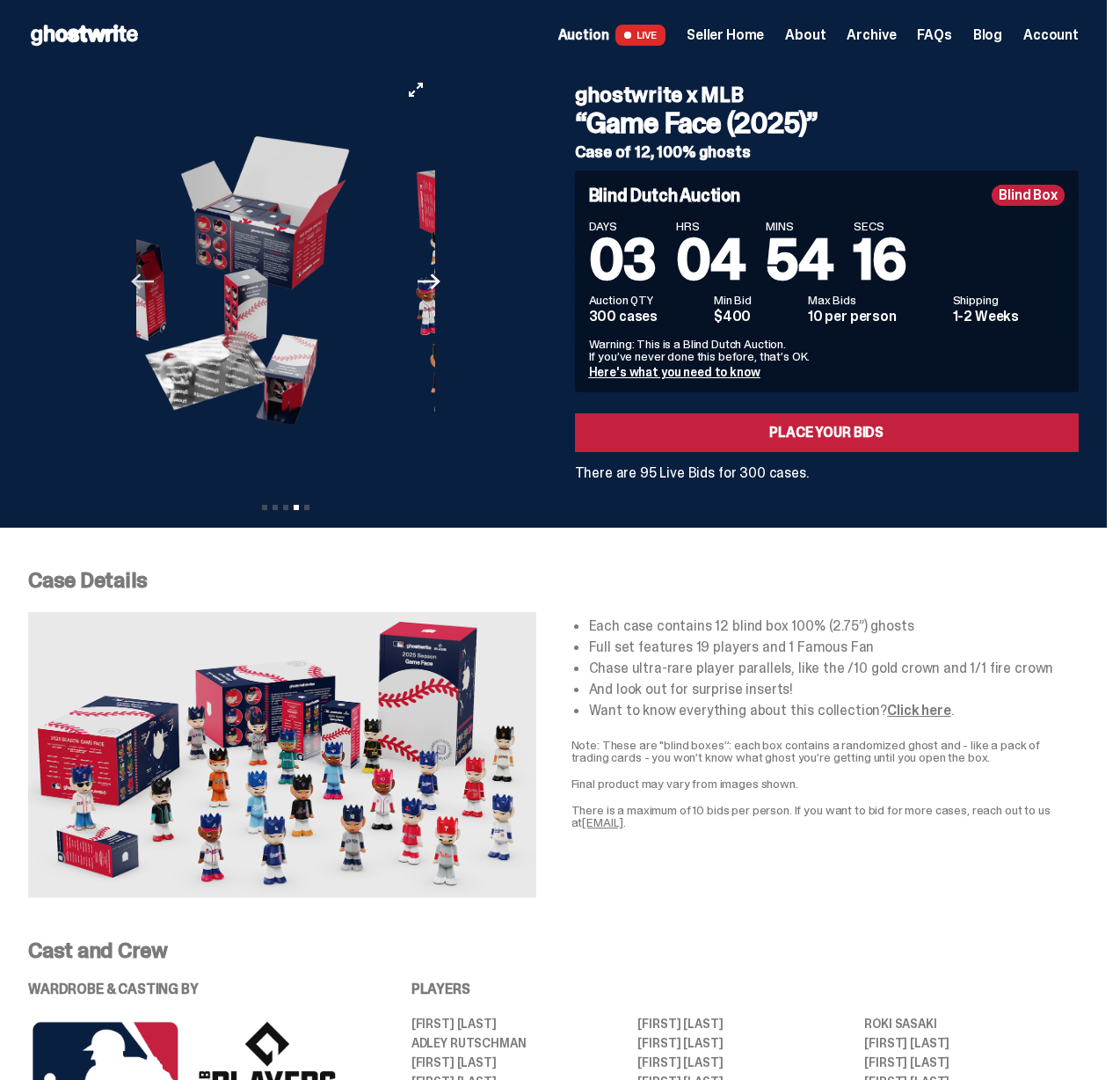 click on "Previous" 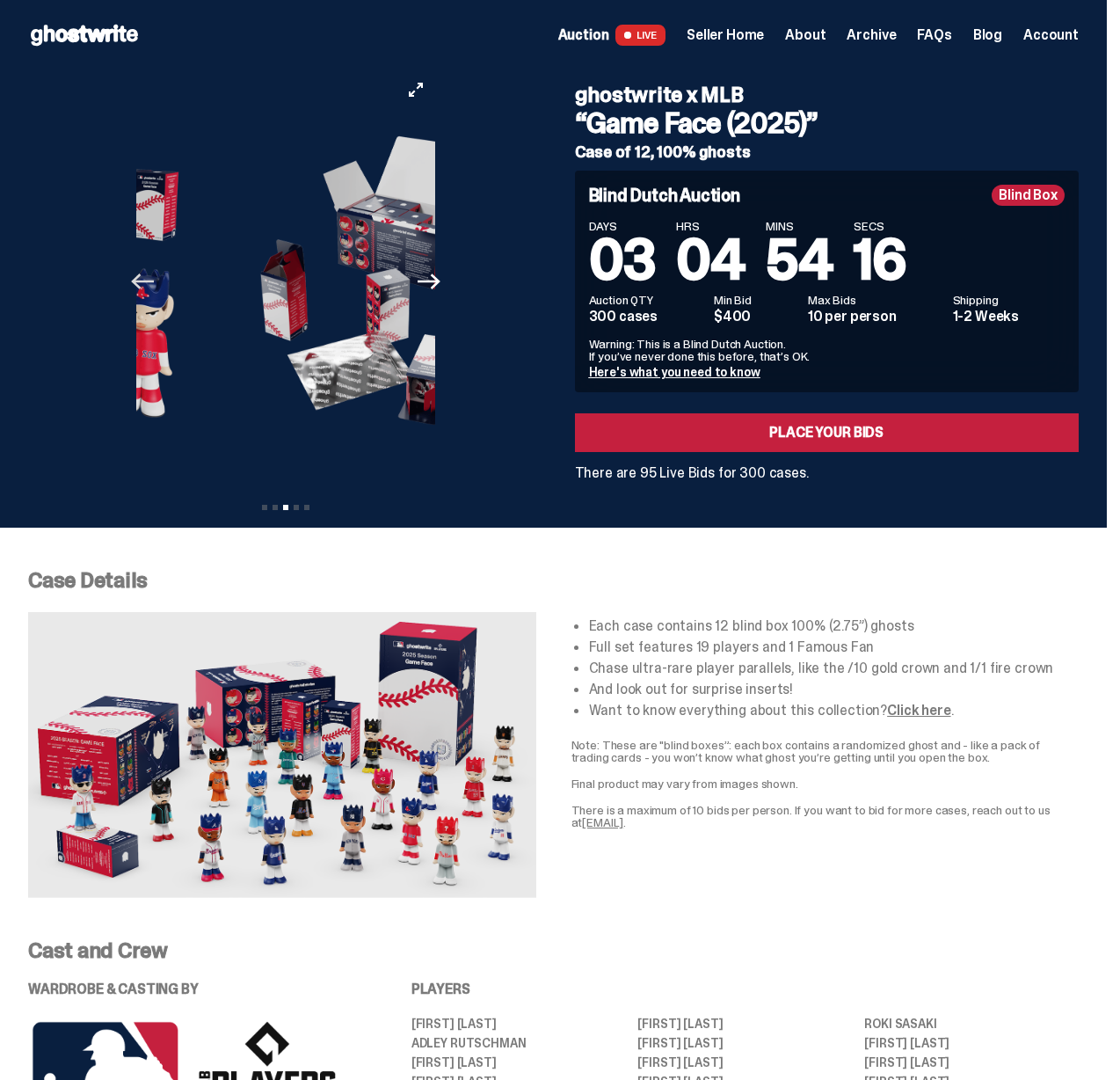 click on "Previous" 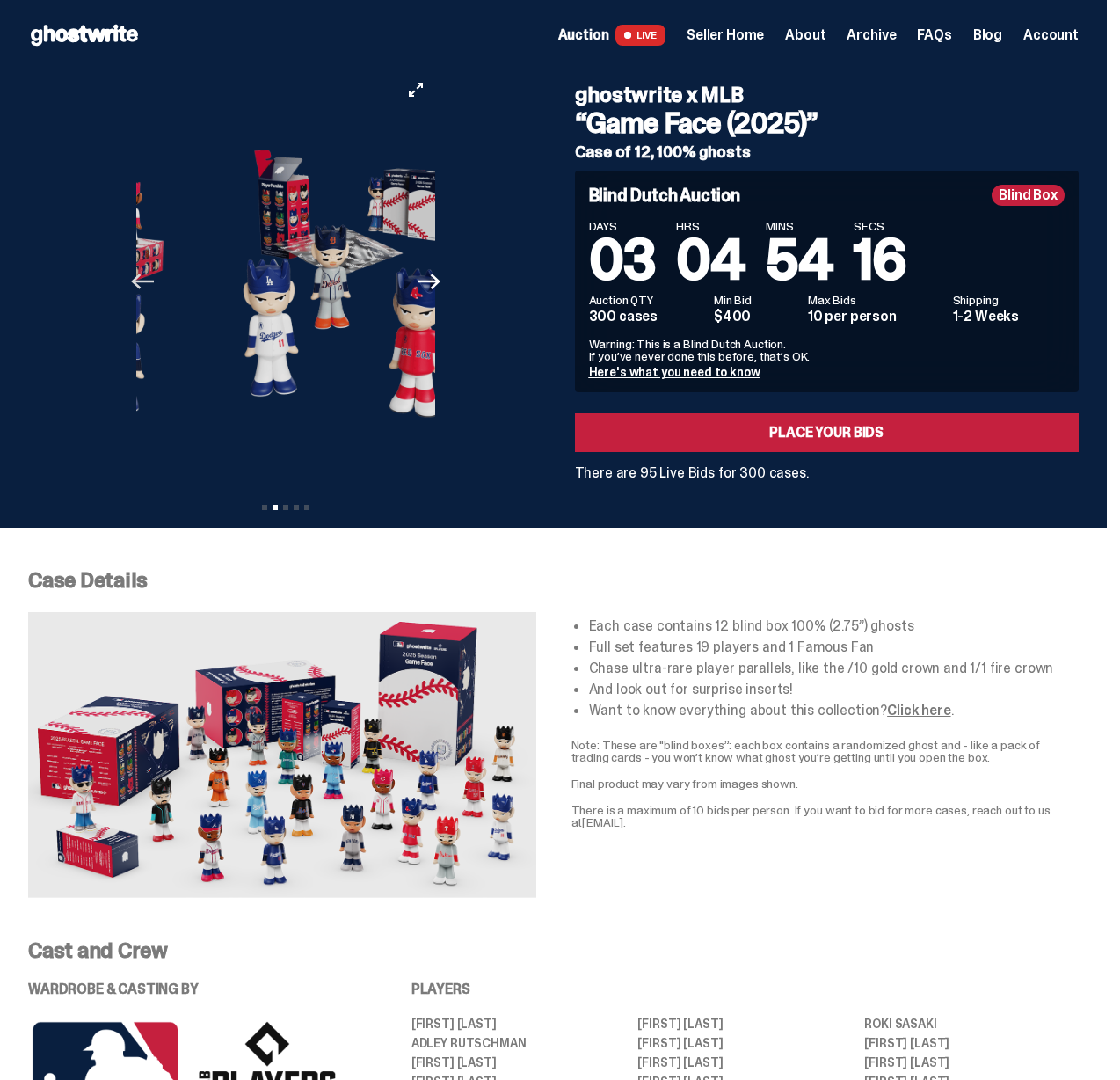 click on "Previous" 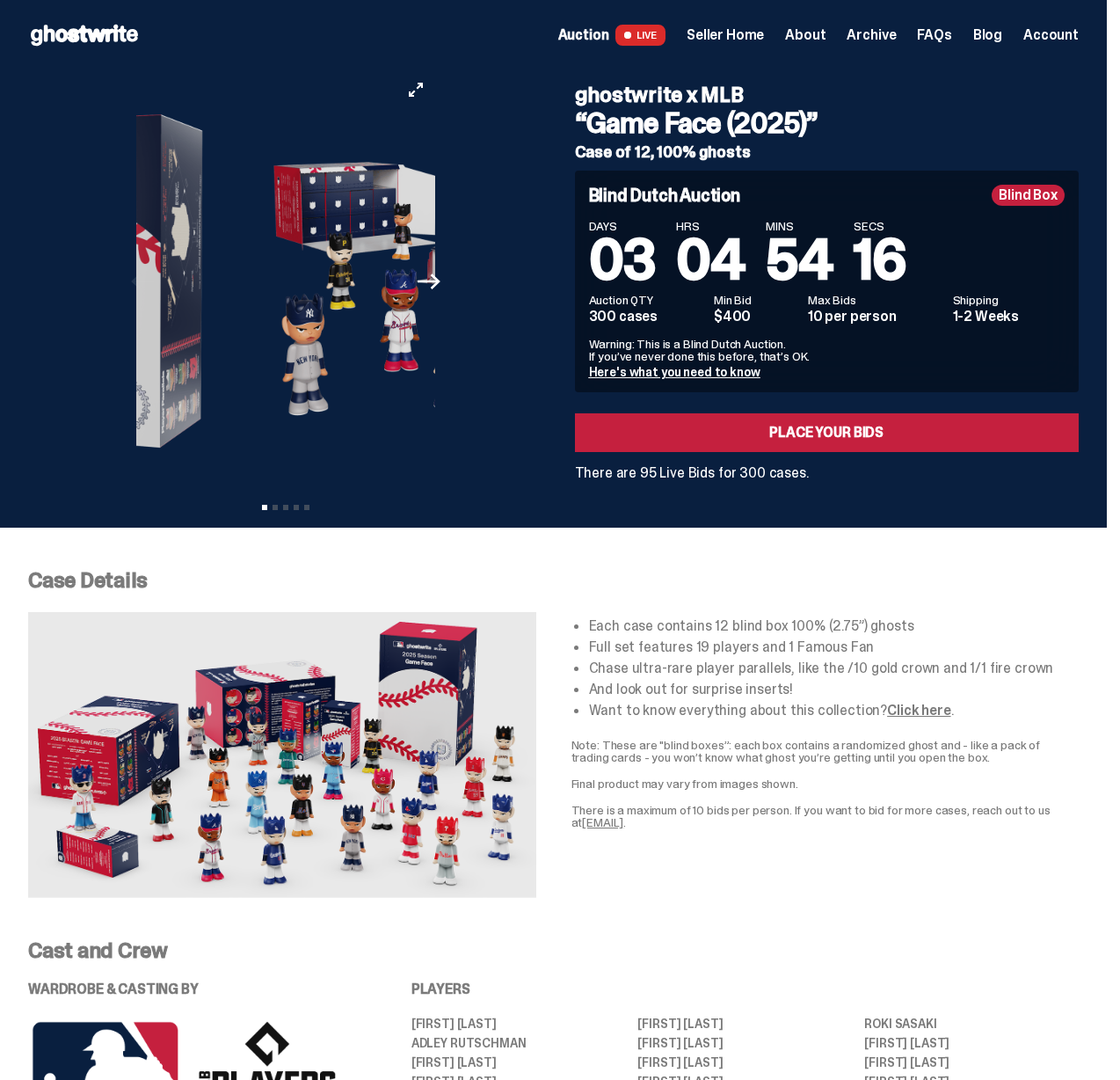 click at bounding box center (85, 281) 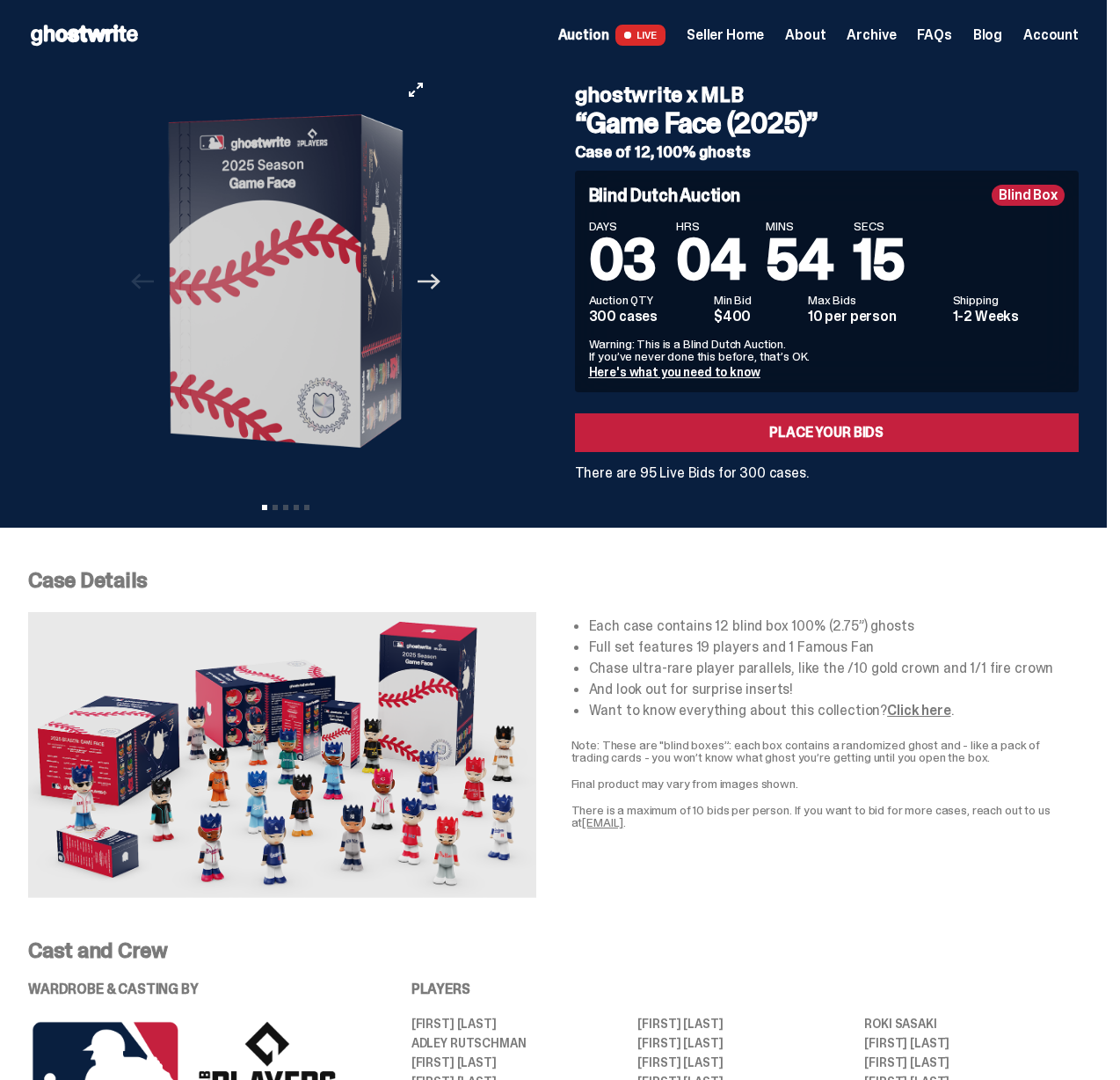 click on "Next" 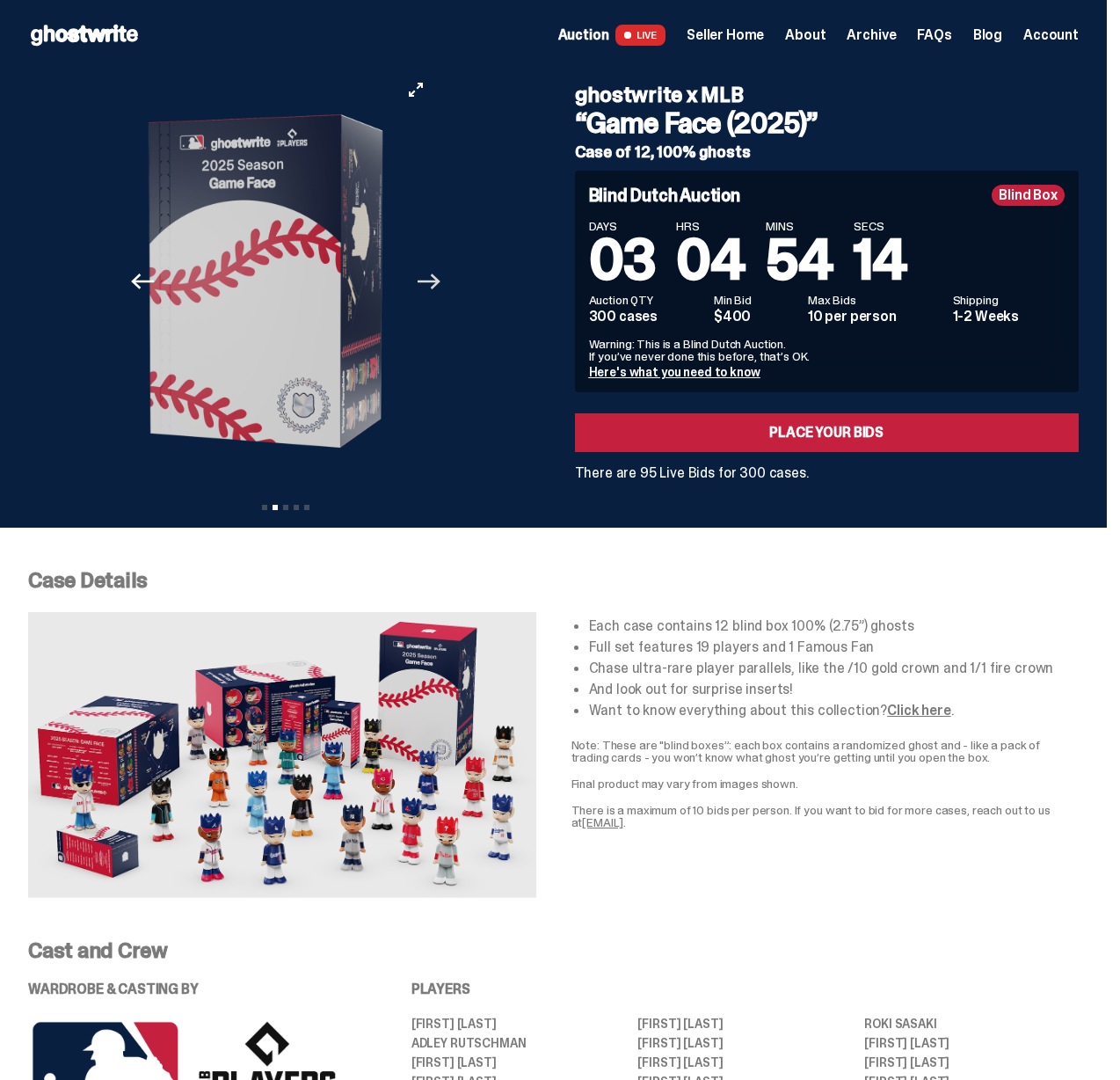 click on "Next" 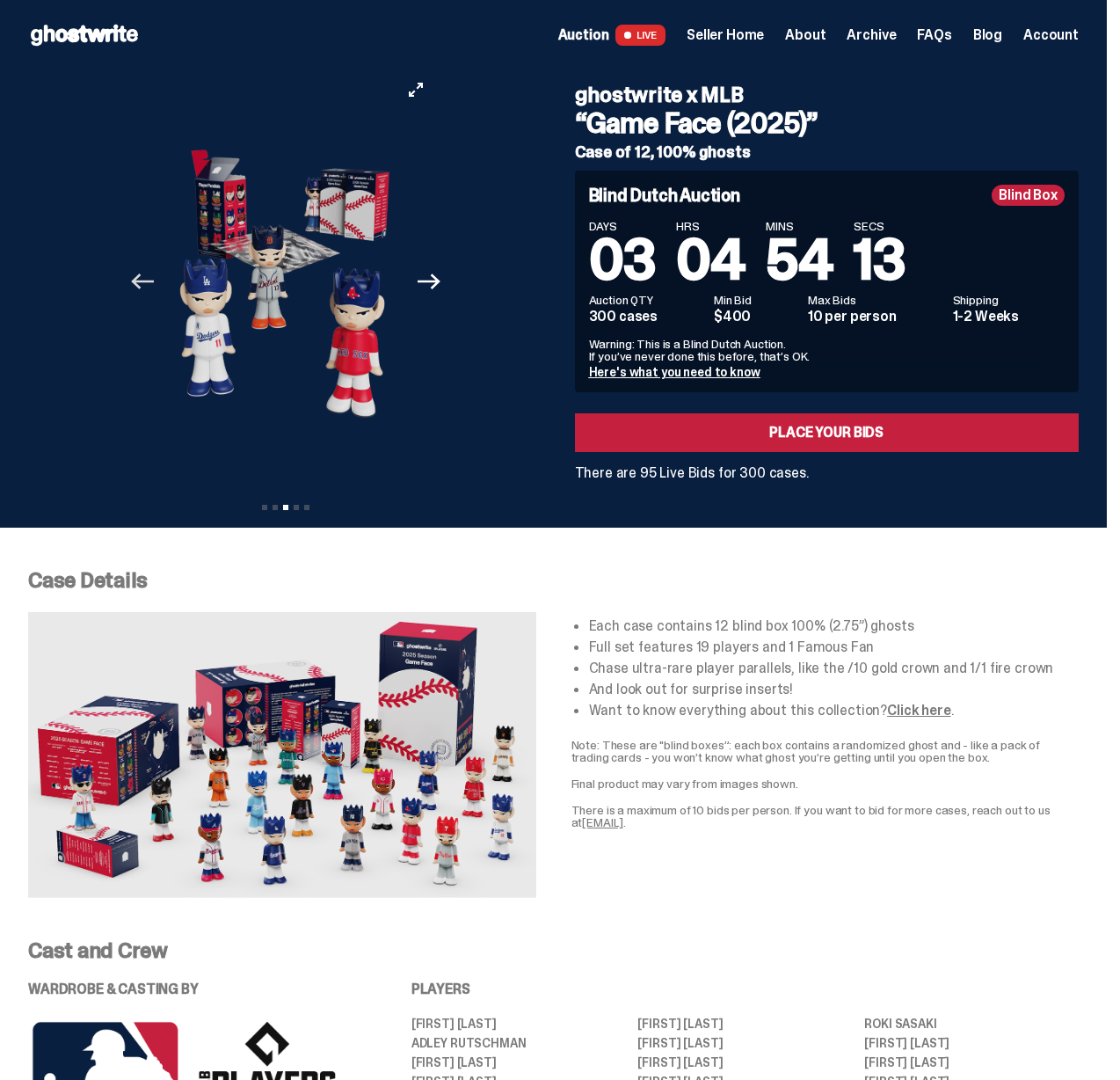 click on "Previous" 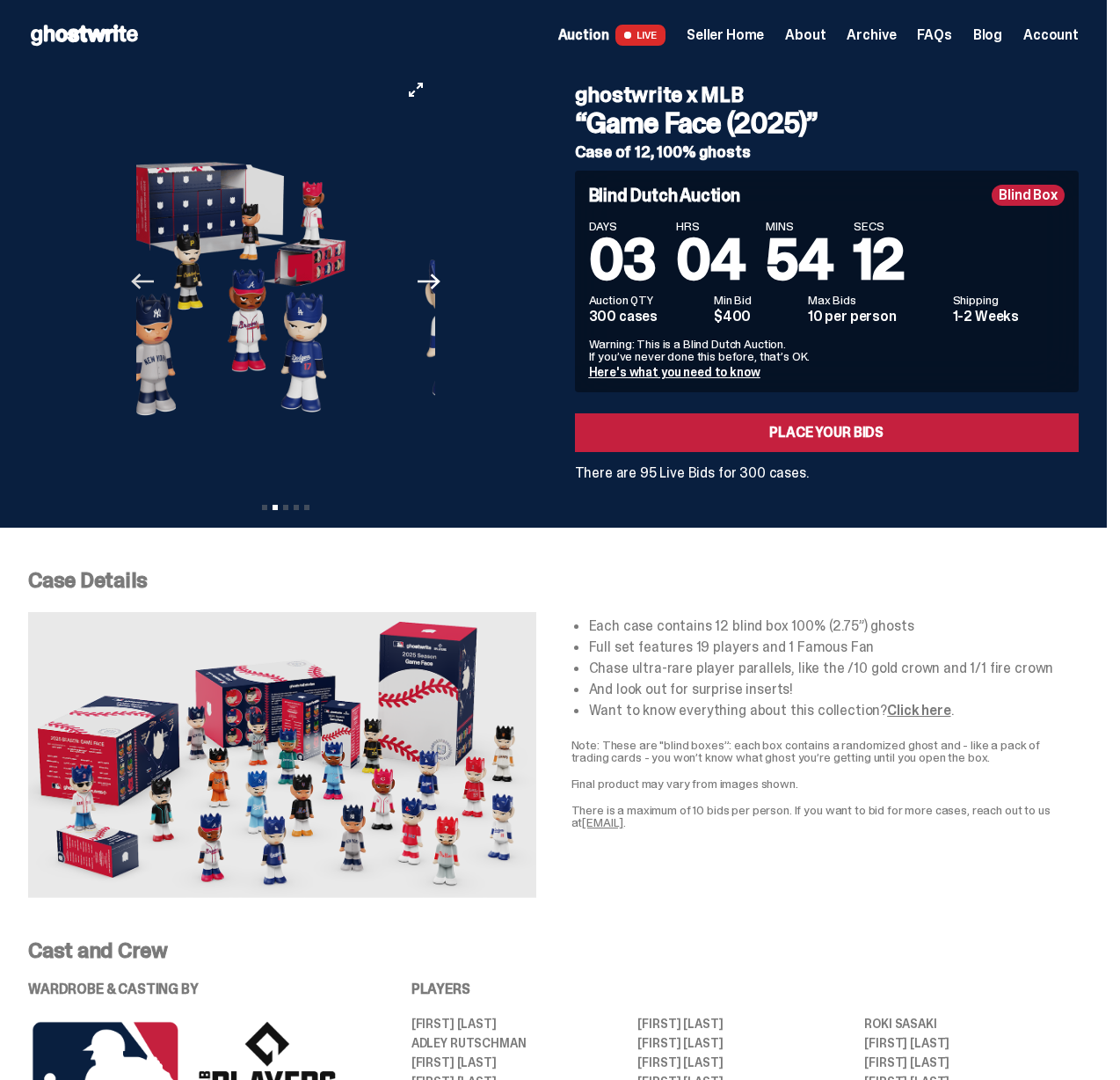 click on "Previous" 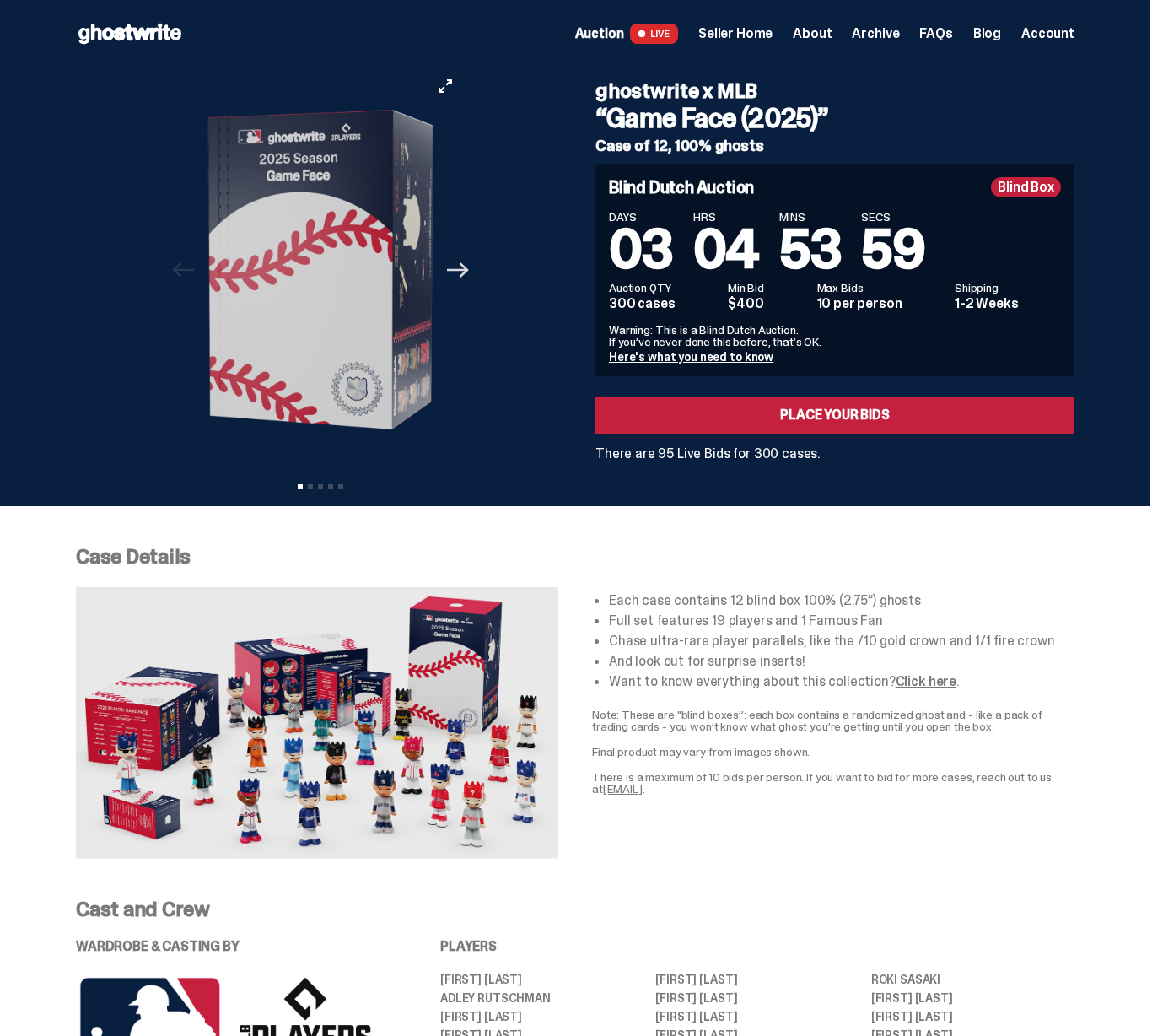 click on "Next" 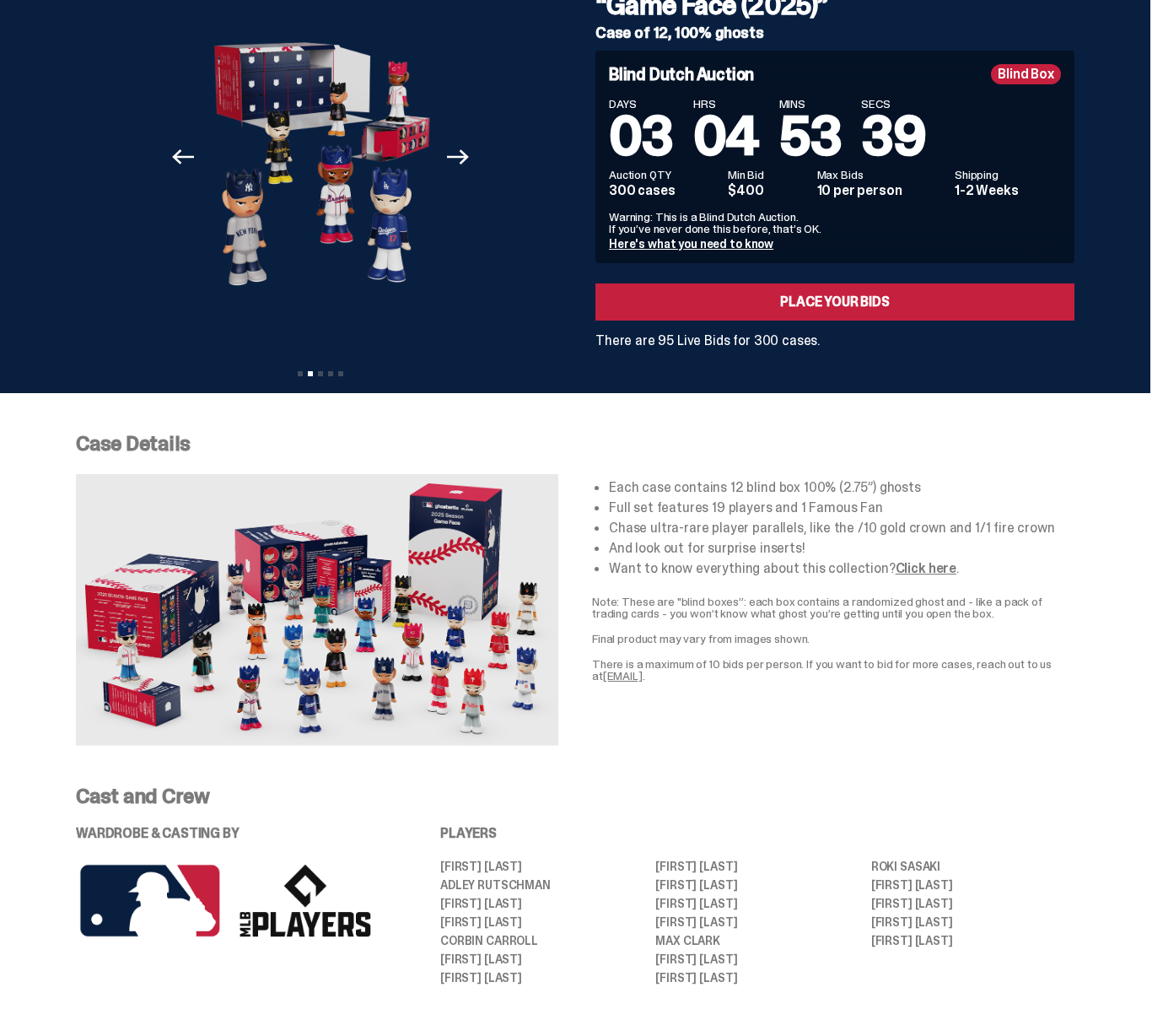 scroll, scrollTop: 117, scrollLeft: 0, axis: vertical 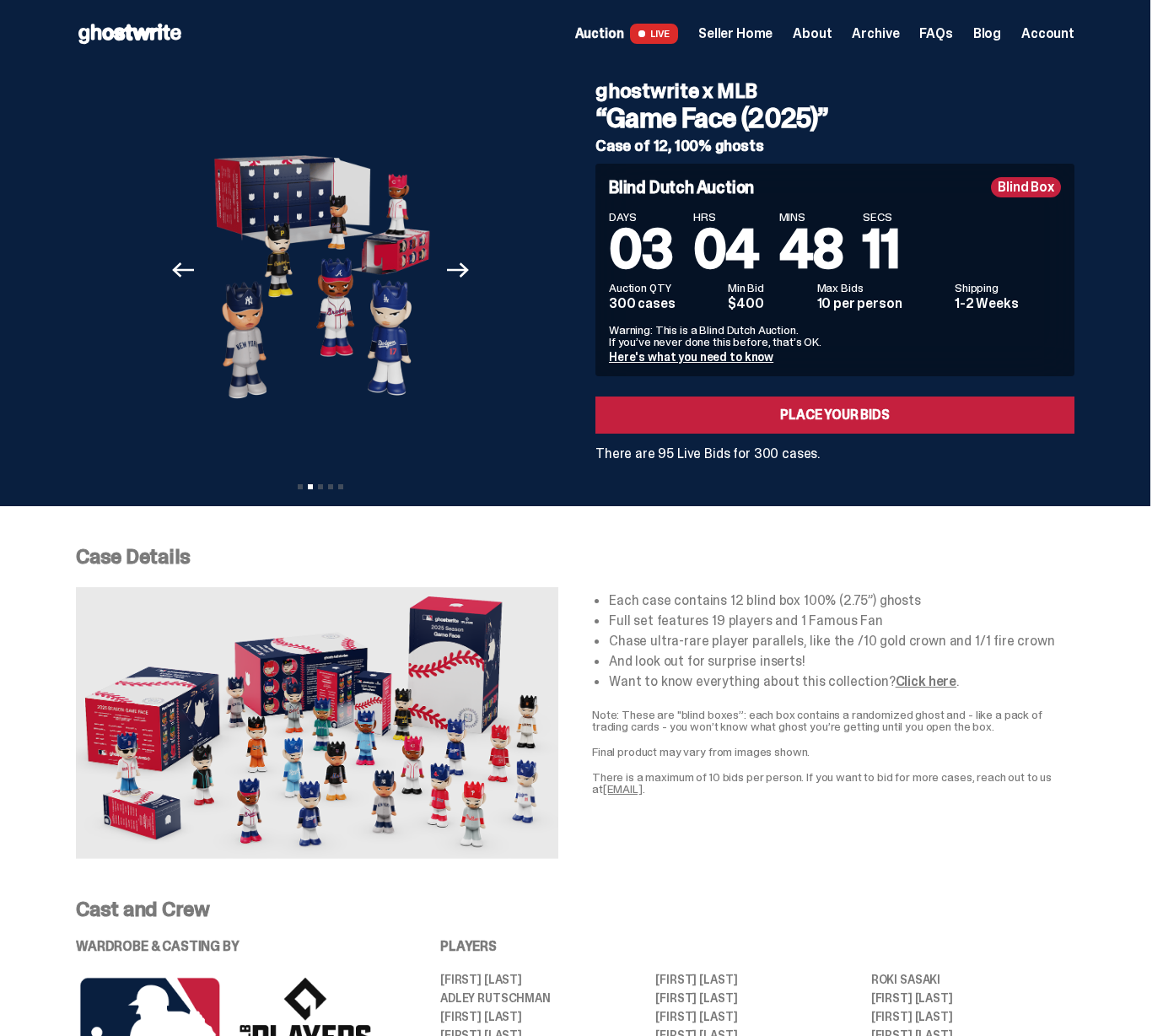 click 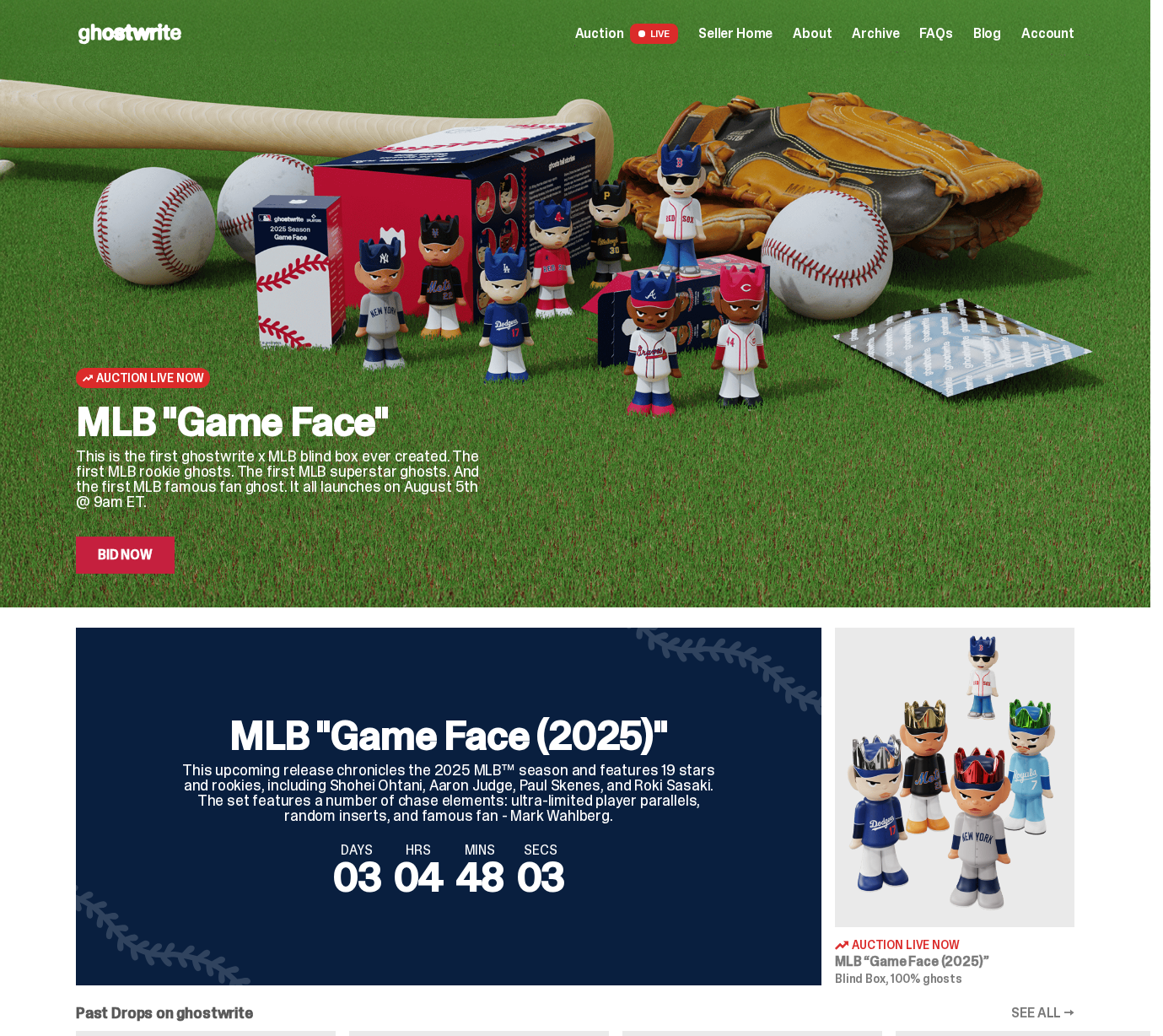 click on "Bid Now" at bounding box center [125, 555] 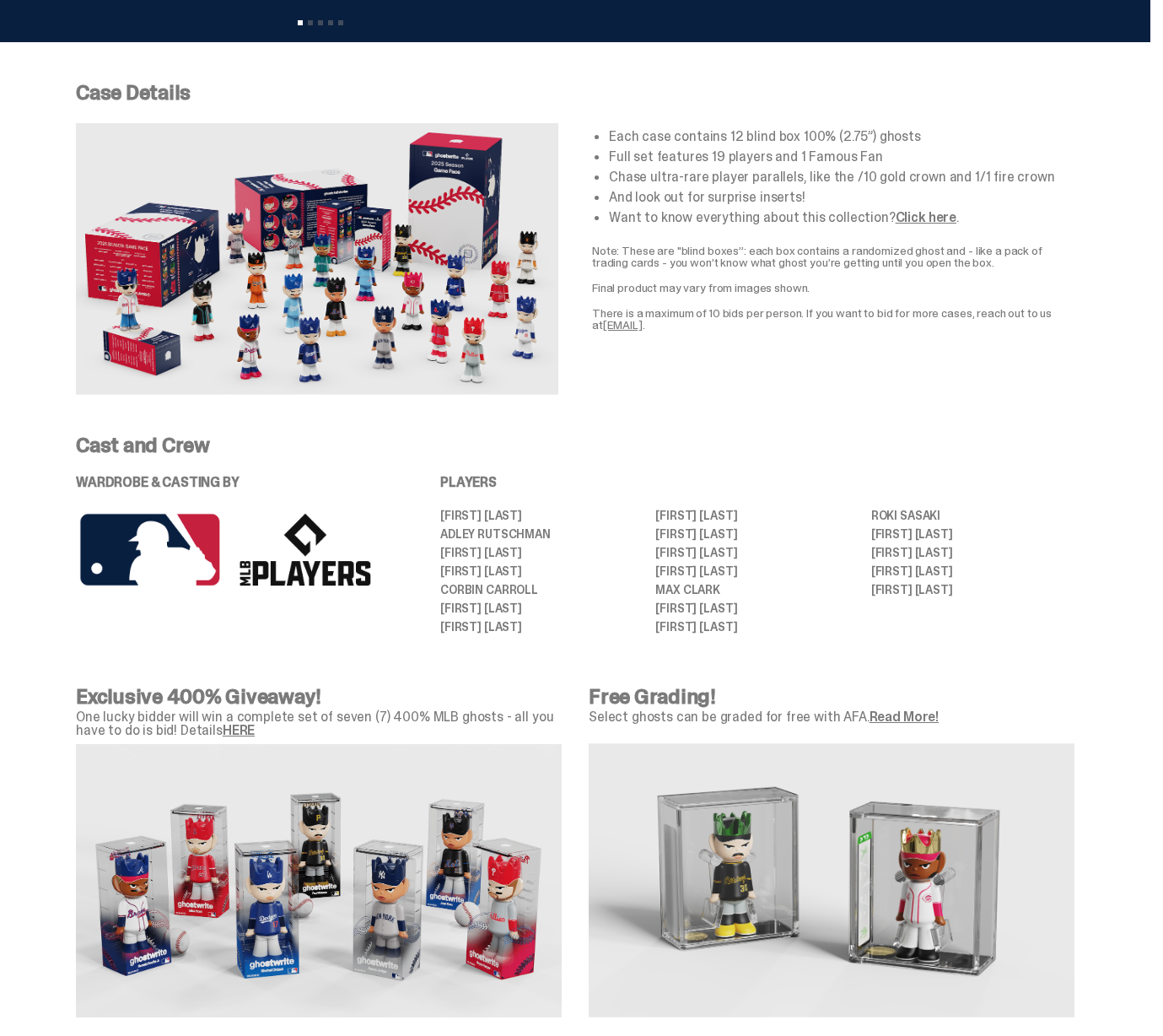 scroll, scrollTop: 0, scrollLeft: 0, axis: both 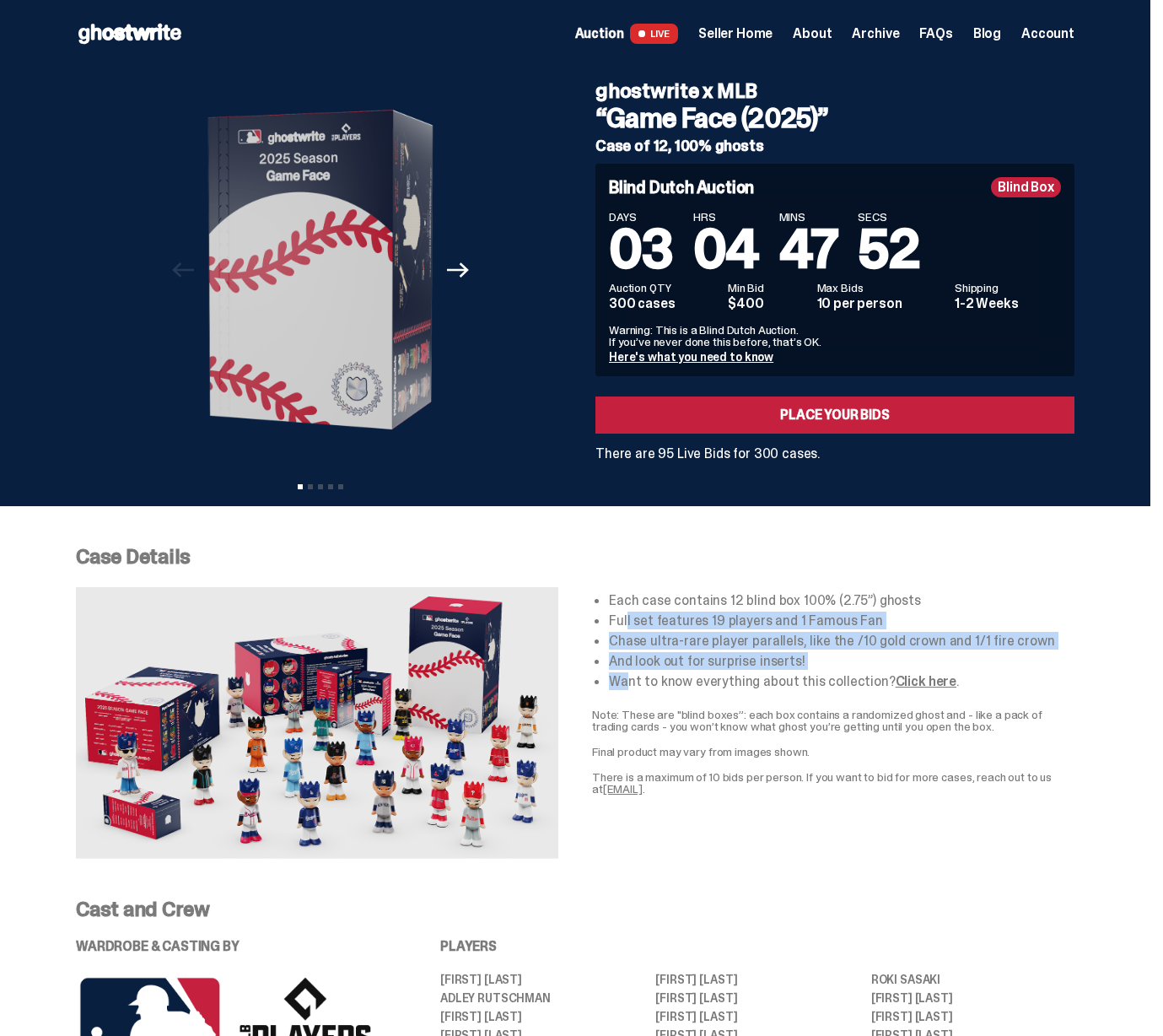 drag, startPoint x: 633, startPoint y: 613, endPoint x: 633, endPoint y: 688, distance: 75 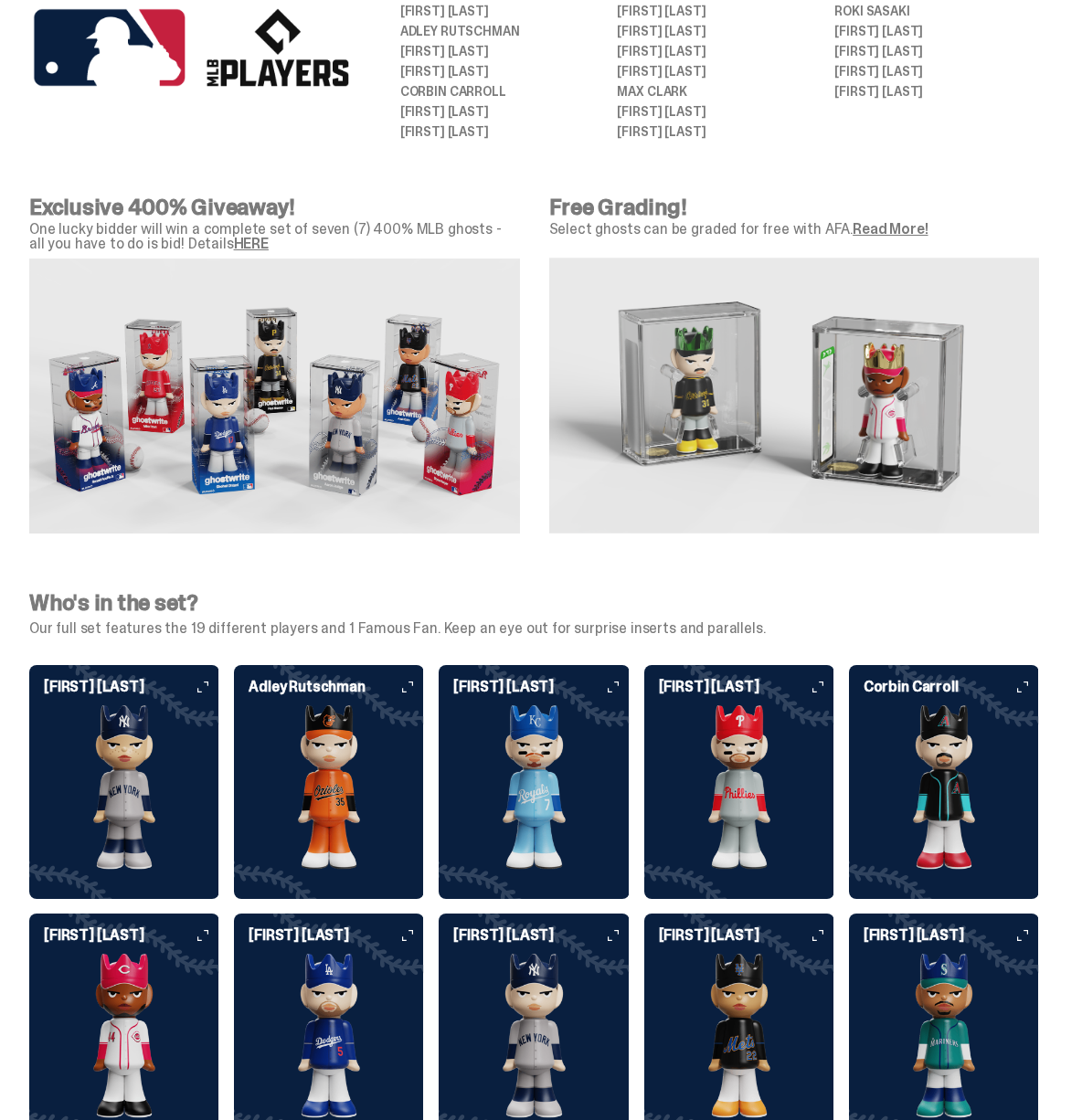scroll, scrollTop: 0, scrollLeft: 0, axis: both 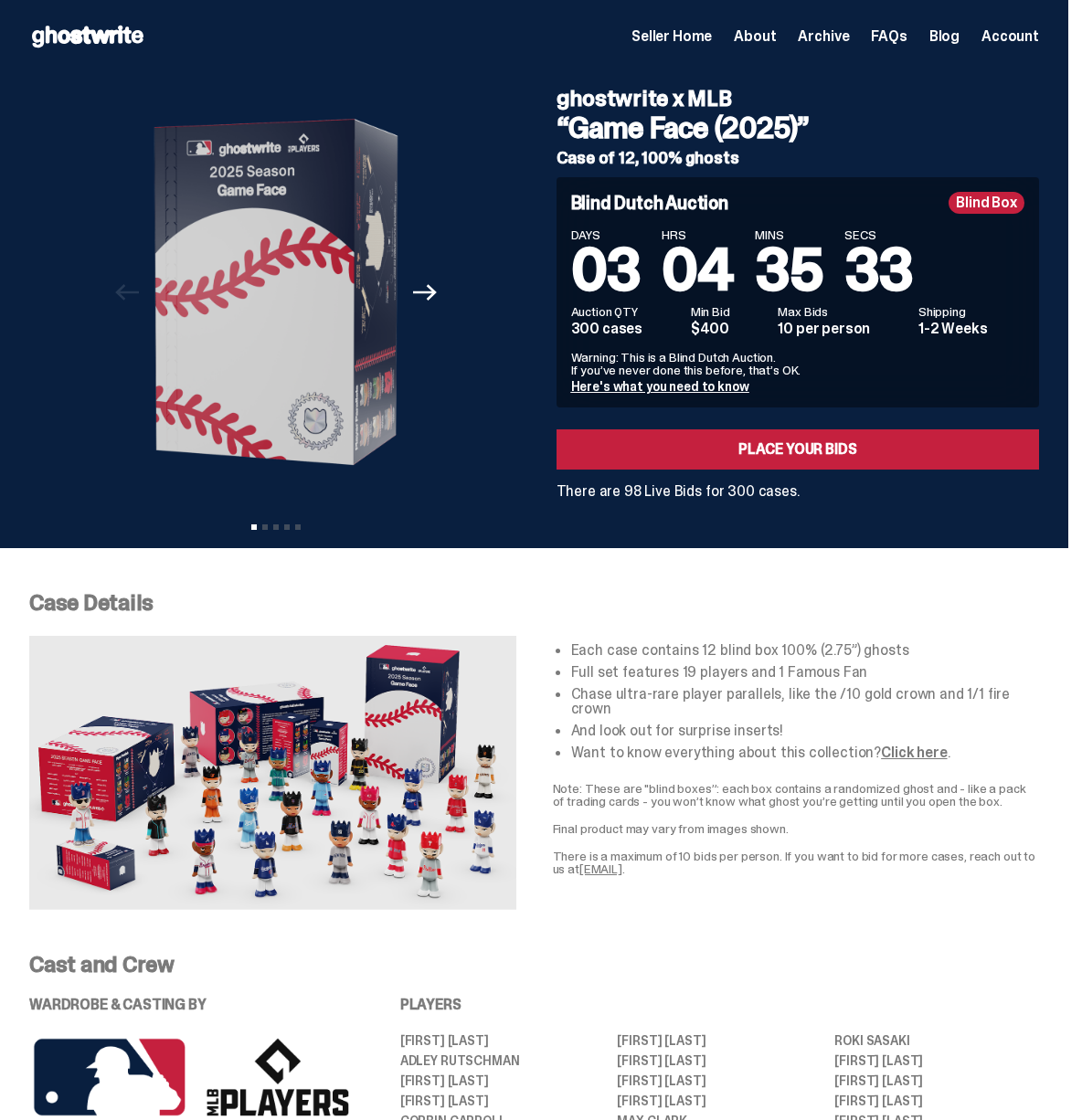 click on "Archive" at bounding box center [823, 37] 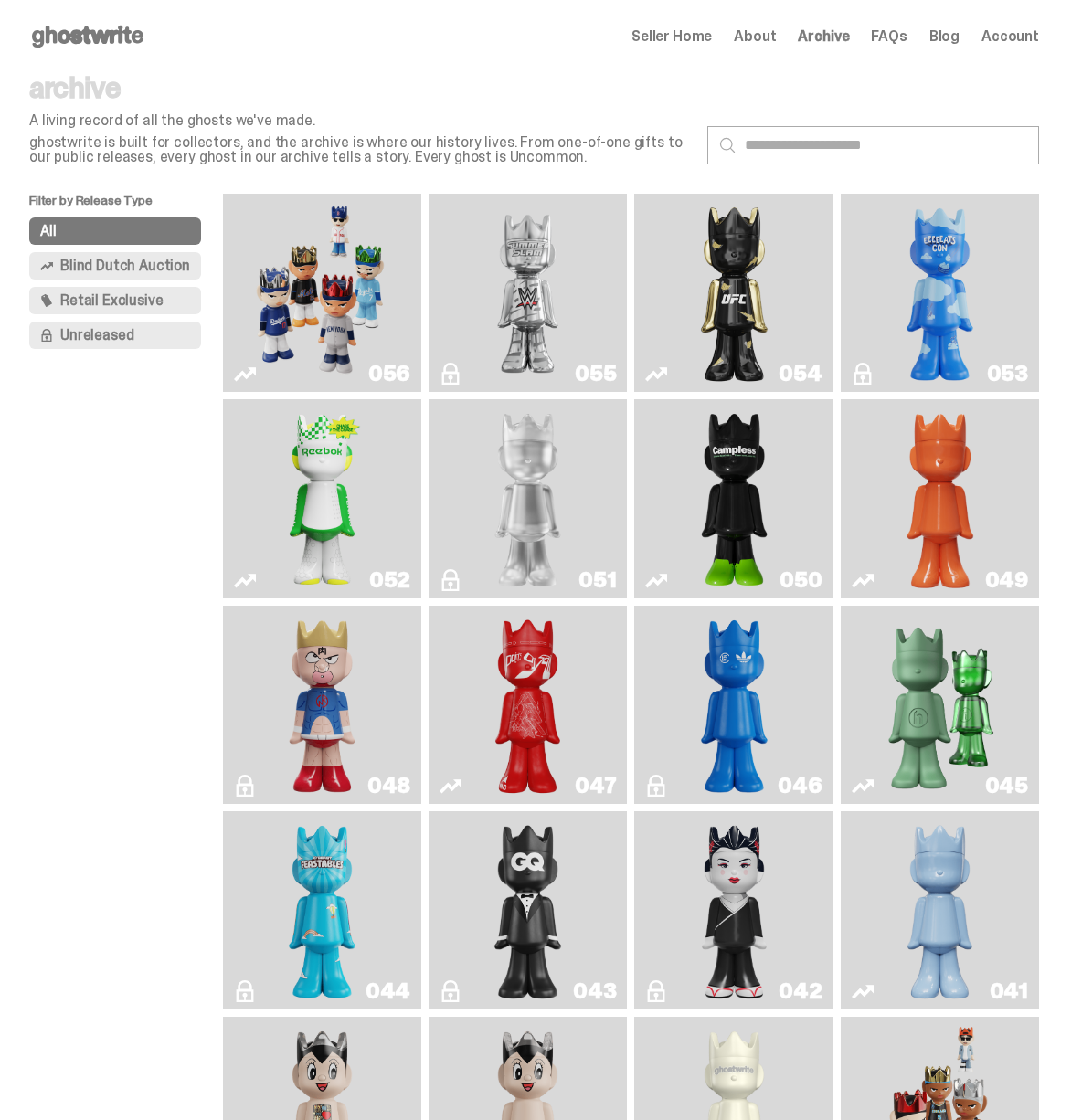 click on "Seller Home" at bounding box center (672, 37) 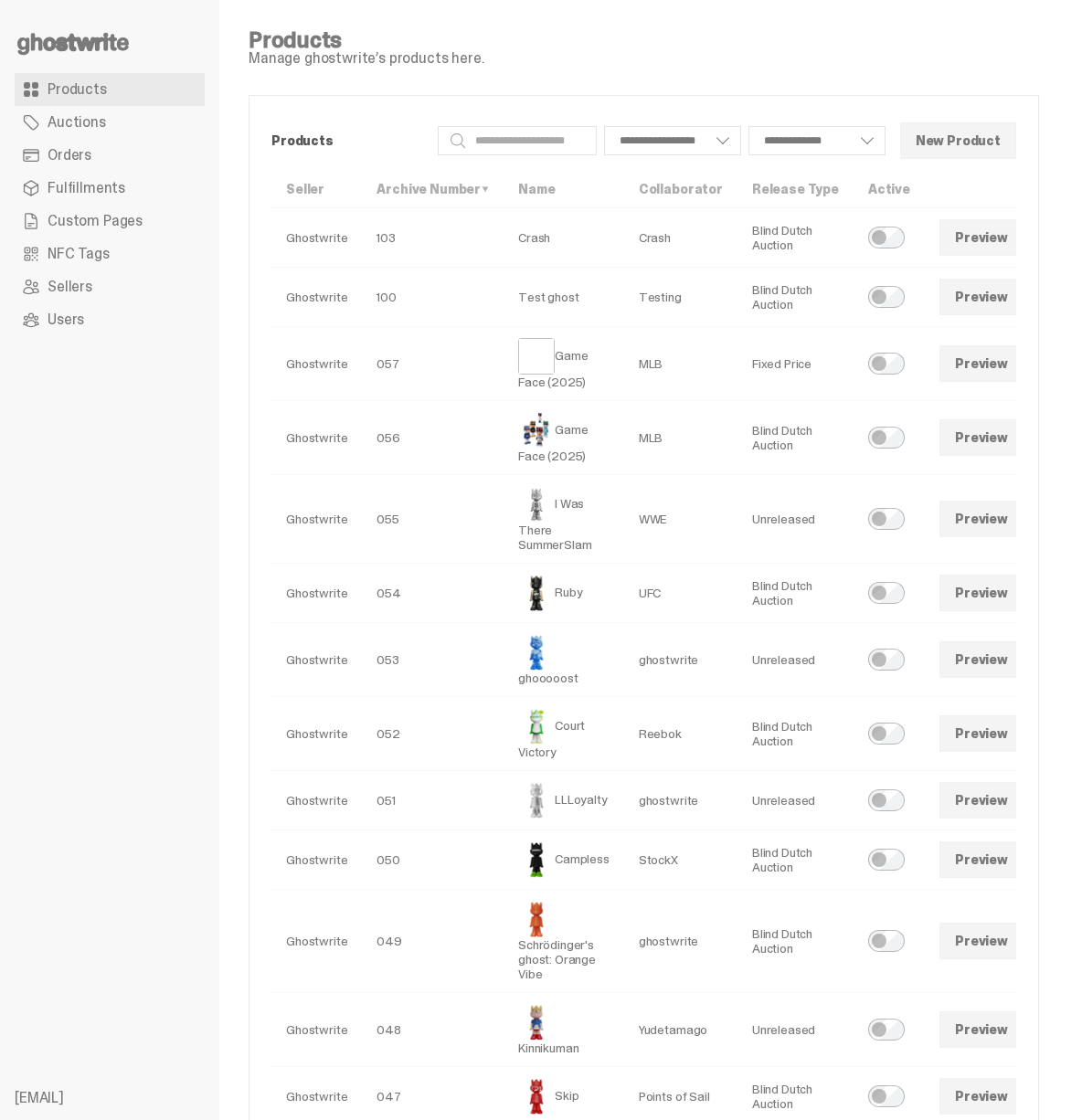 scroll, scrollTop: 0, scrollLeft: 0, axis: both 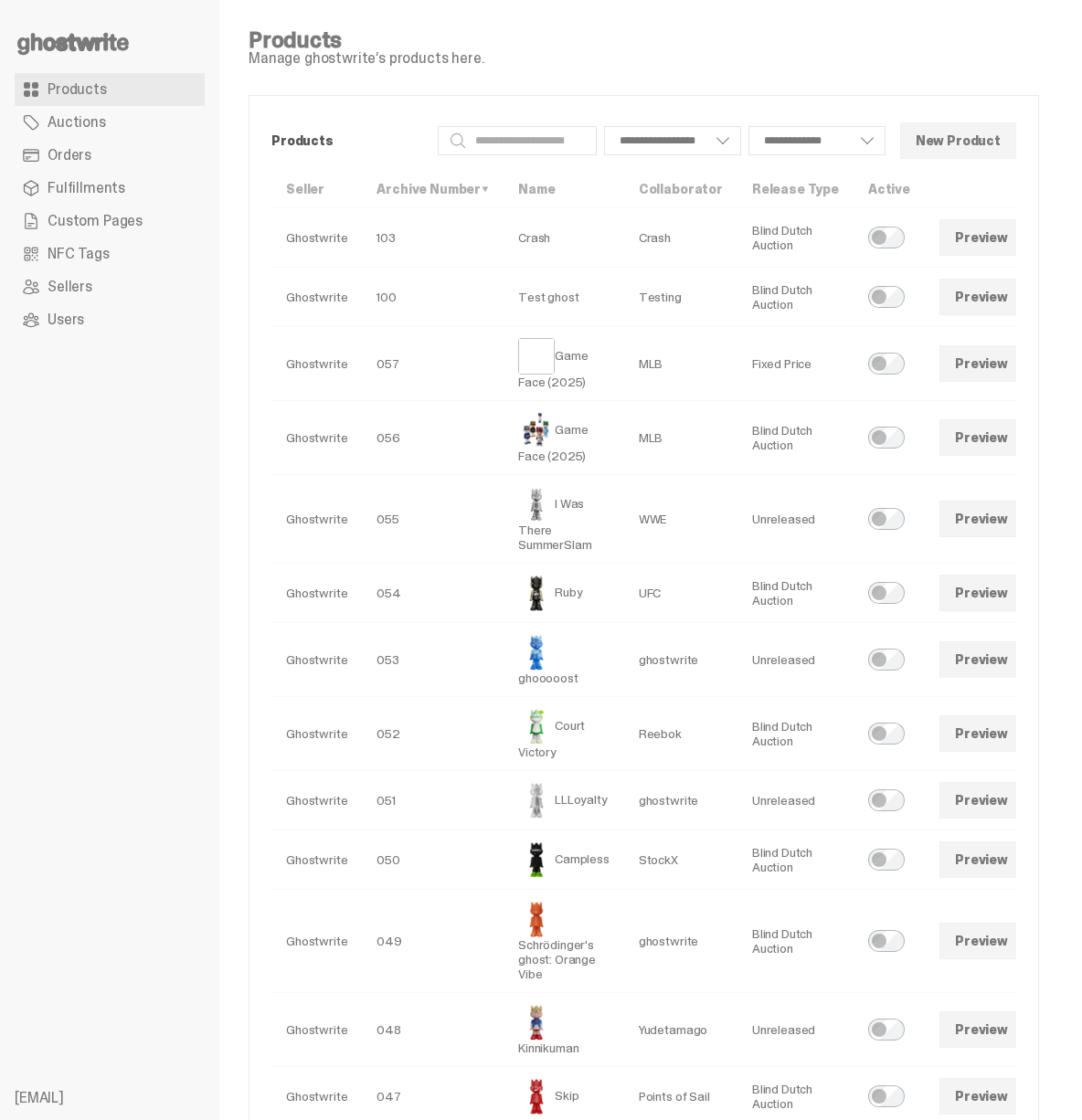 select 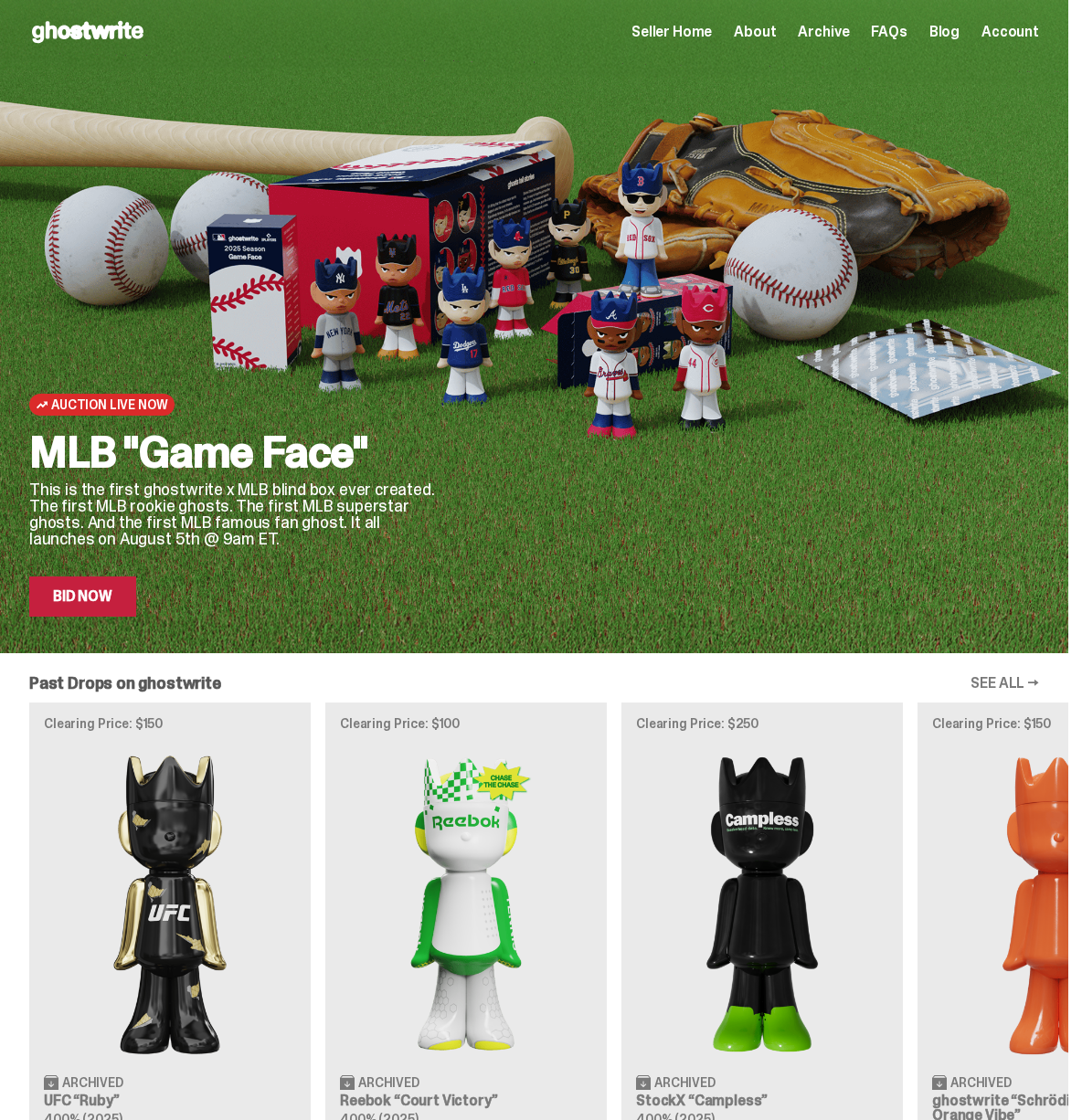 scroll, scrollTop: 3, scrollLeft: 0, axis: vertical 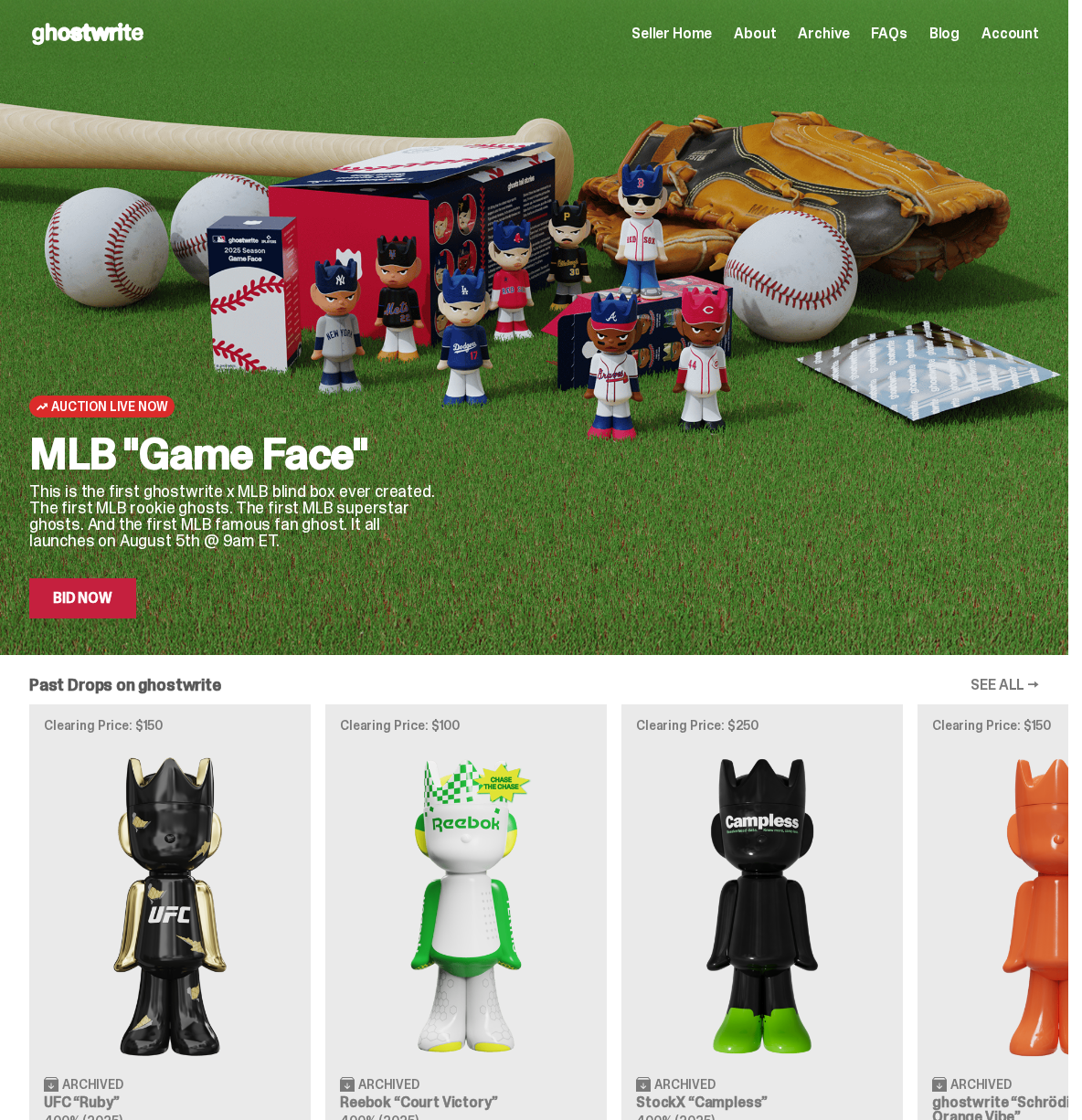 click on "Bid Now" at bounding box center [82, 598] 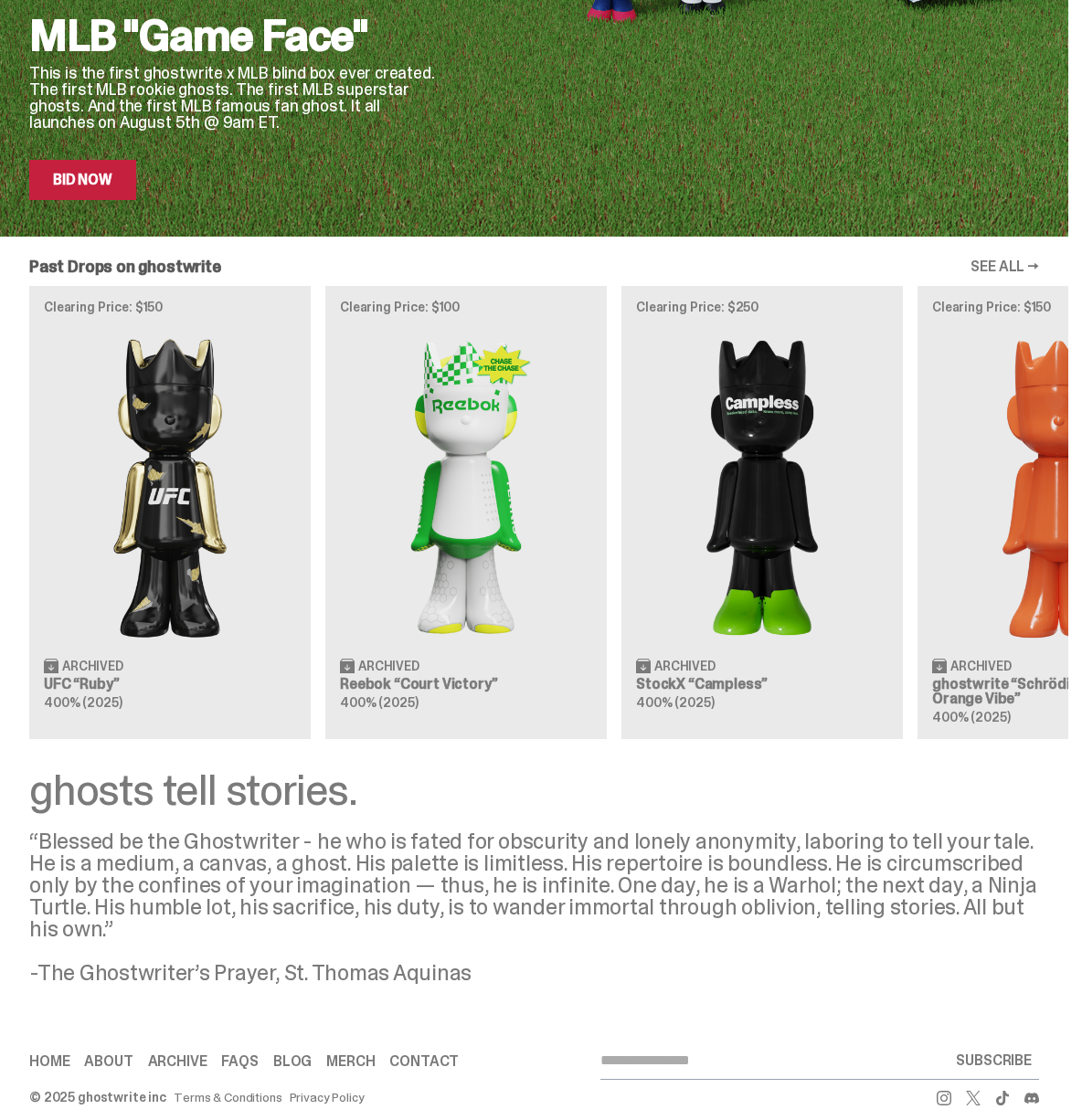scroll, scrollTop: 0, scrollLeft: 0, axis: both 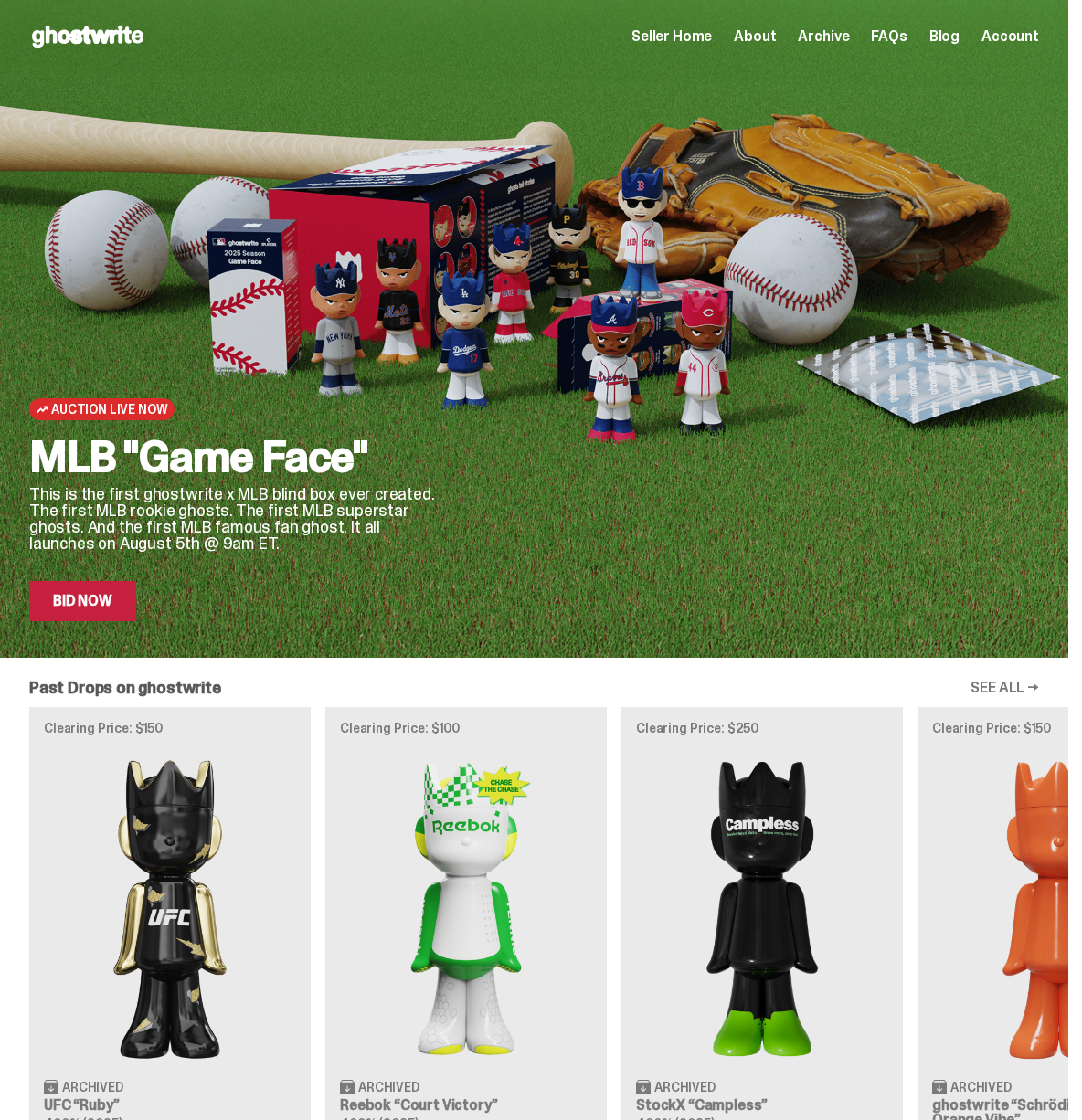click on "Seller Home" at bounding box center [672, 37] 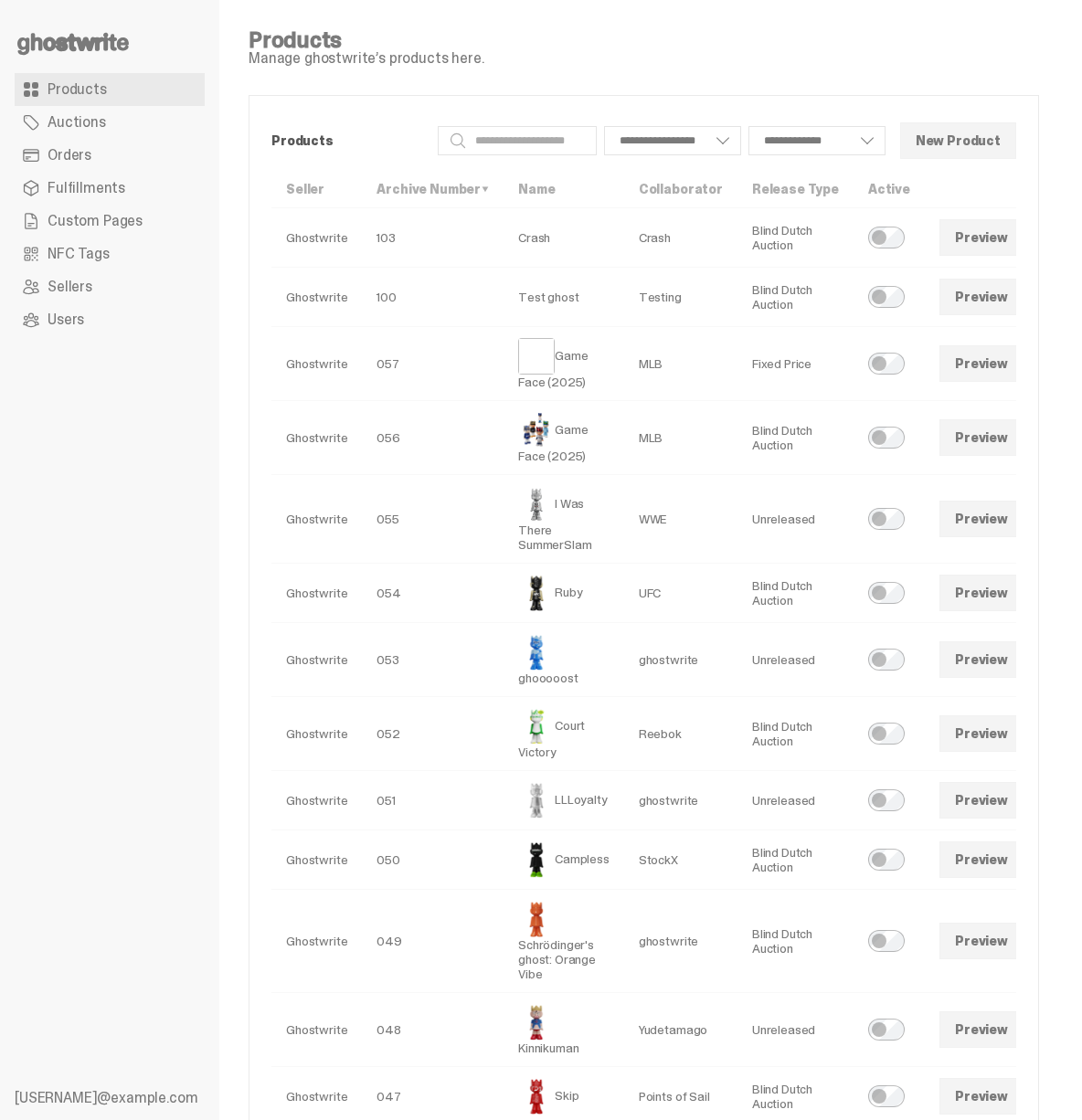 scroll, scrollTop: 0, scrollLeft: 0, axis: both 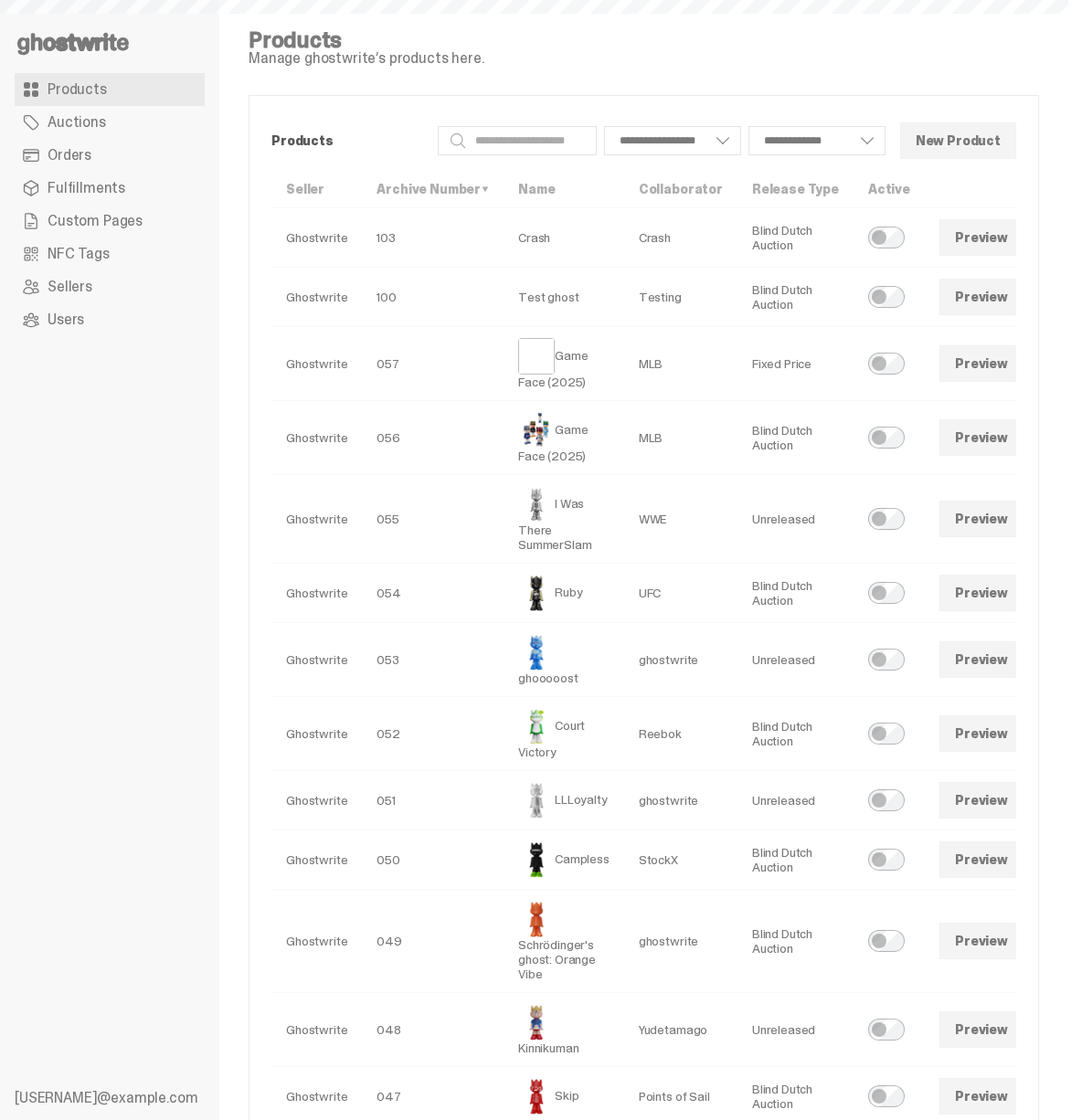 select 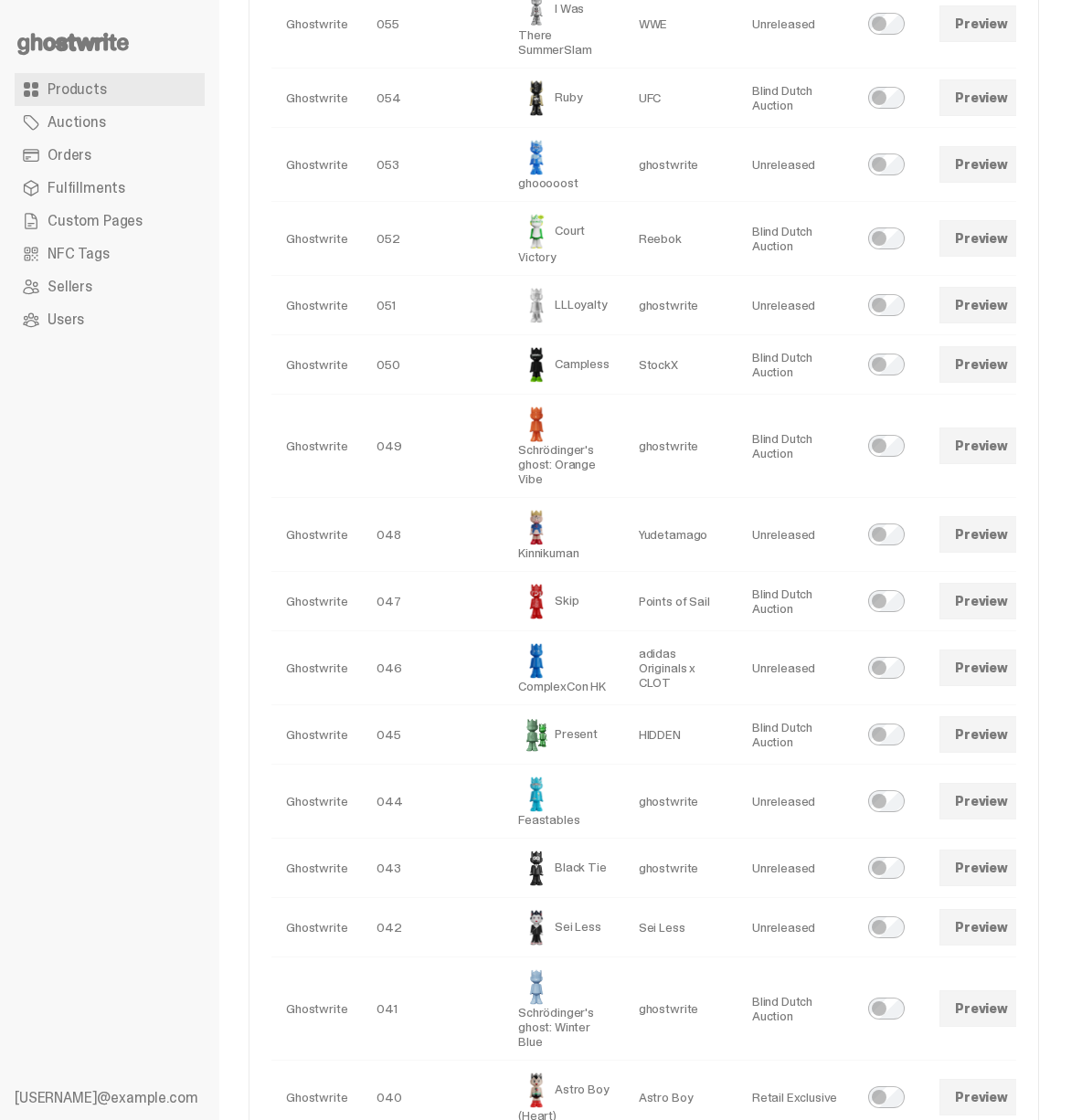 scroll, scrollTop: 0, scrollLeft: 0, axis: both 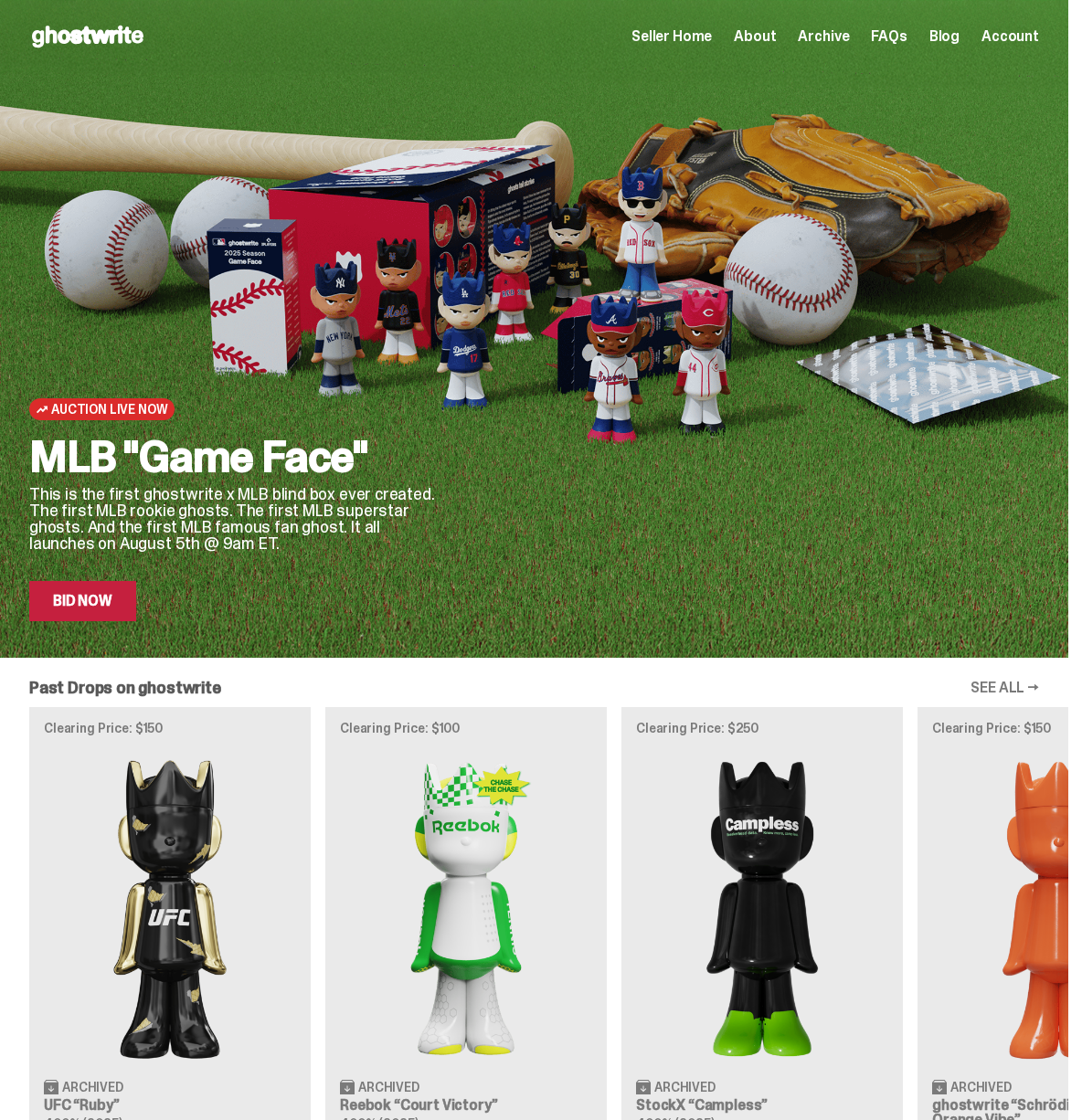 click on "Bid Now" at bounding box center [82, 601] 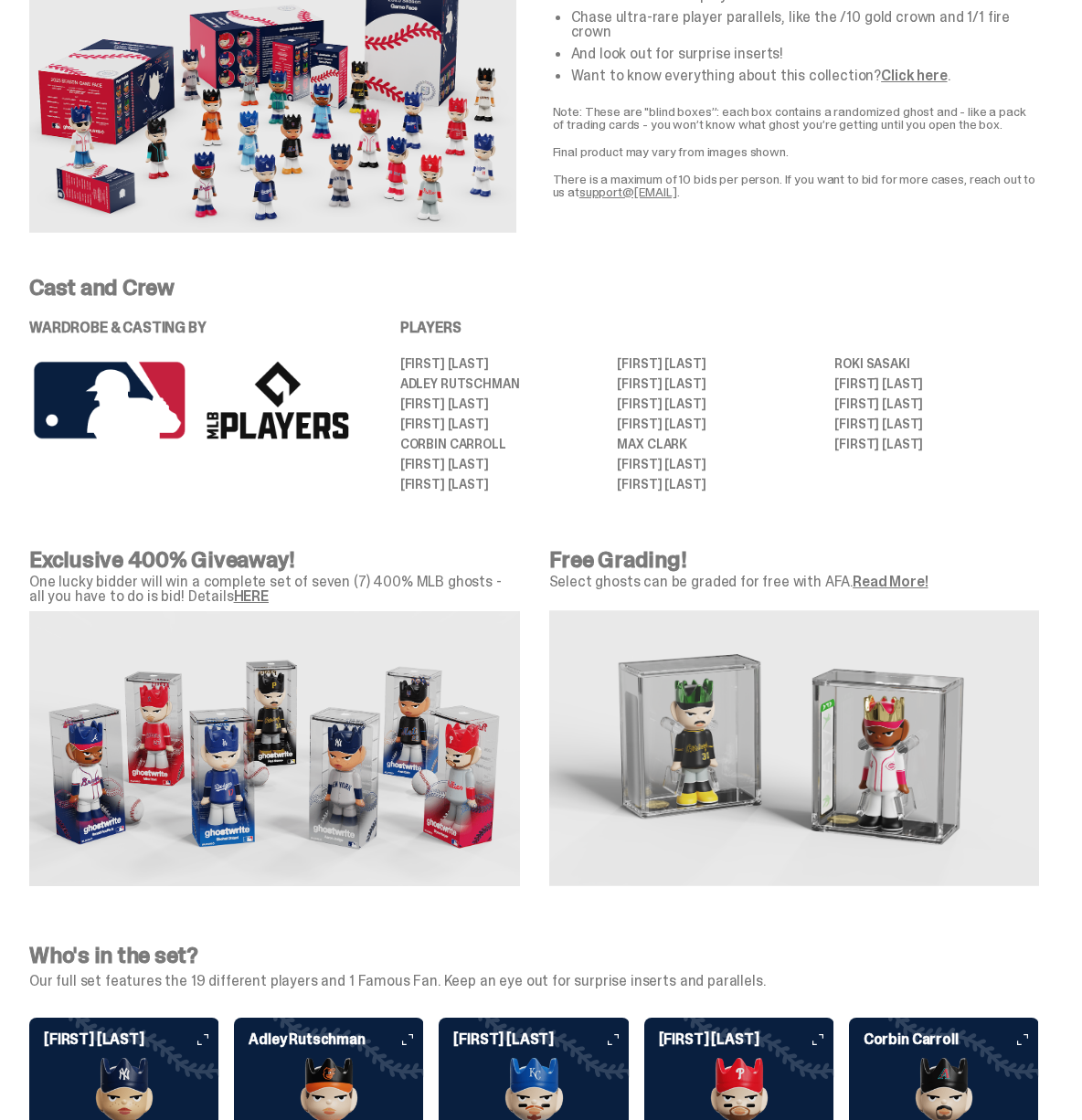 scroll, scrollTop: 0, scrollLeft: 0, axis: both 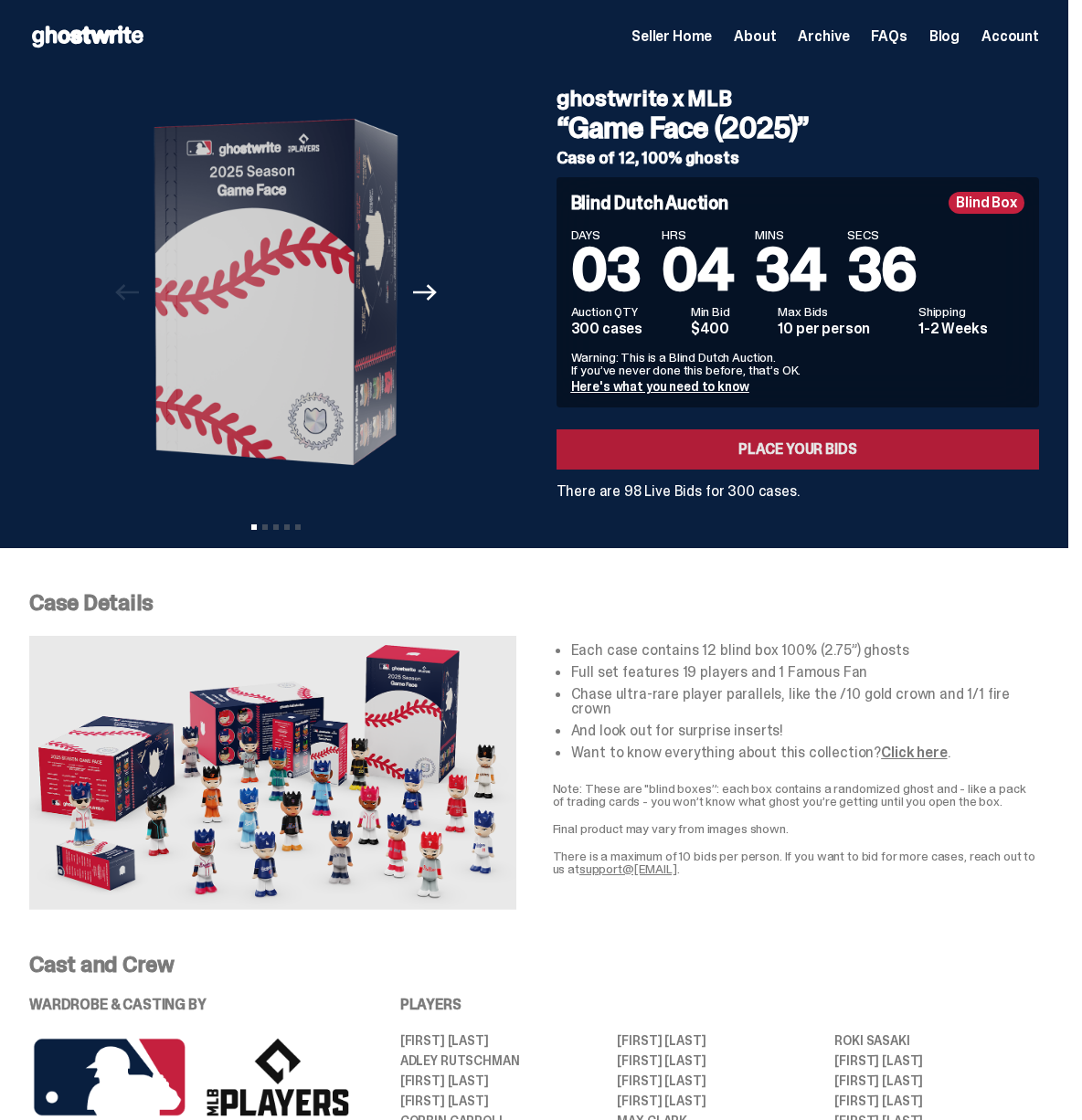 click on "Place your Bids" at bounding box center (798, 449) 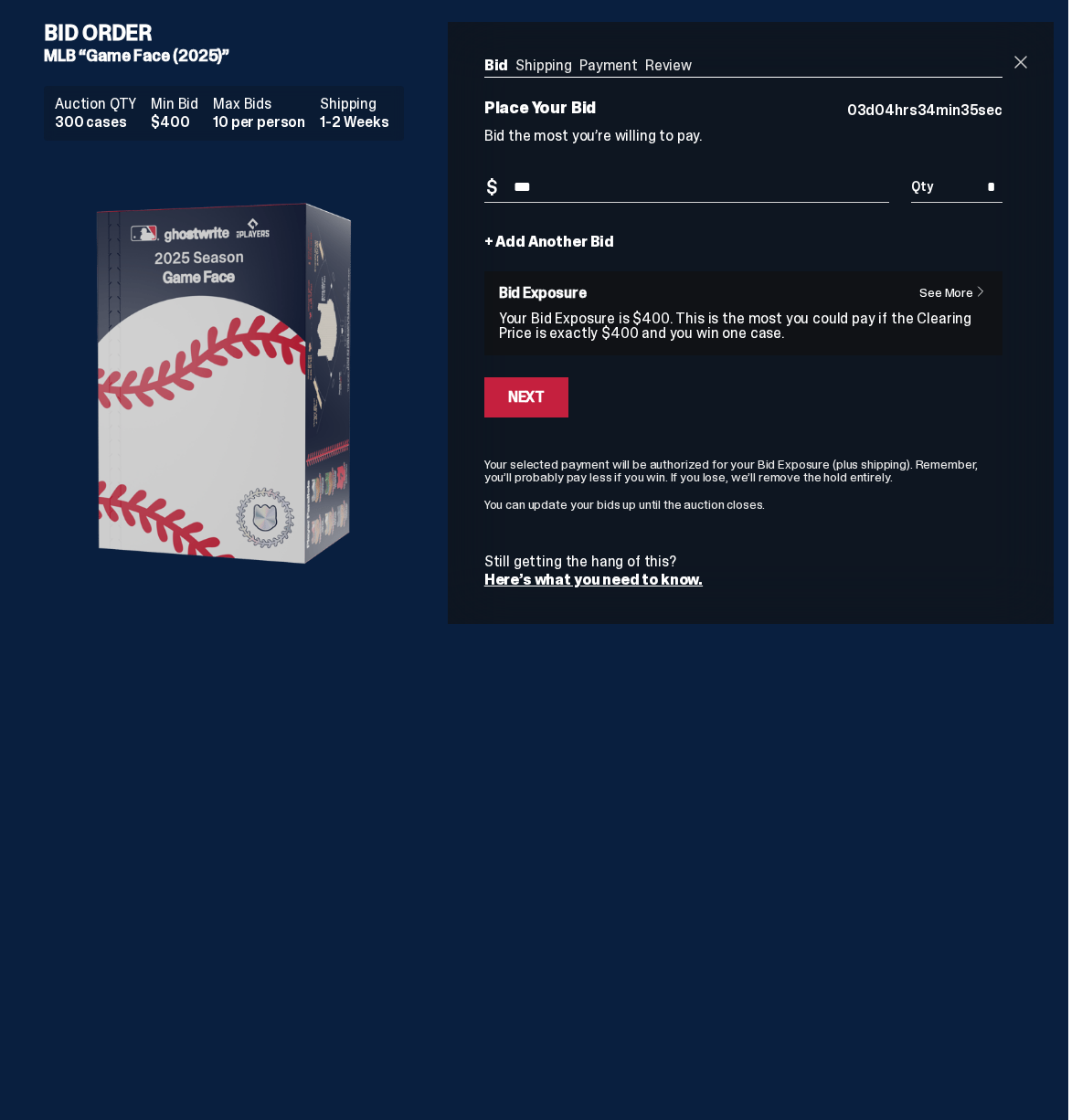click at bounding box center [1021, 62] 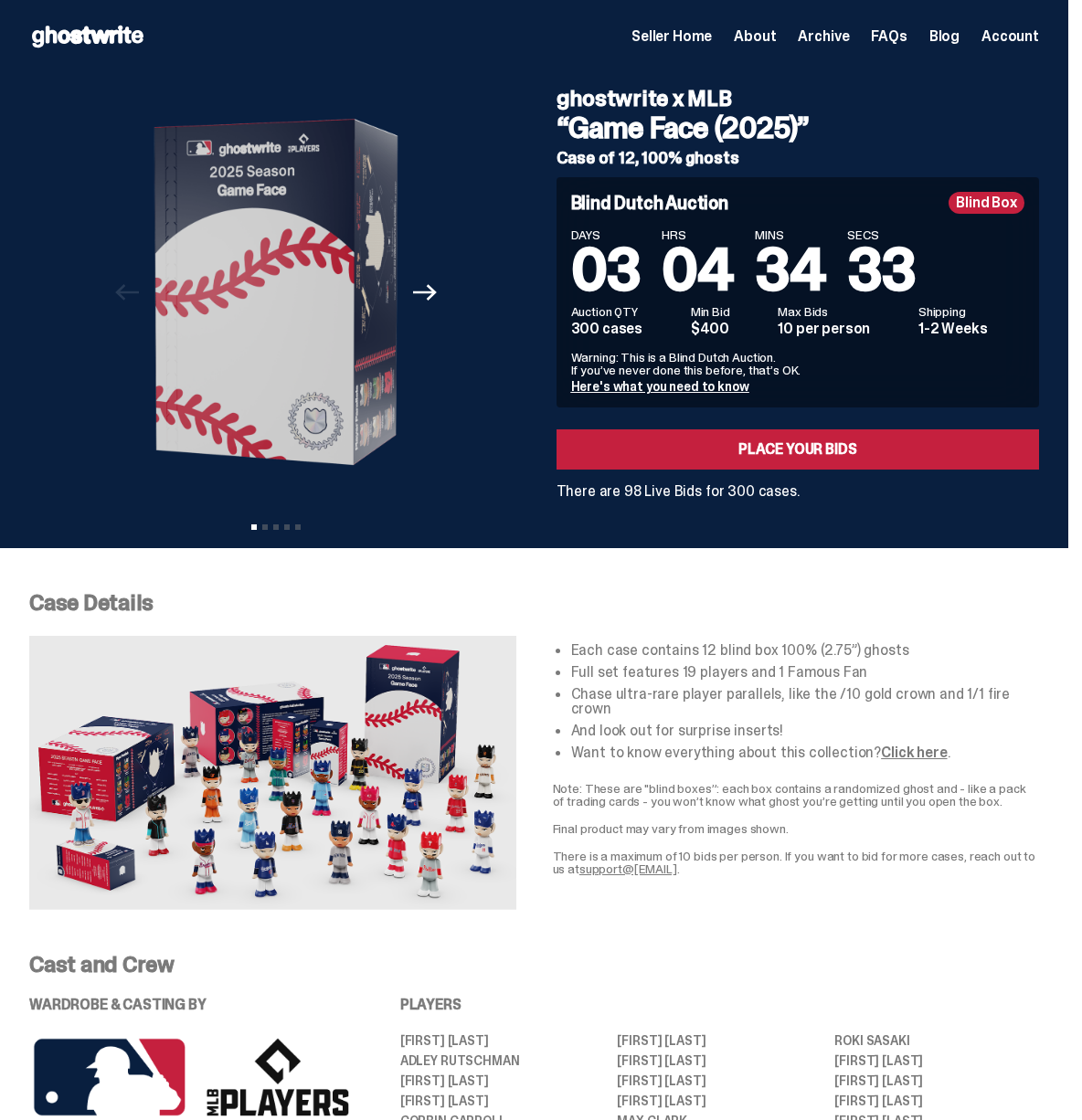 click 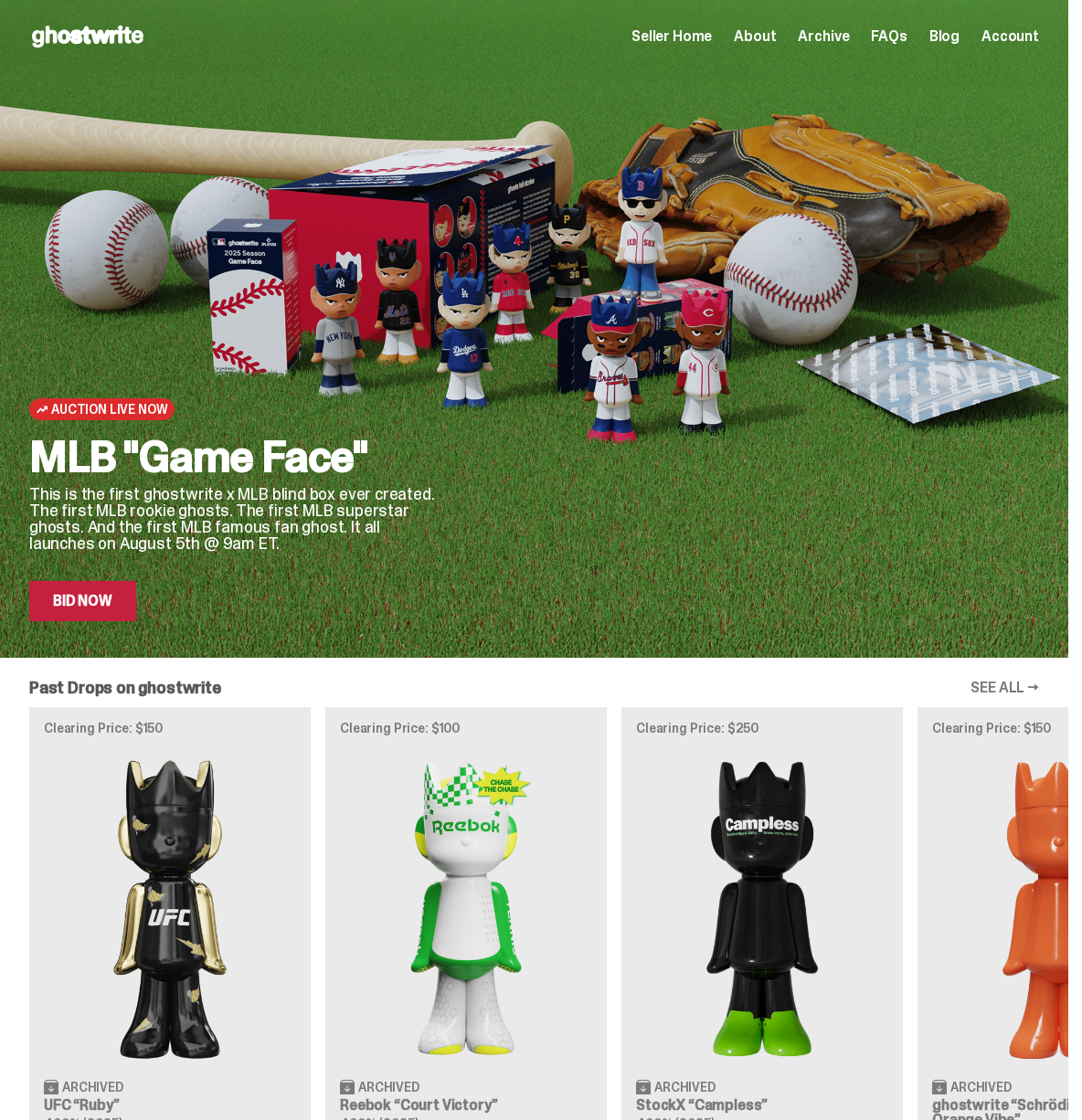 click on "Seller Home" at bounding box center (672, 37) 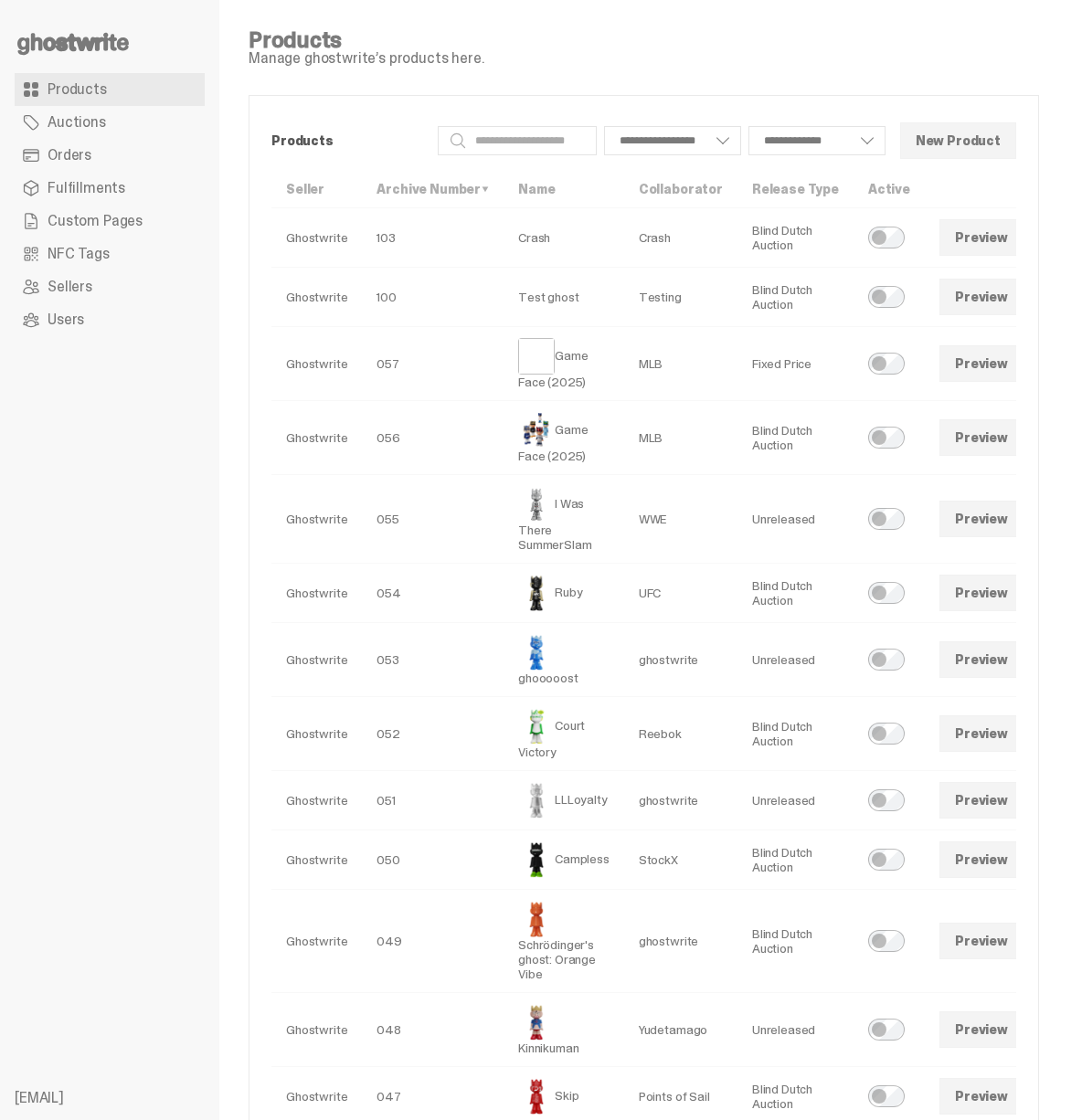 scroll, scrollTop: 0, scrollLeft: 0, axis: both 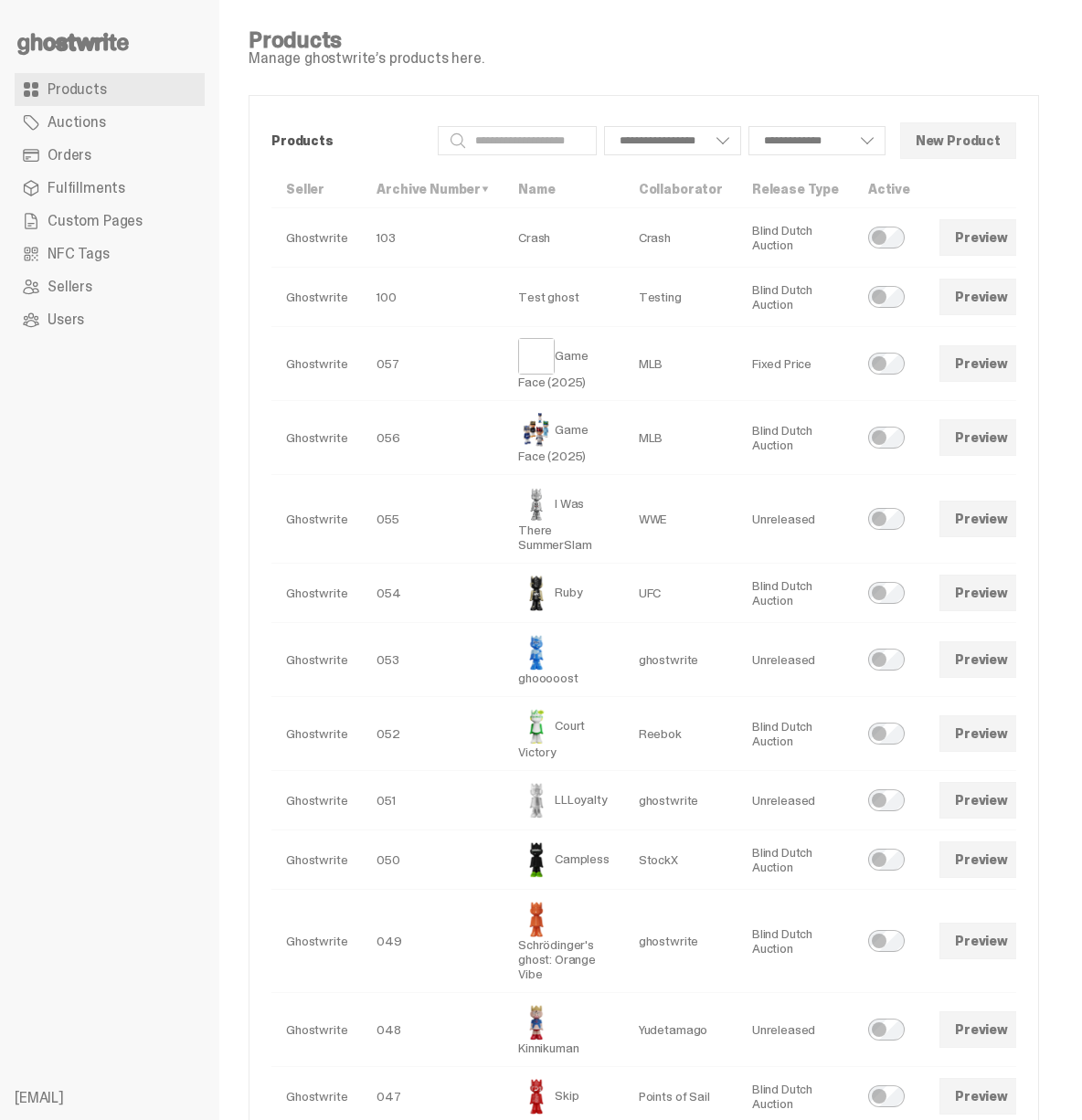 select 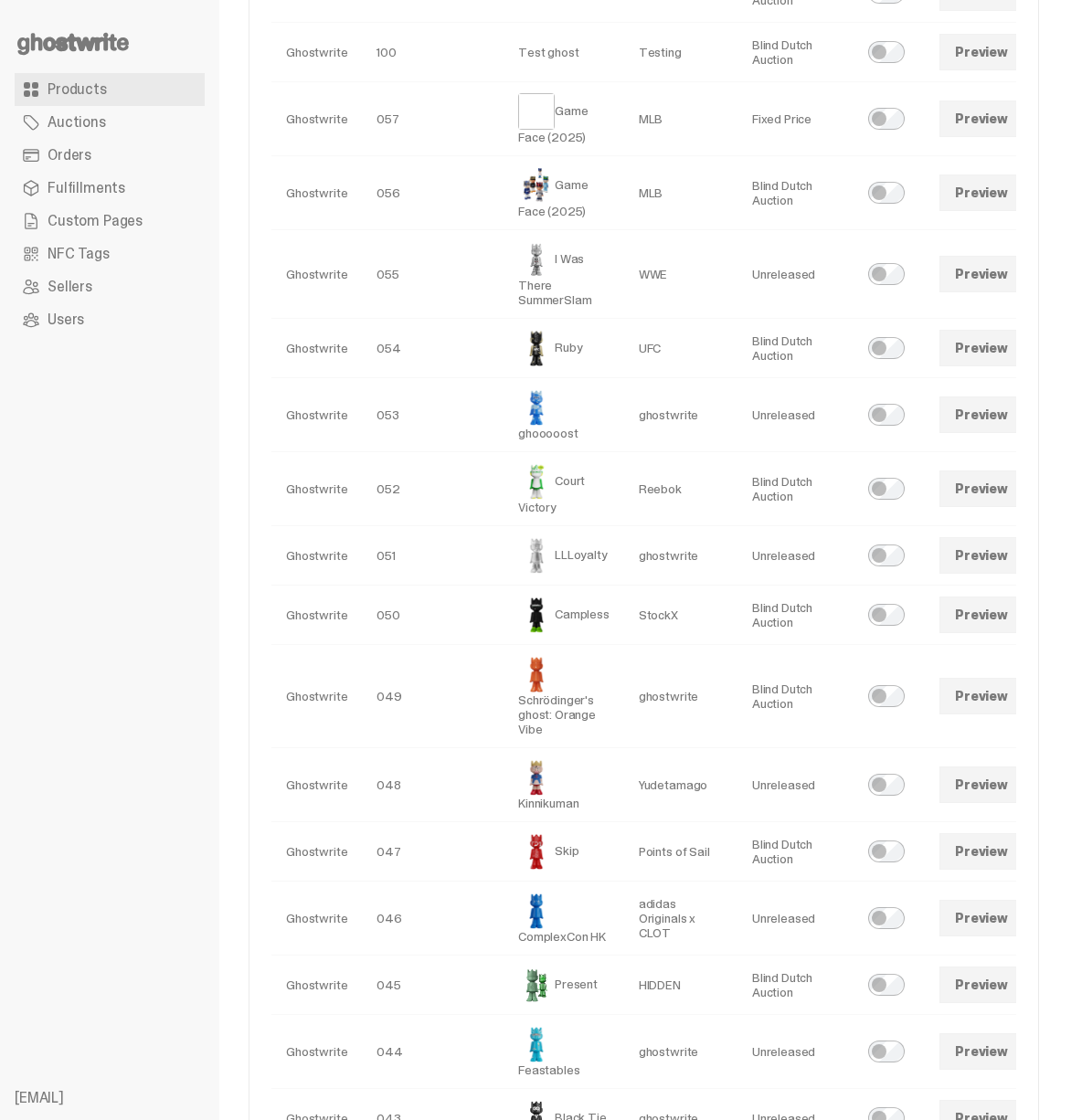 scroll, scrollTop: 0, scrollLeft: 0, axis: both 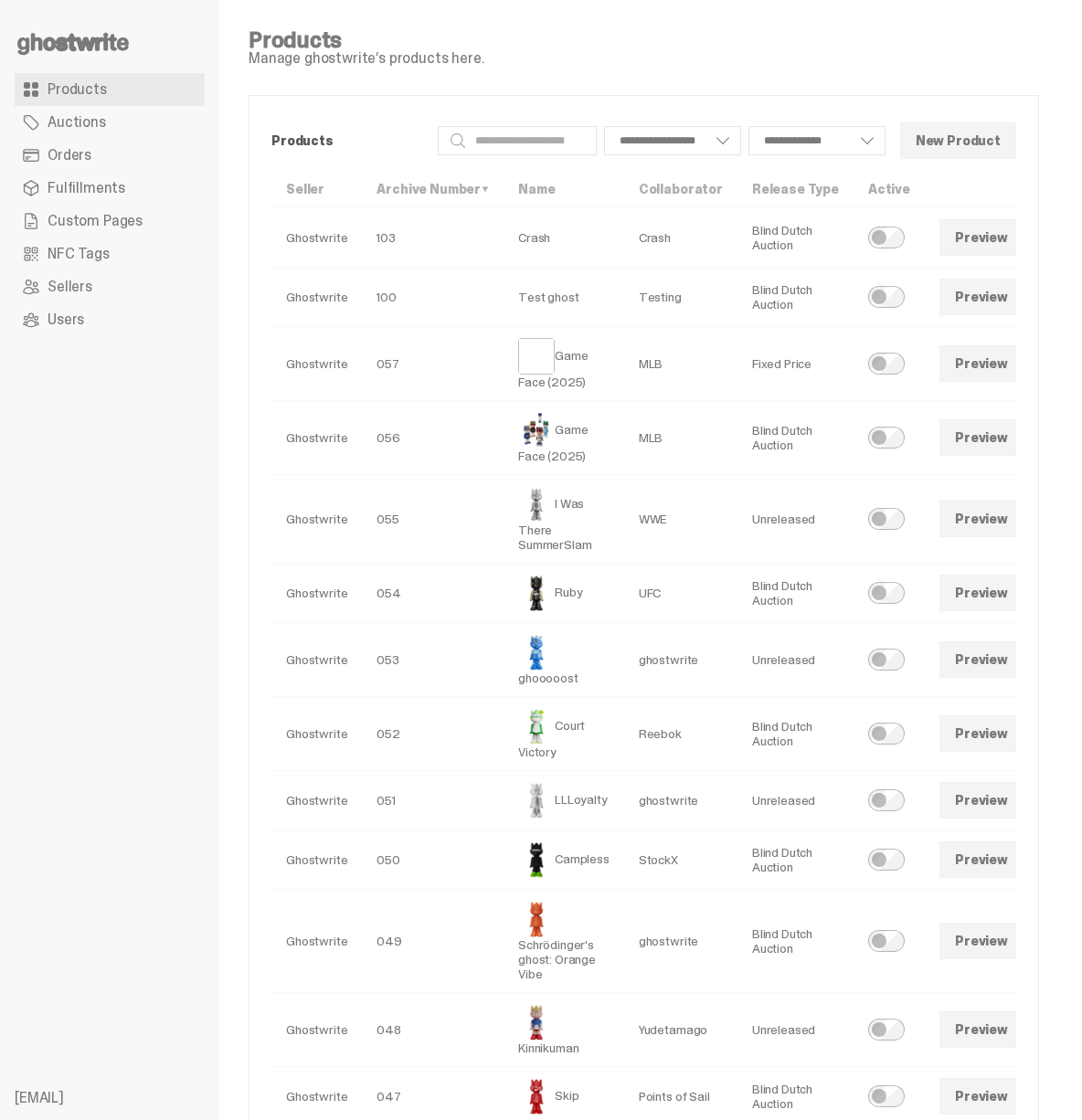 click at bounding box center [1049, 438] 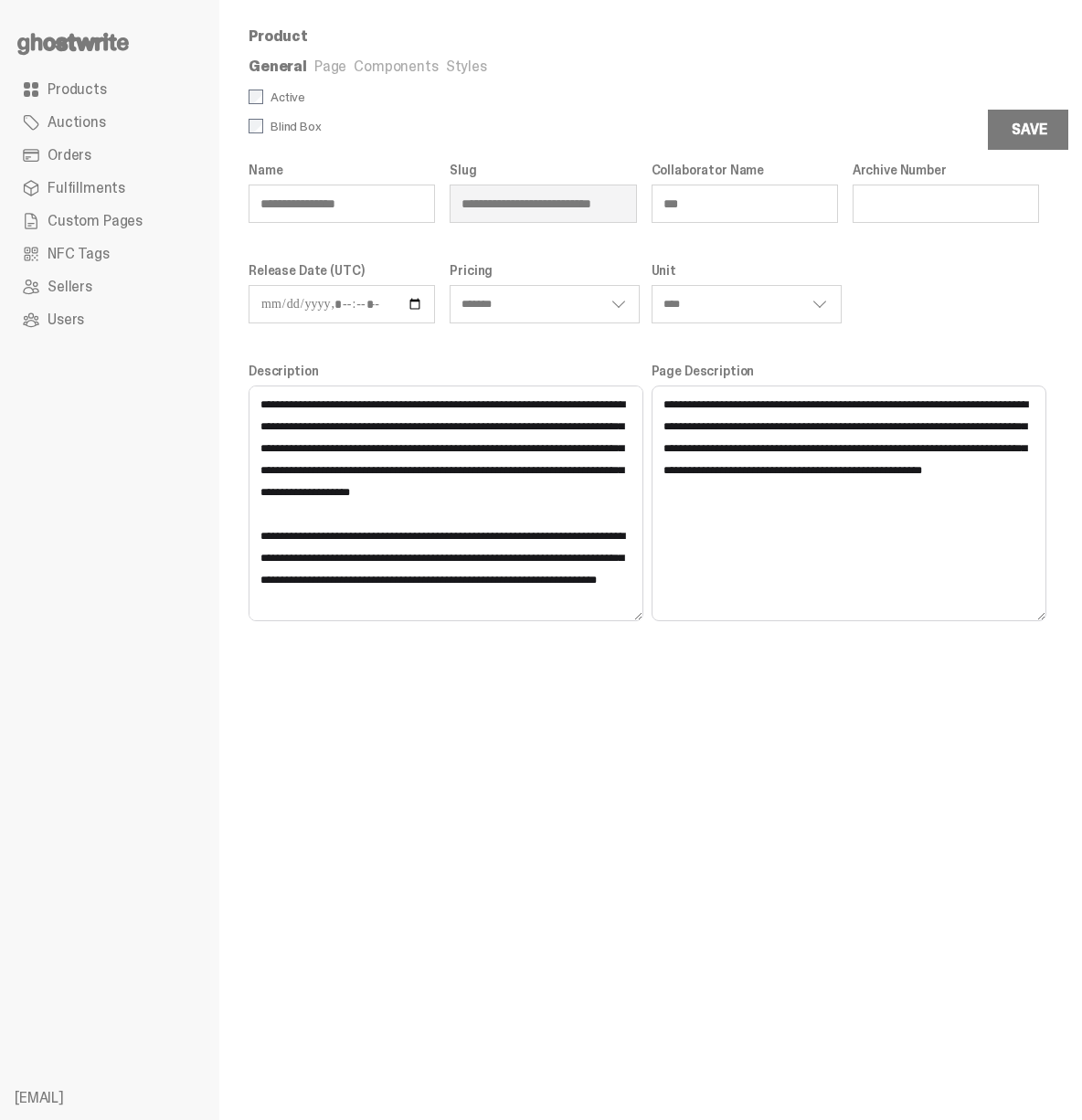 click on "Components" at bounding box center [396, 66] 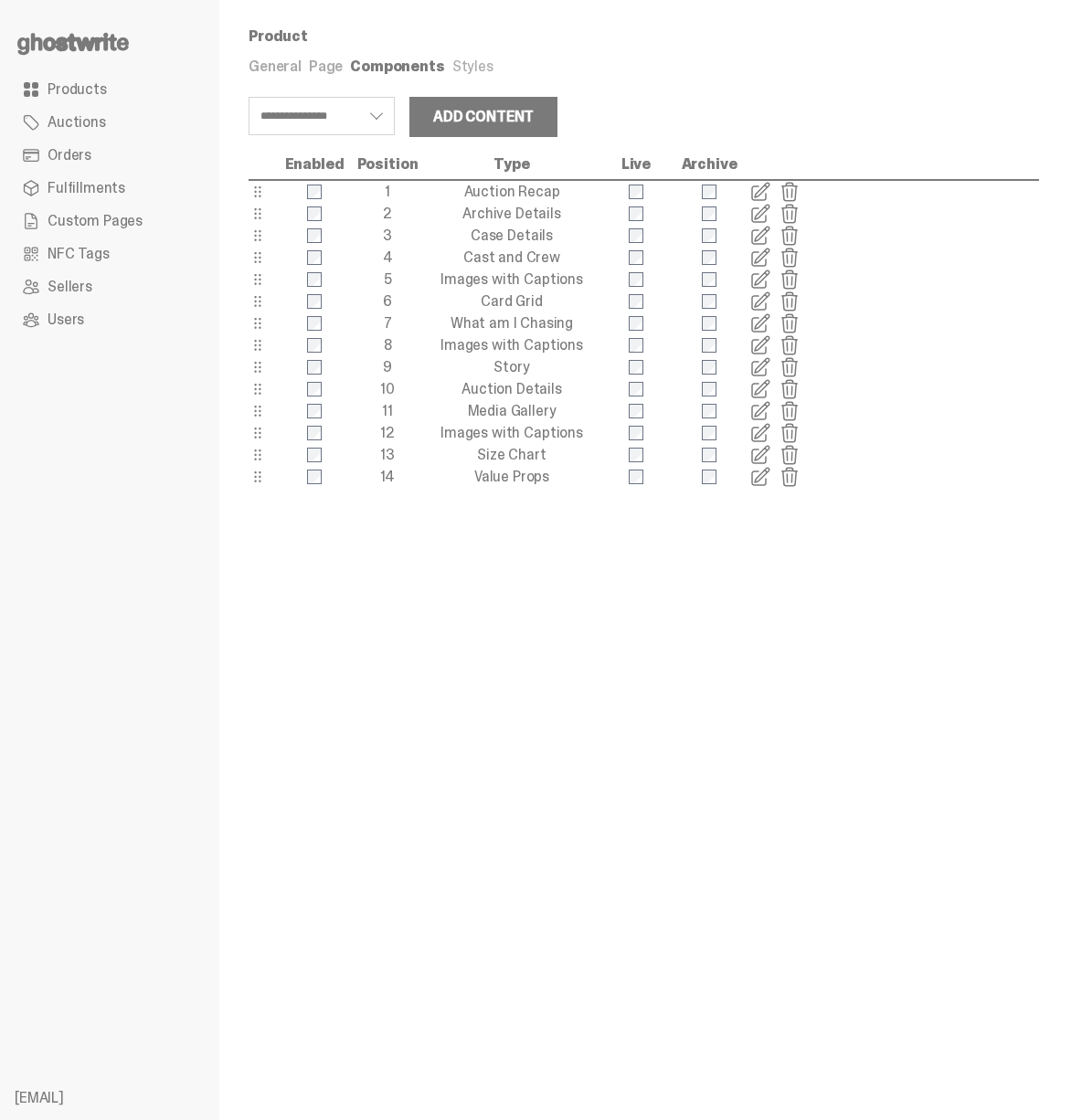 click at bounding box center (760, 280) 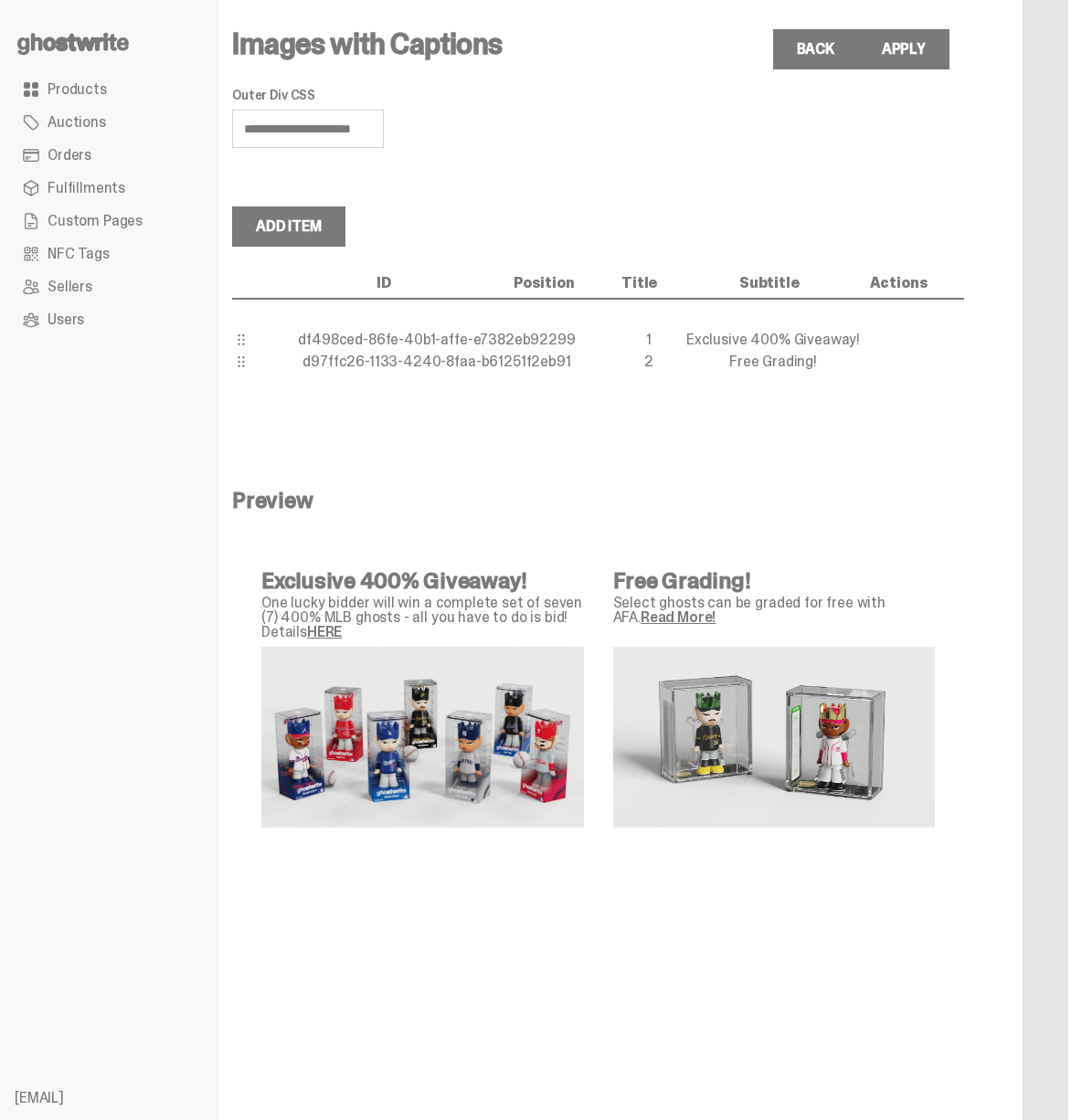 scroll, scrollTop: 0, scrollLeft: 0, axis: both 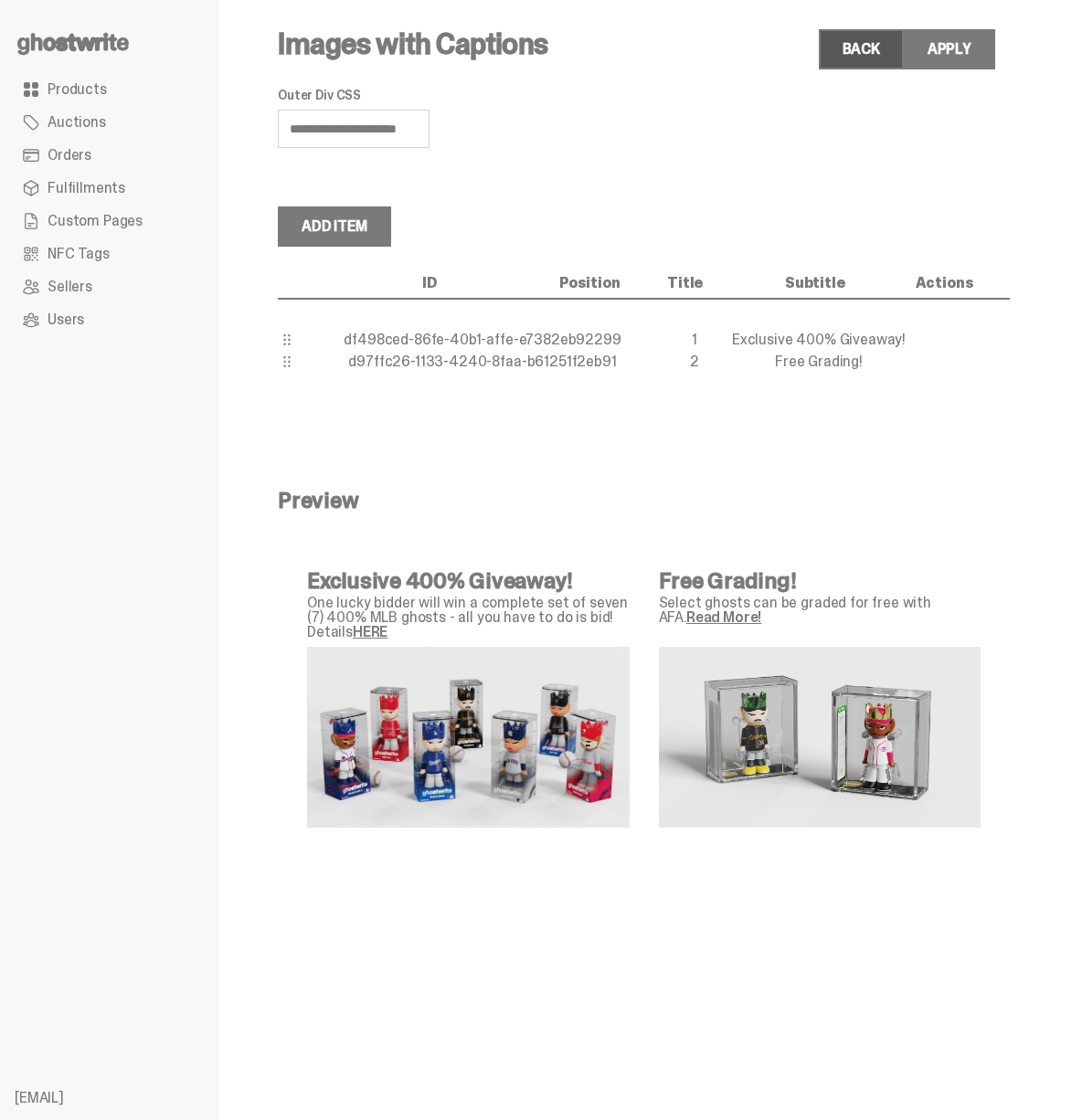 click on "Back" at bounding box center (861, 49) 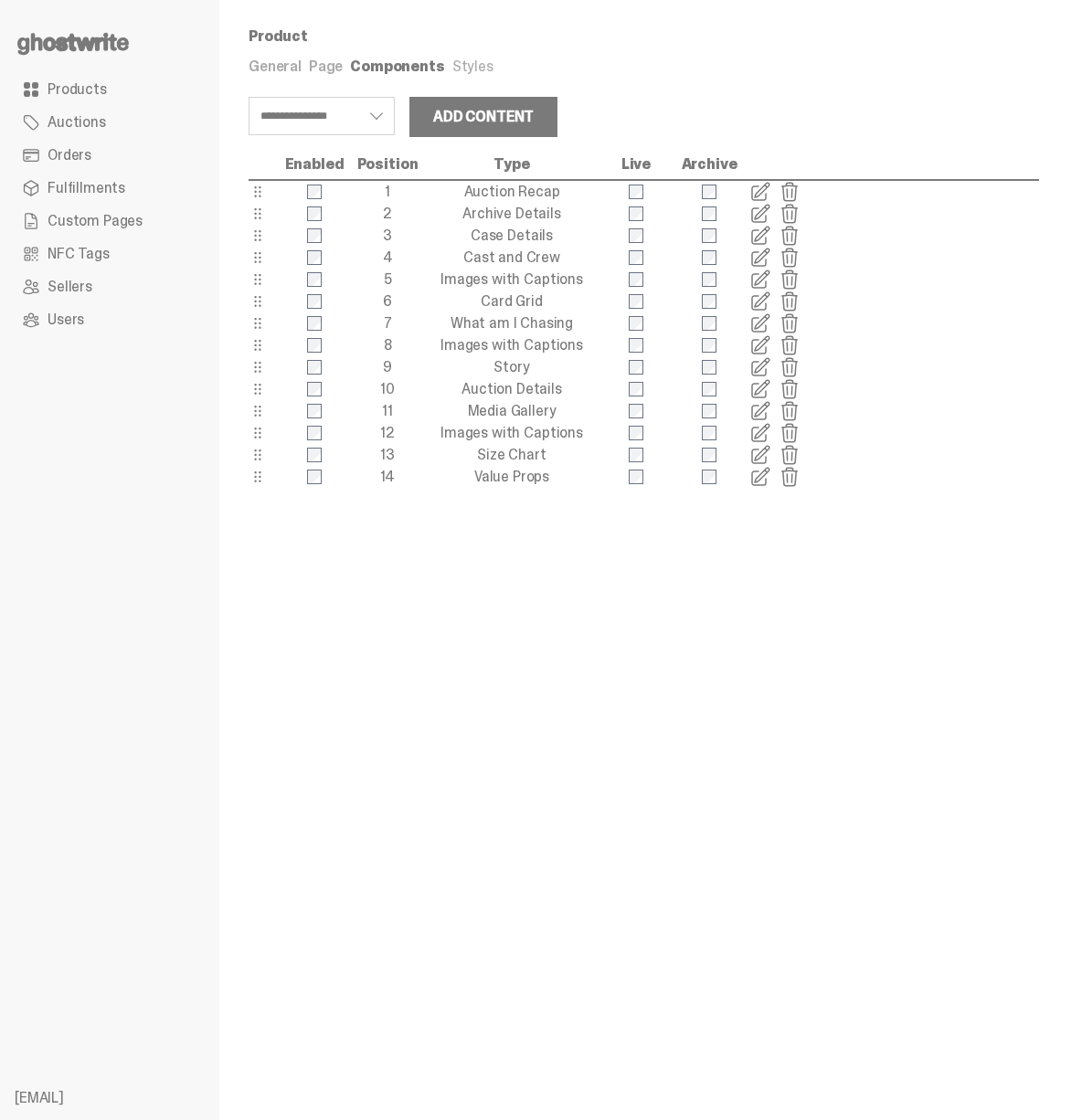 click on "General" at bounding box center [275, 66] 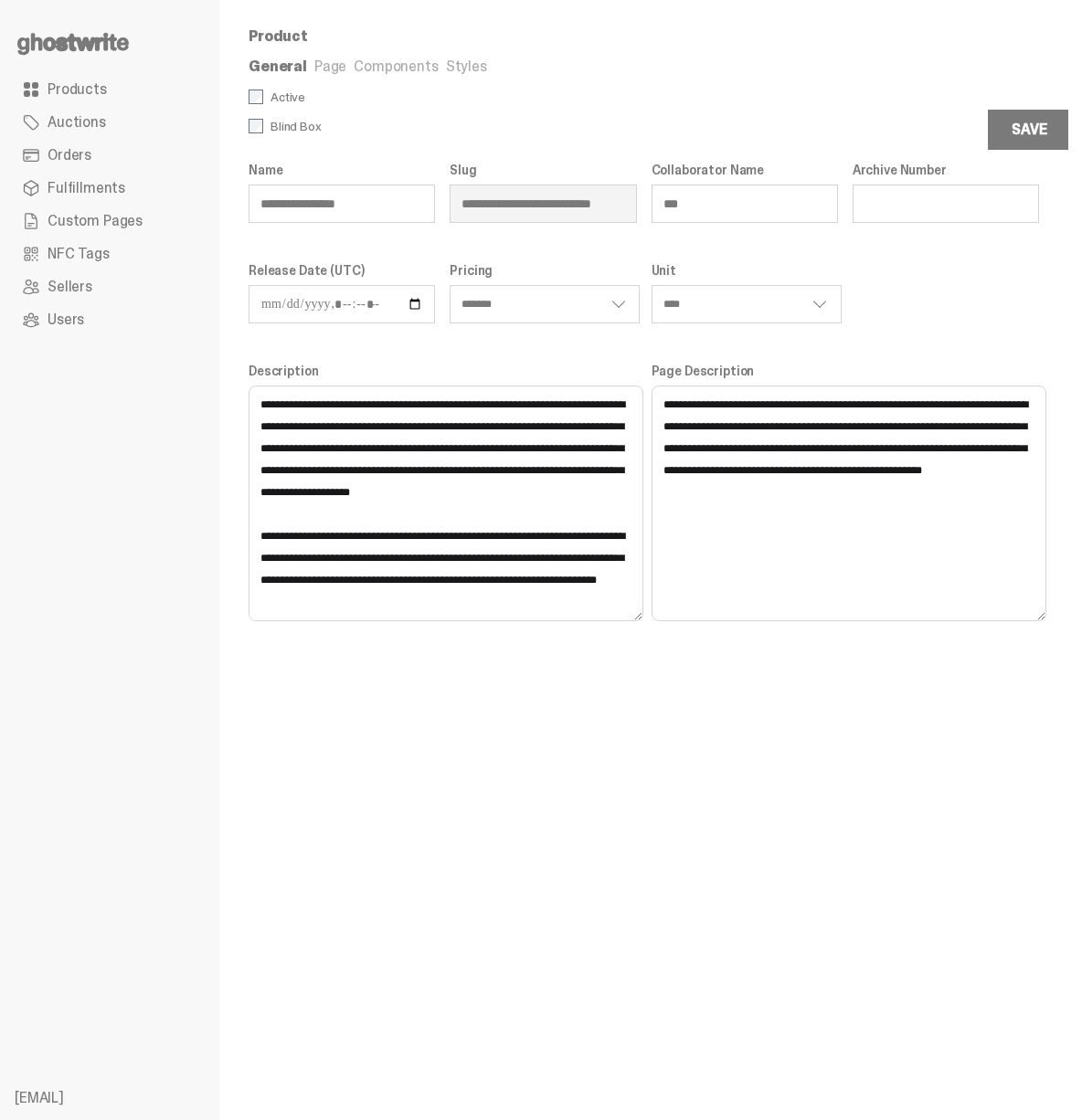 click on "Page" at bounding box center (330, 66) 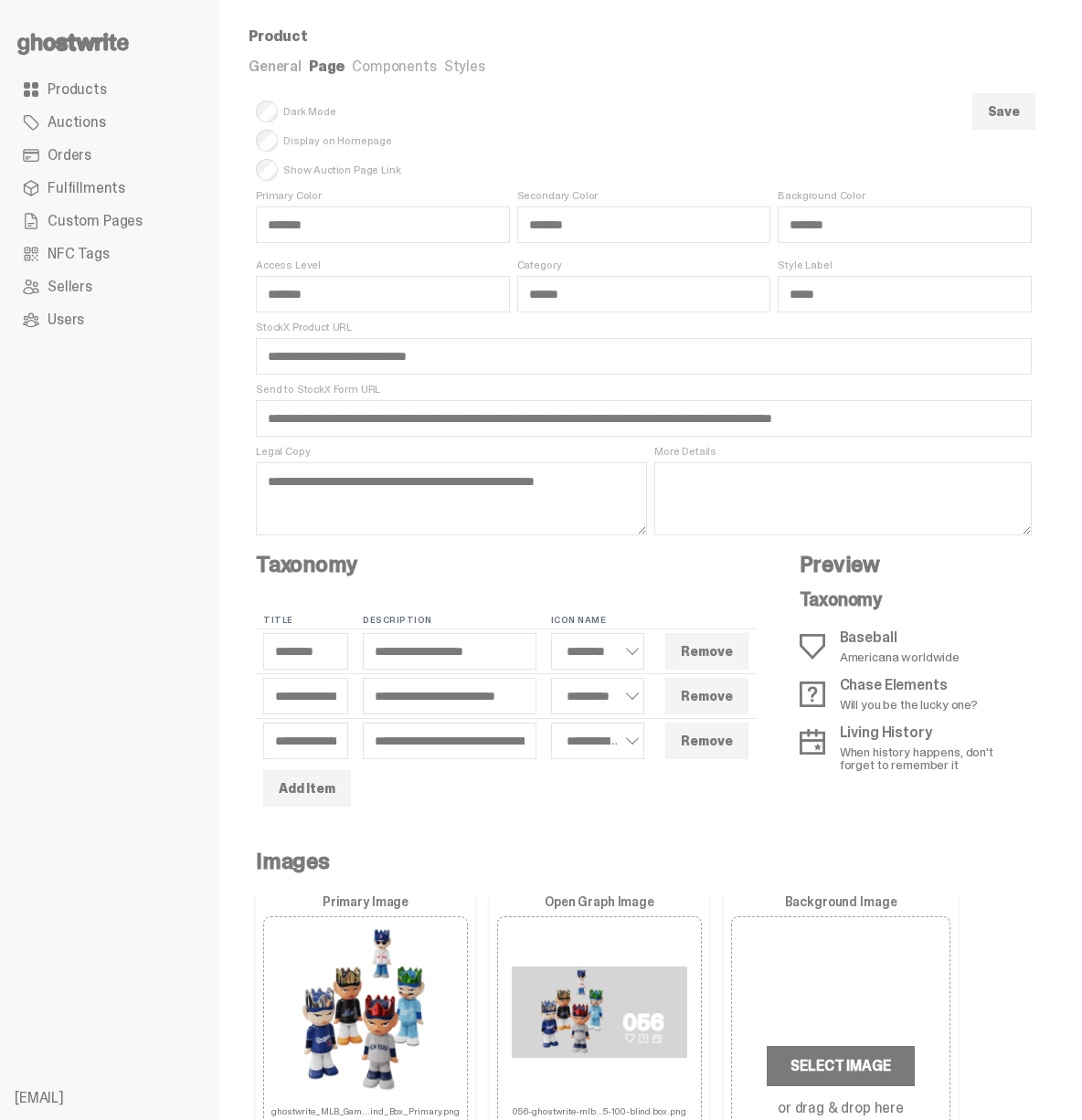 click on "Display on Homepage" at bounding box center [643, 141] 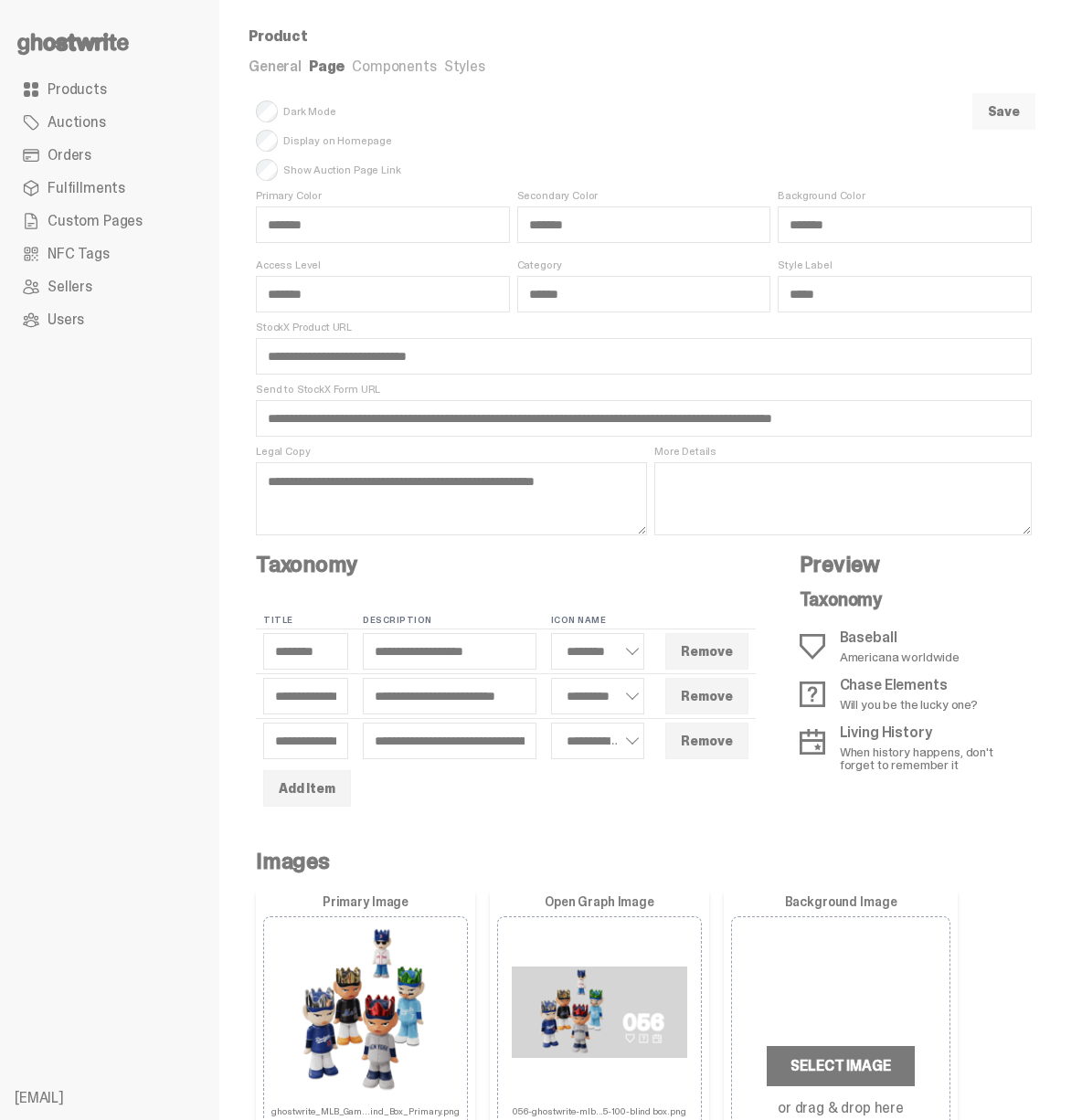 click on "Save" at bounding box center [1003, 111] 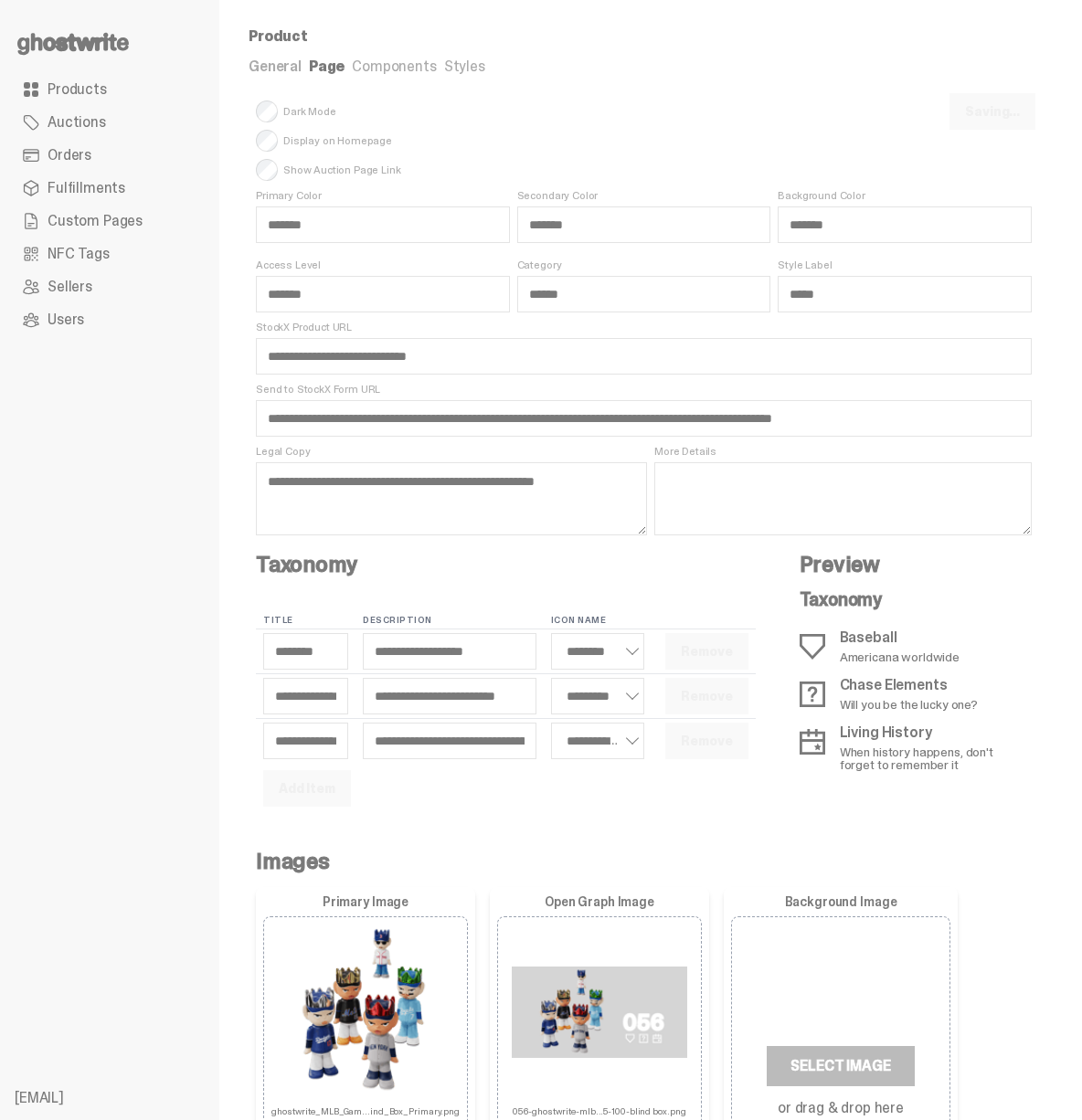 select on "********" 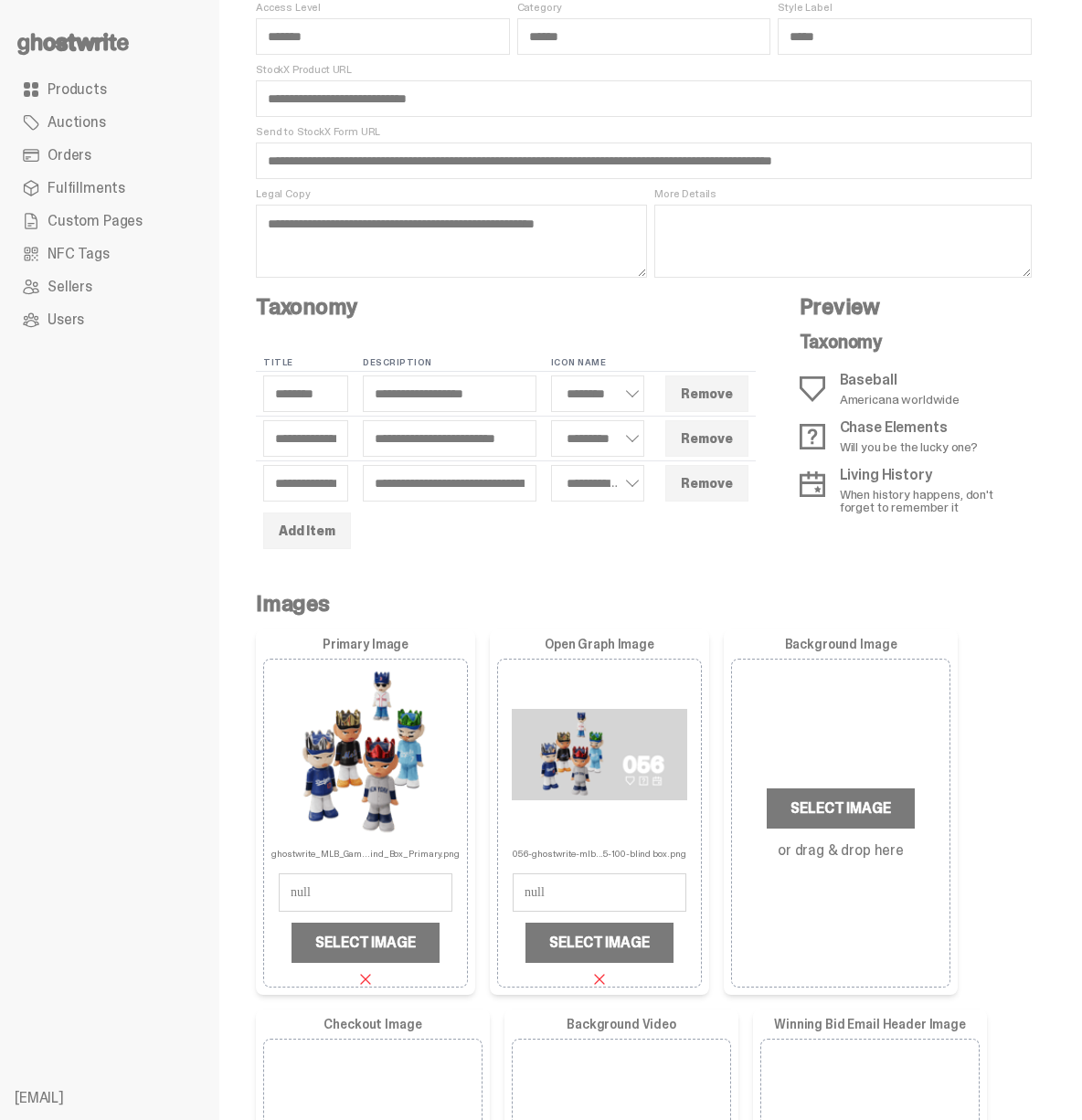 scroll, scrollTop: 0, scrollLeft: 0, axis: both 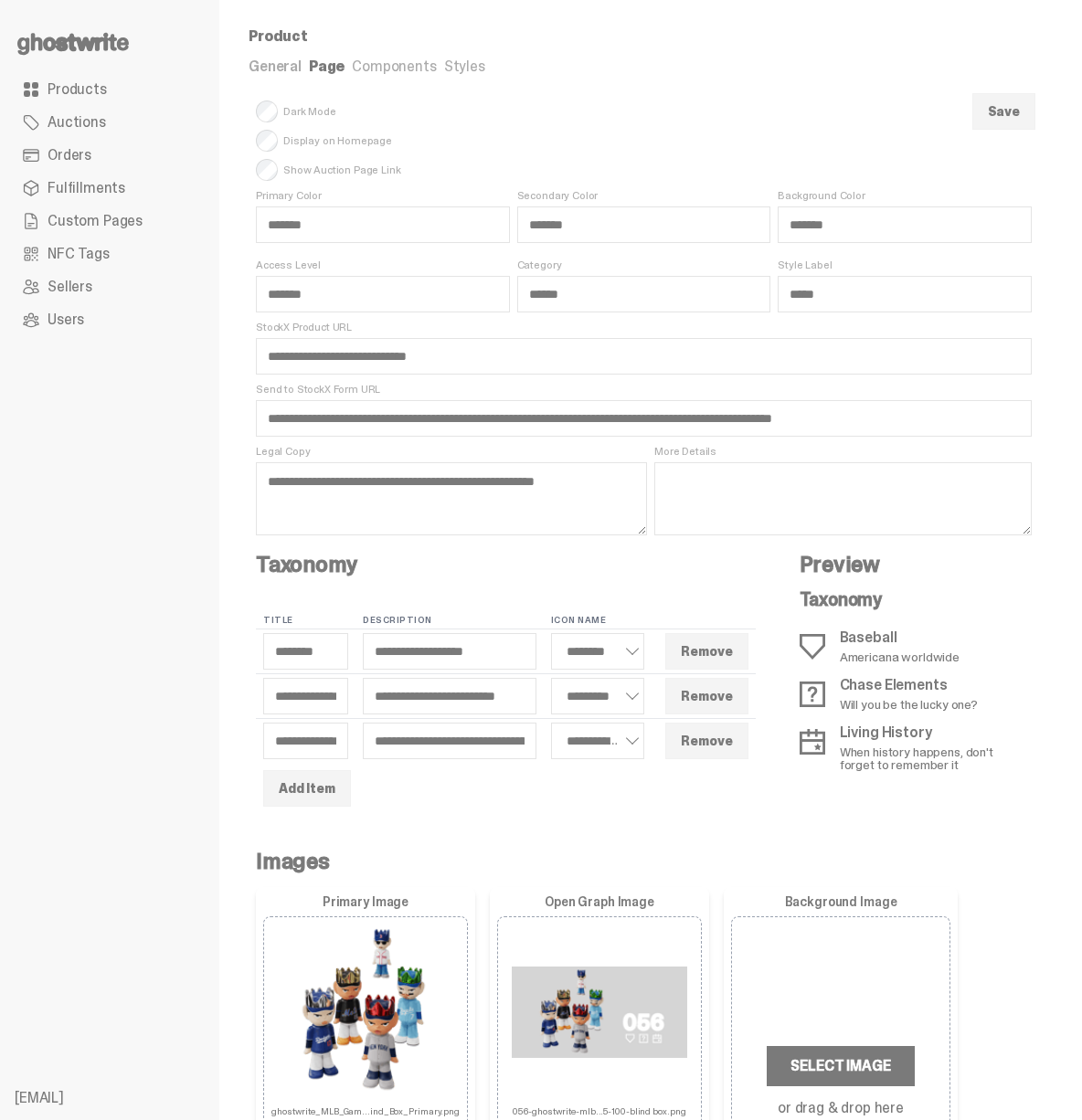 click on "Components" at bounding box center (394, 66) 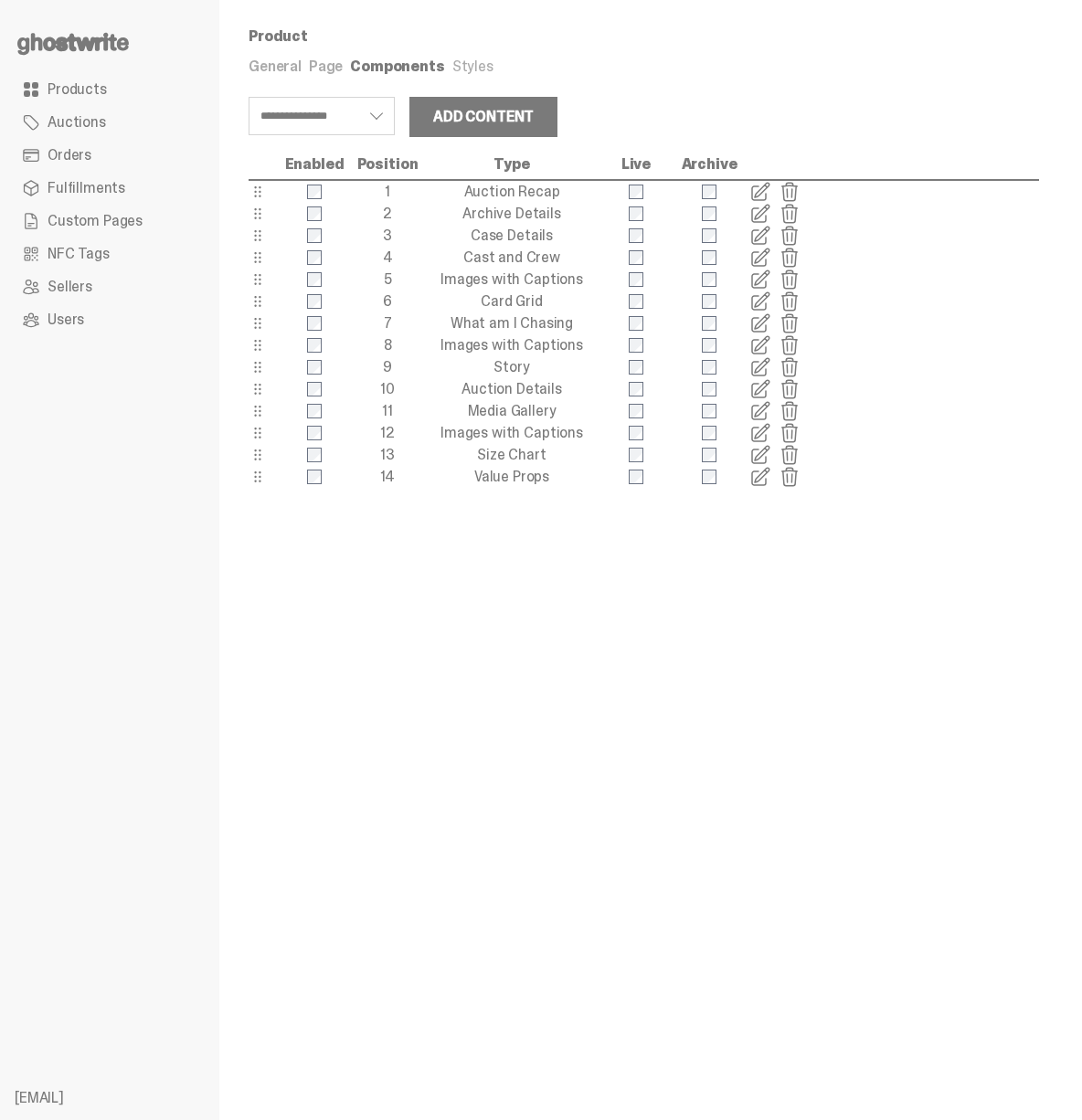 click at bounding box center [760, 280] 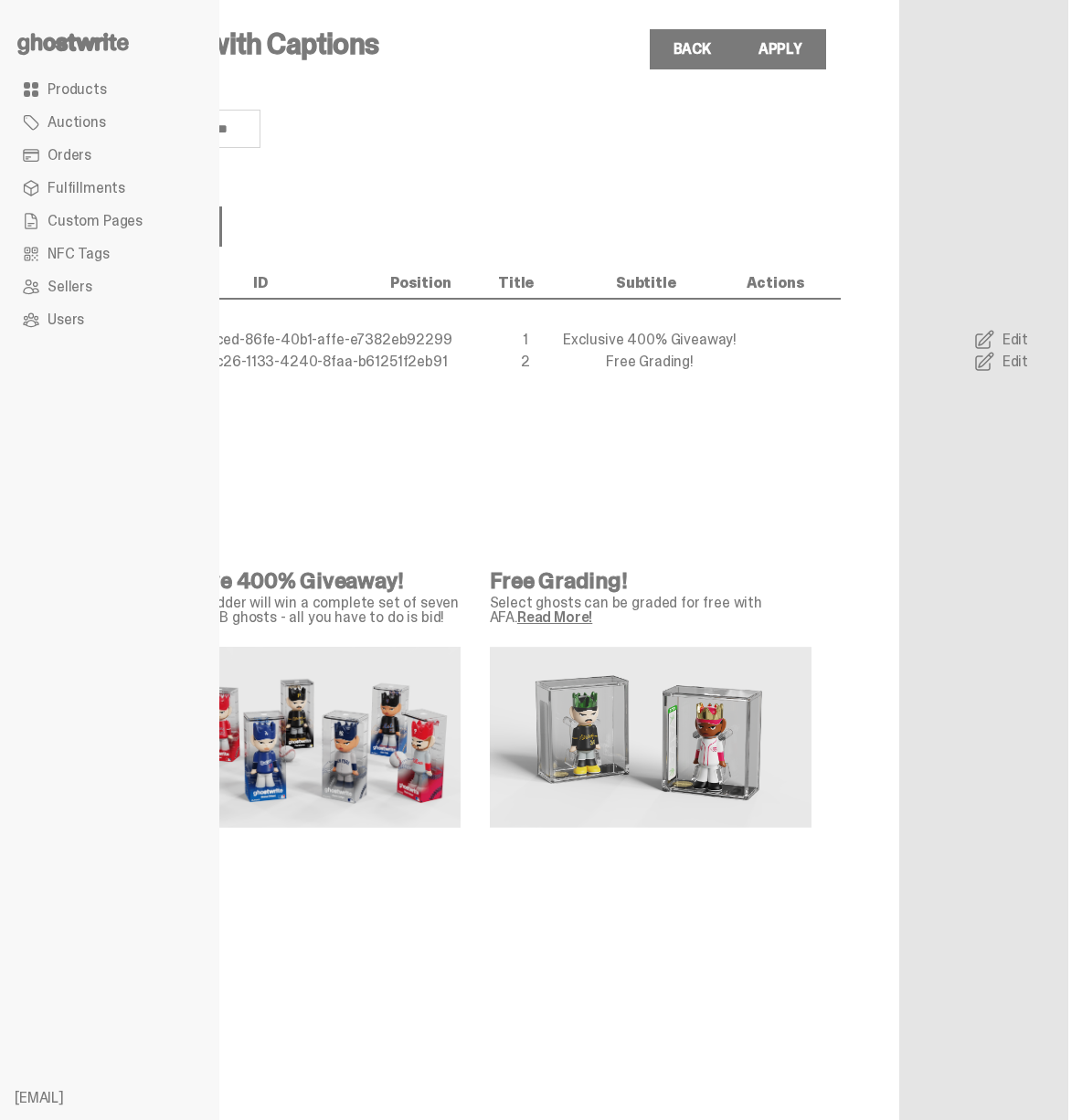scroll, scrollTop: 0, scrollLeft: 351, axis: horizontal 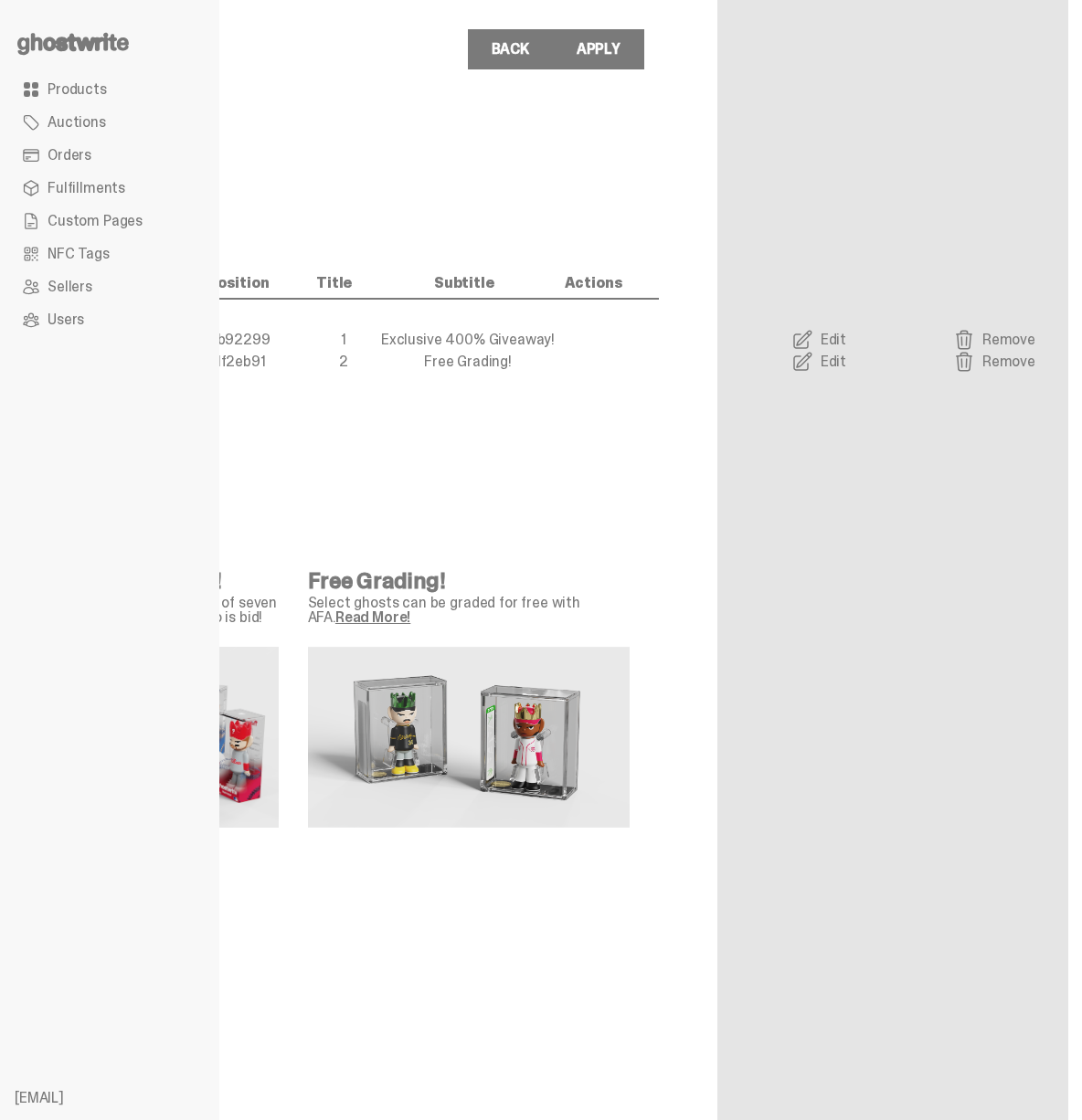 click on "**********" at bounding box center [183, 560] 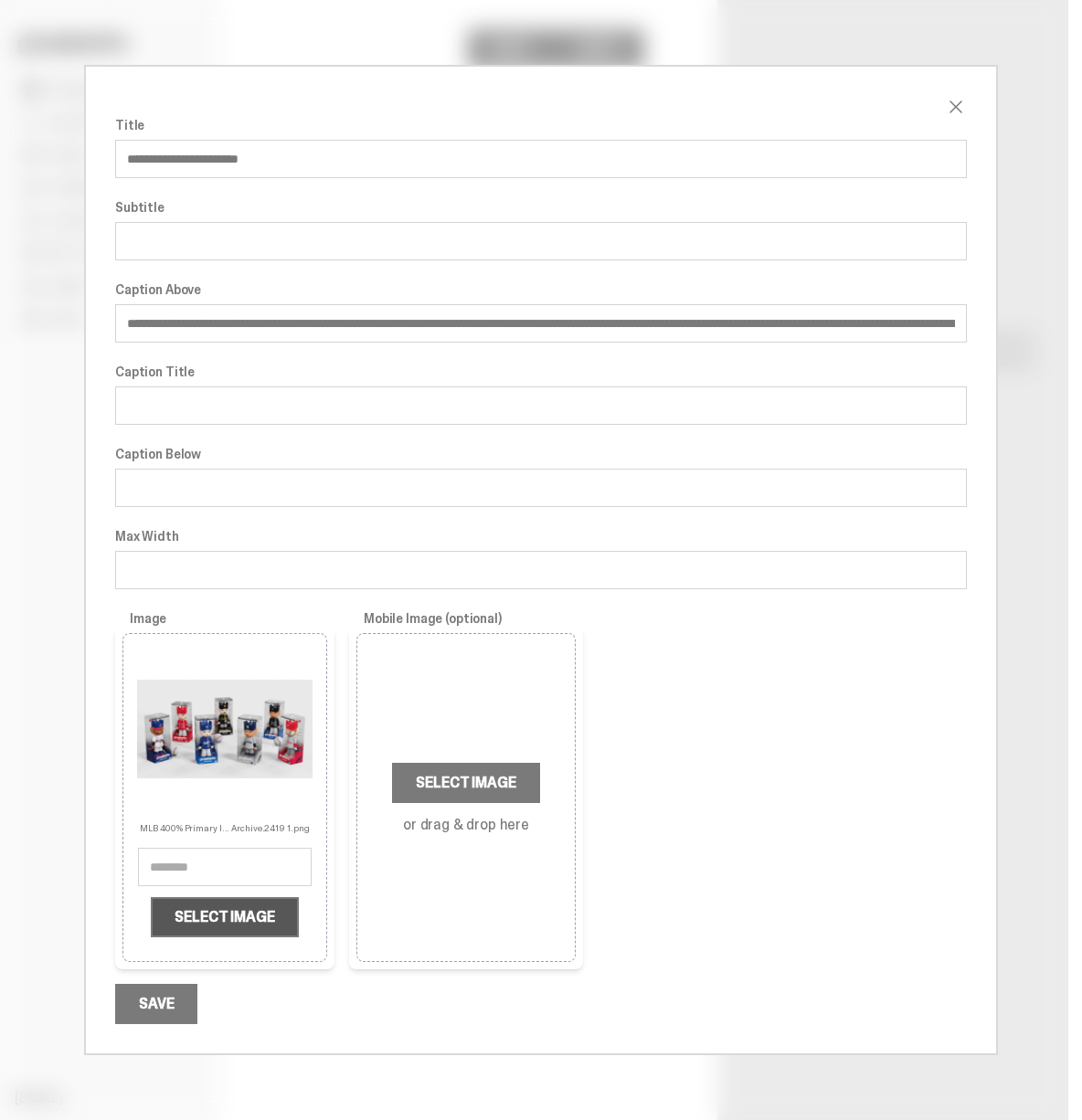 click on "Select Image" at bounding box center (224, 917) 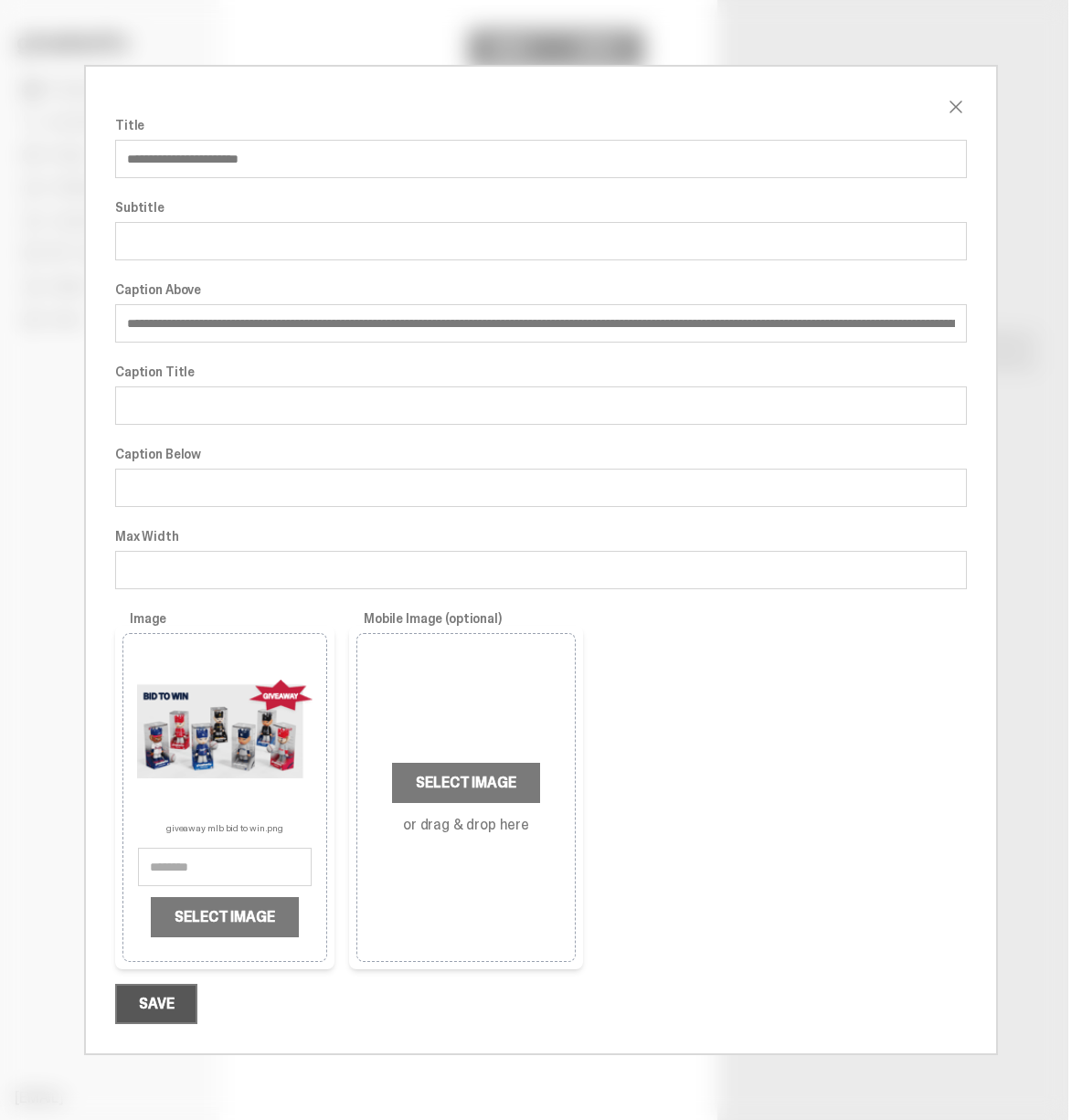 click on "Save" at bounding box center [156, 1004] 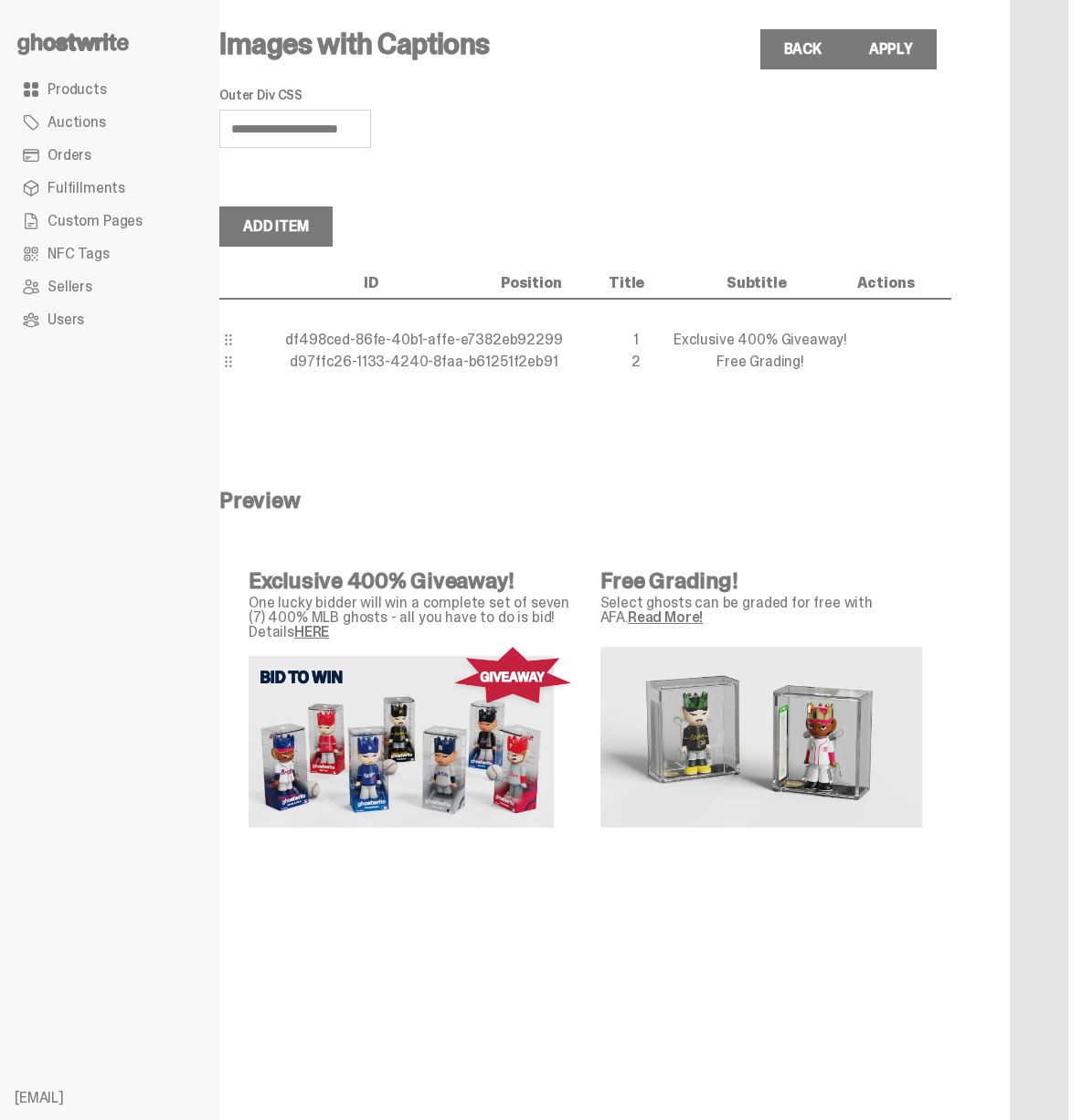 scroll, scrollTop: 0, scrollLeft: 0, axis: both 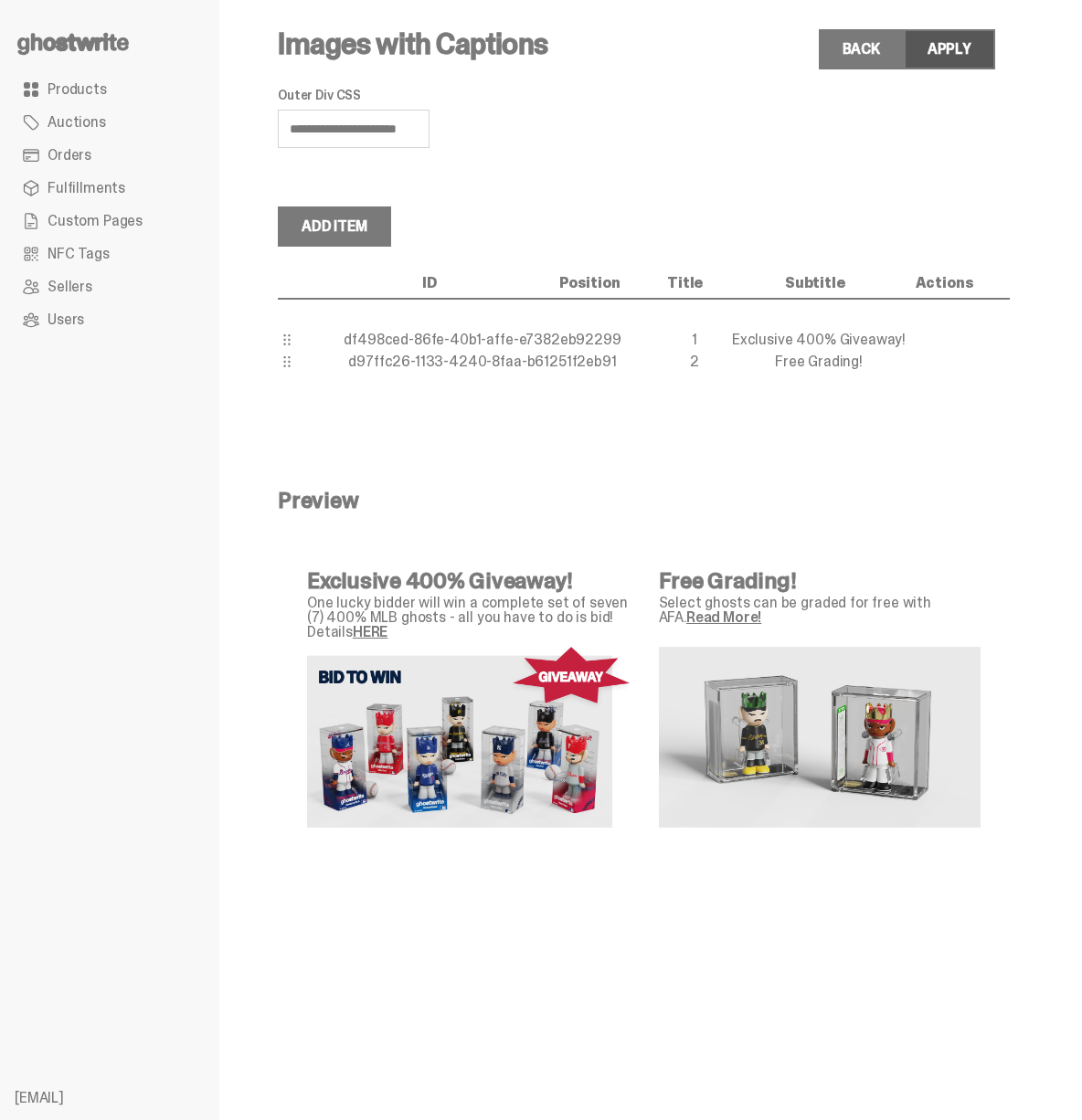 click on "Apply" at bounding box center (949, 49) 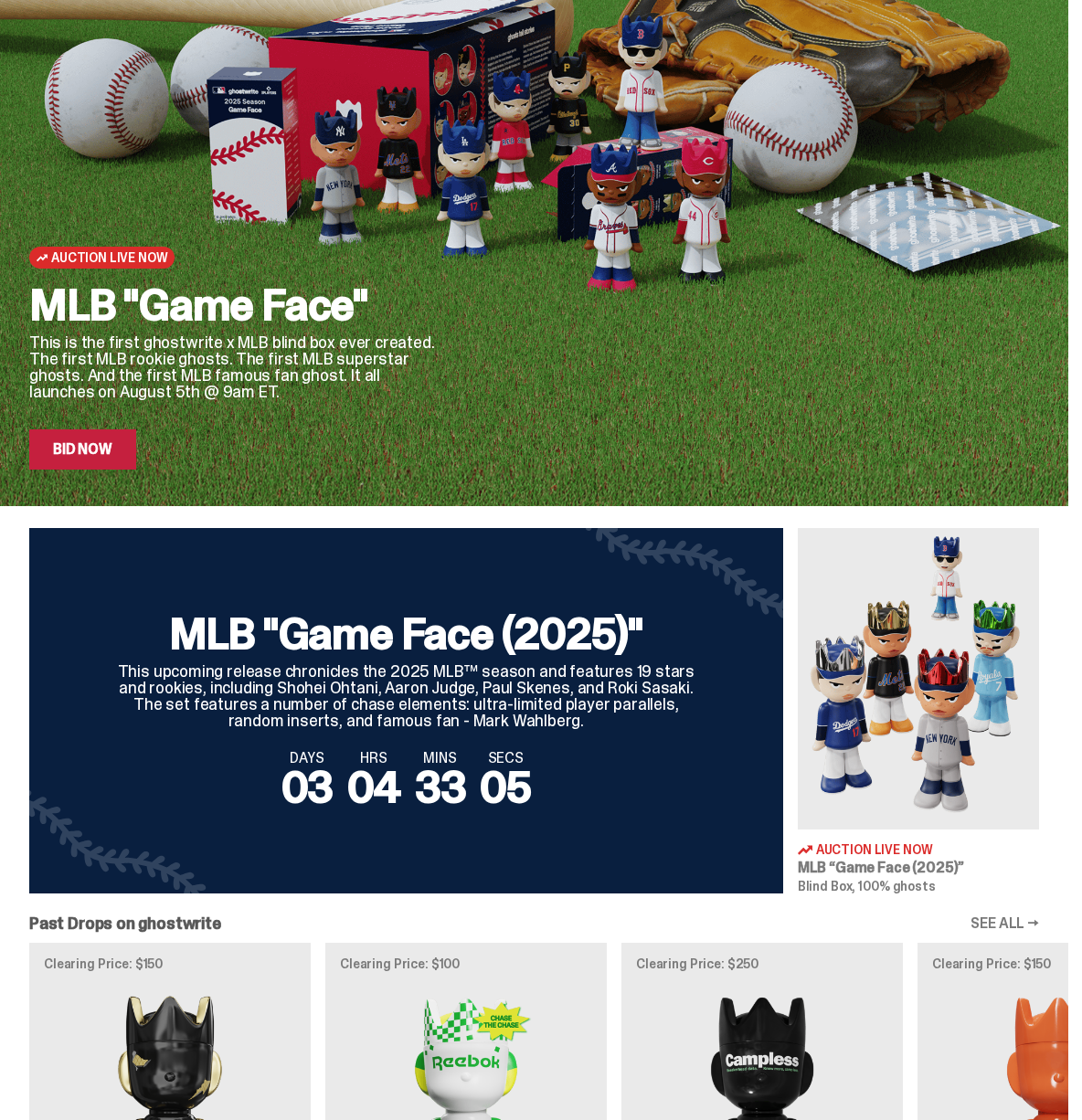 scroll, scrollTop: 298, scrollLeft: 0, axis: vertical 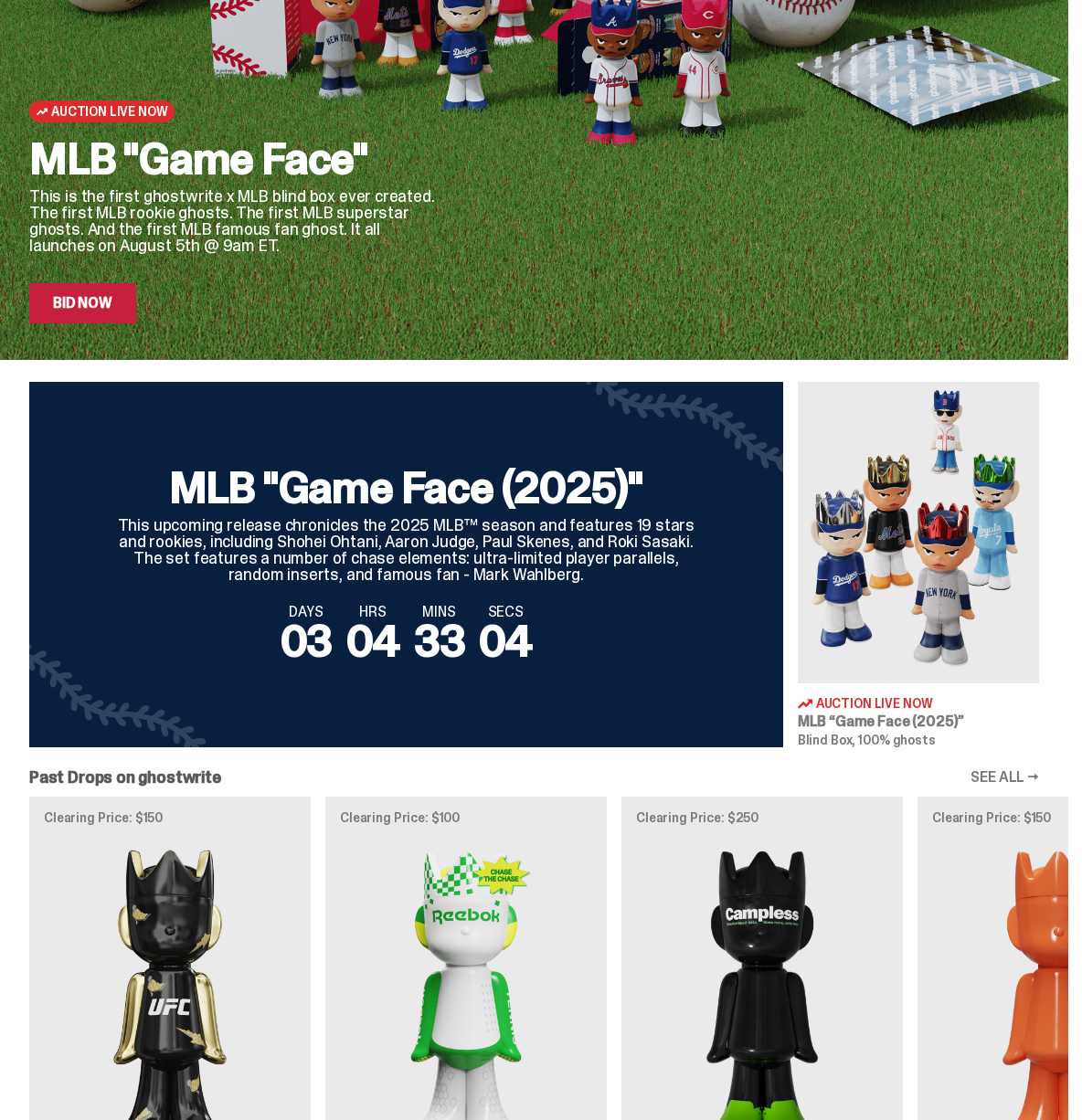 click at bounding box center [918, 533] 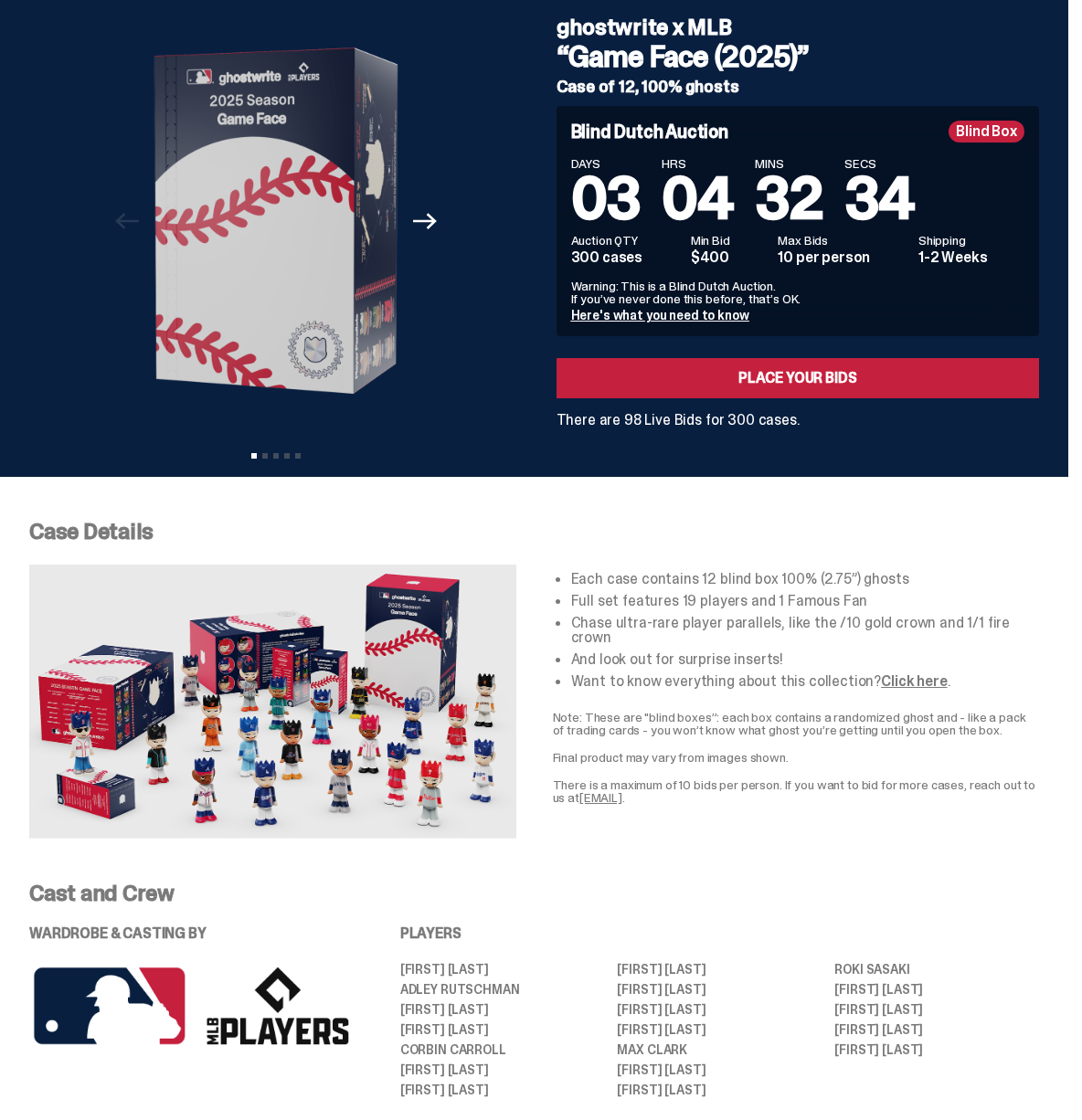 scroll, scrollTop: 0, scrollLeft: 0, axis: both 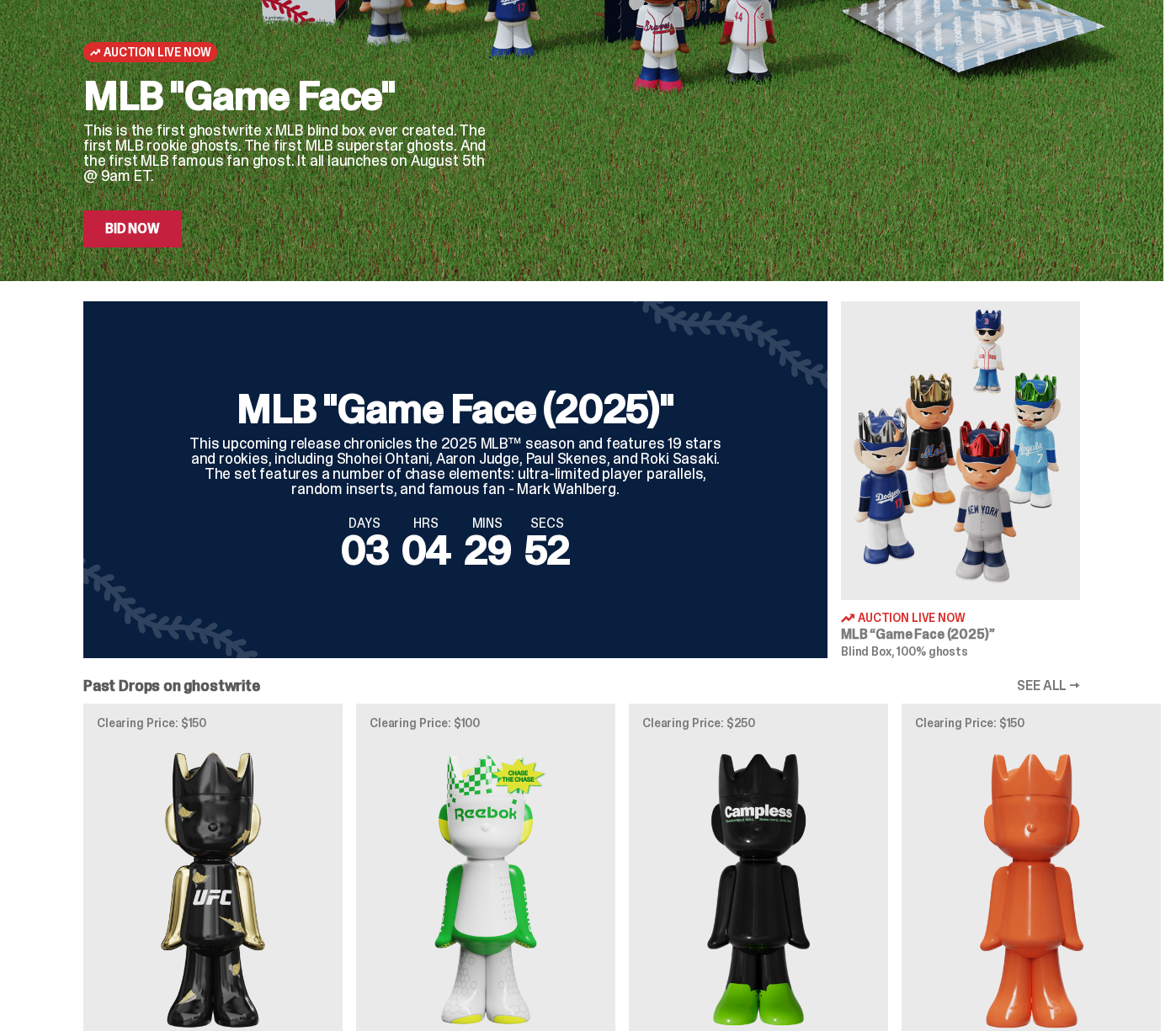 click at bounding box center [960, 450] 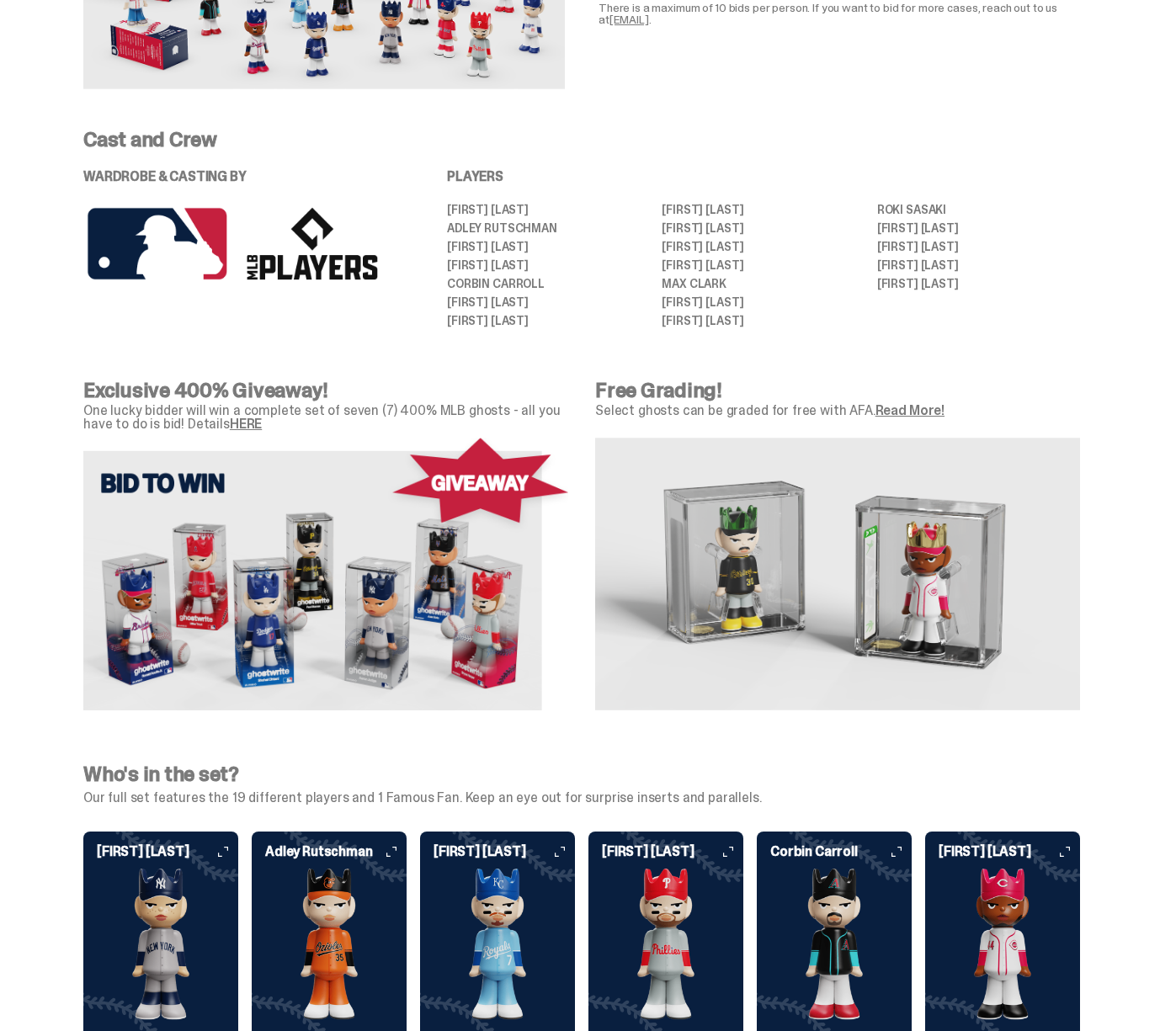 scroll, scrollTop: 0, scrollLeft: 0, axis: both 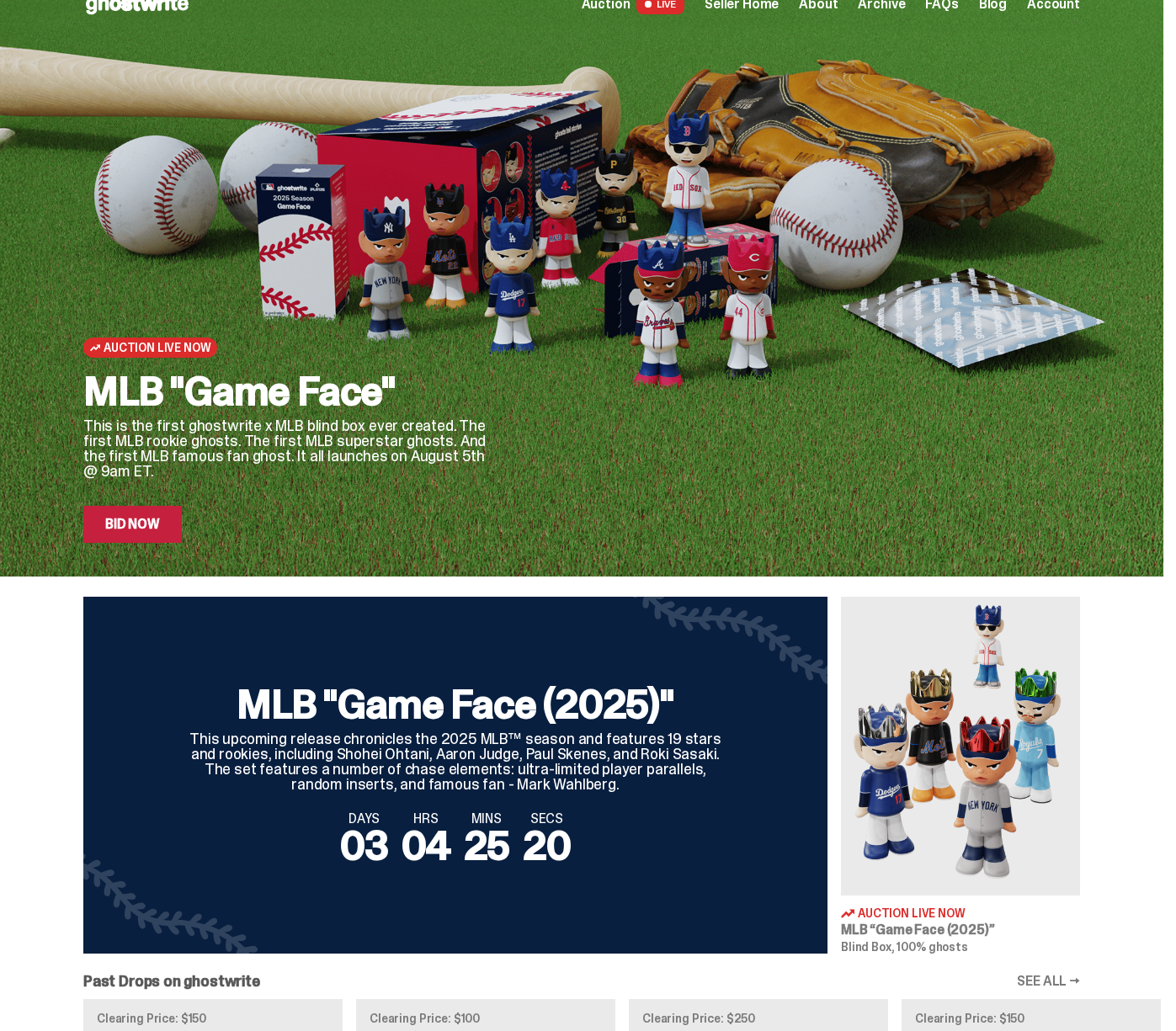 click at bounding box center (960, 746) 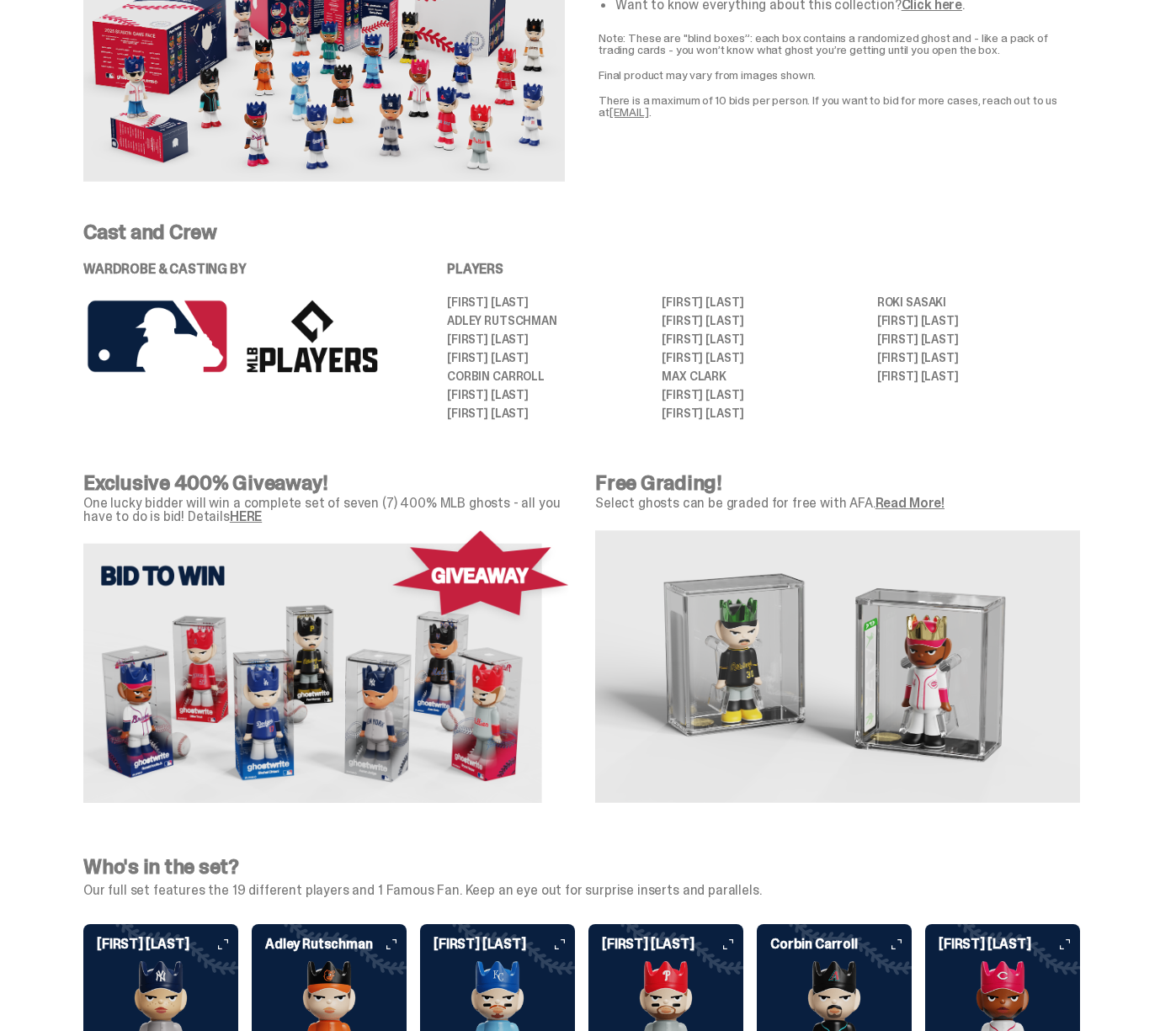scroll, scrollTop: 0, scrollLeft: 0, axis: both 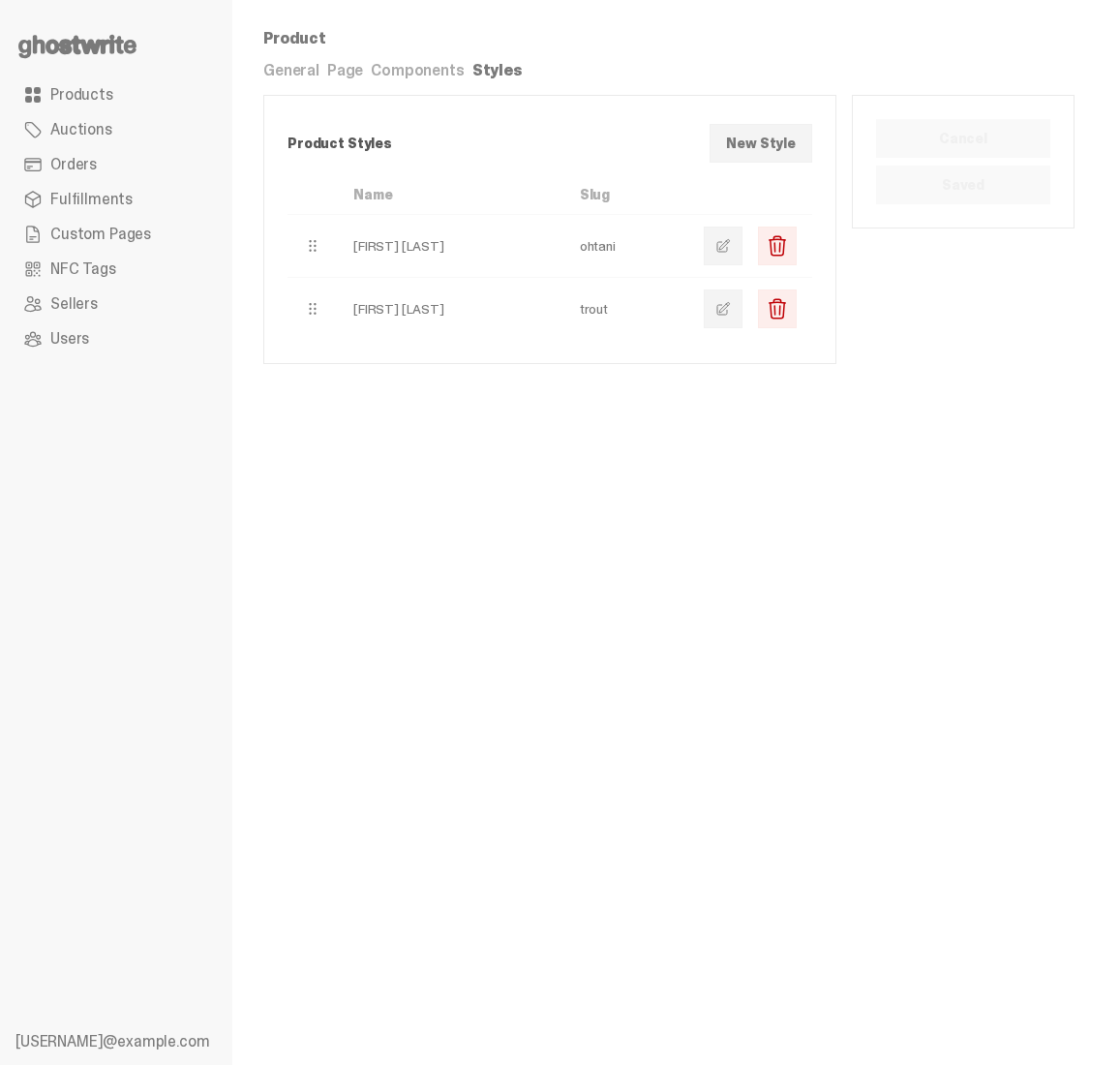 click on "Page" at bounding box center (345, 70) 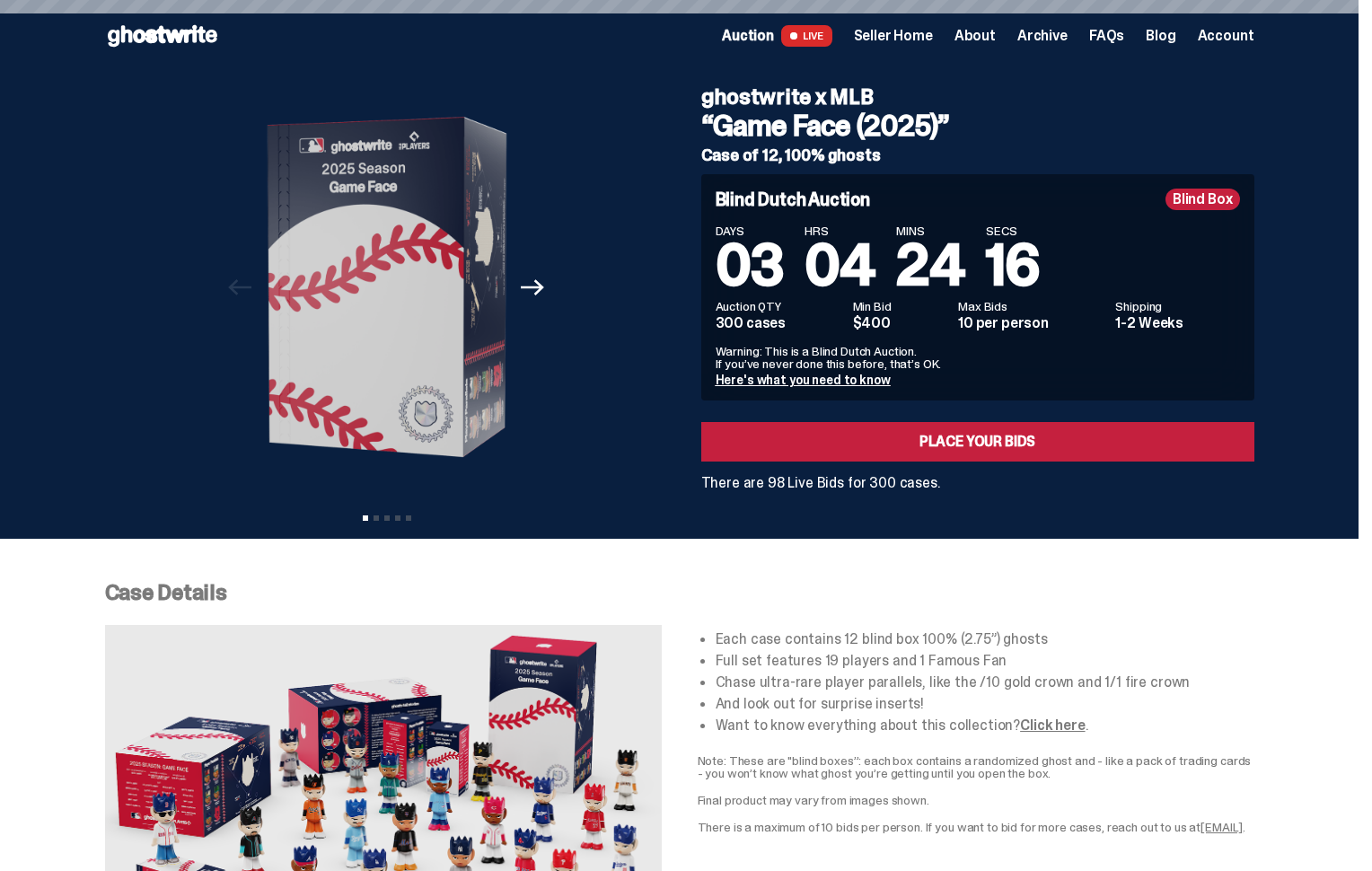 scroll, scrollTop: 0, scrollLeft: 0, axis: both 